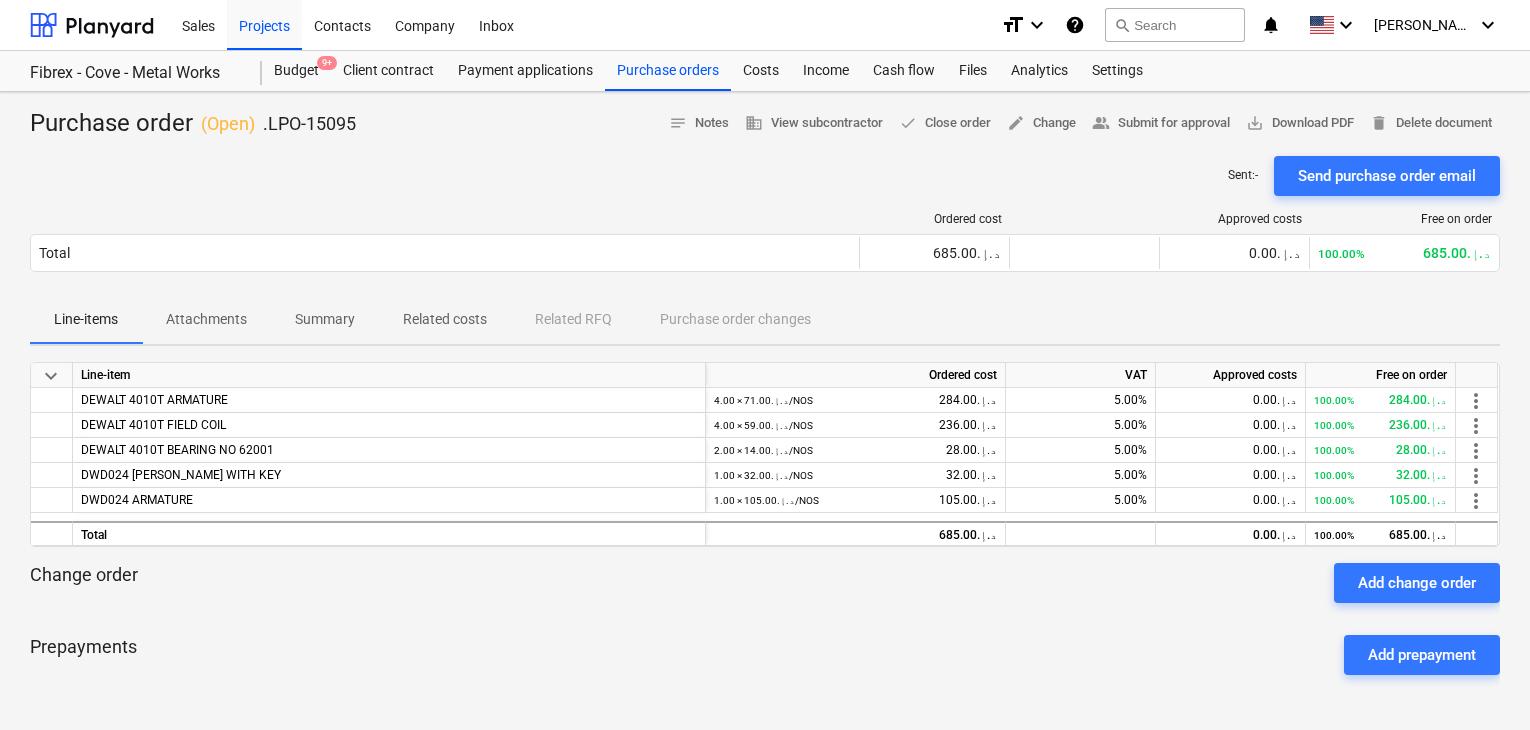 scroll, scrollTop: 0, scrollLeft: 0, axis: both 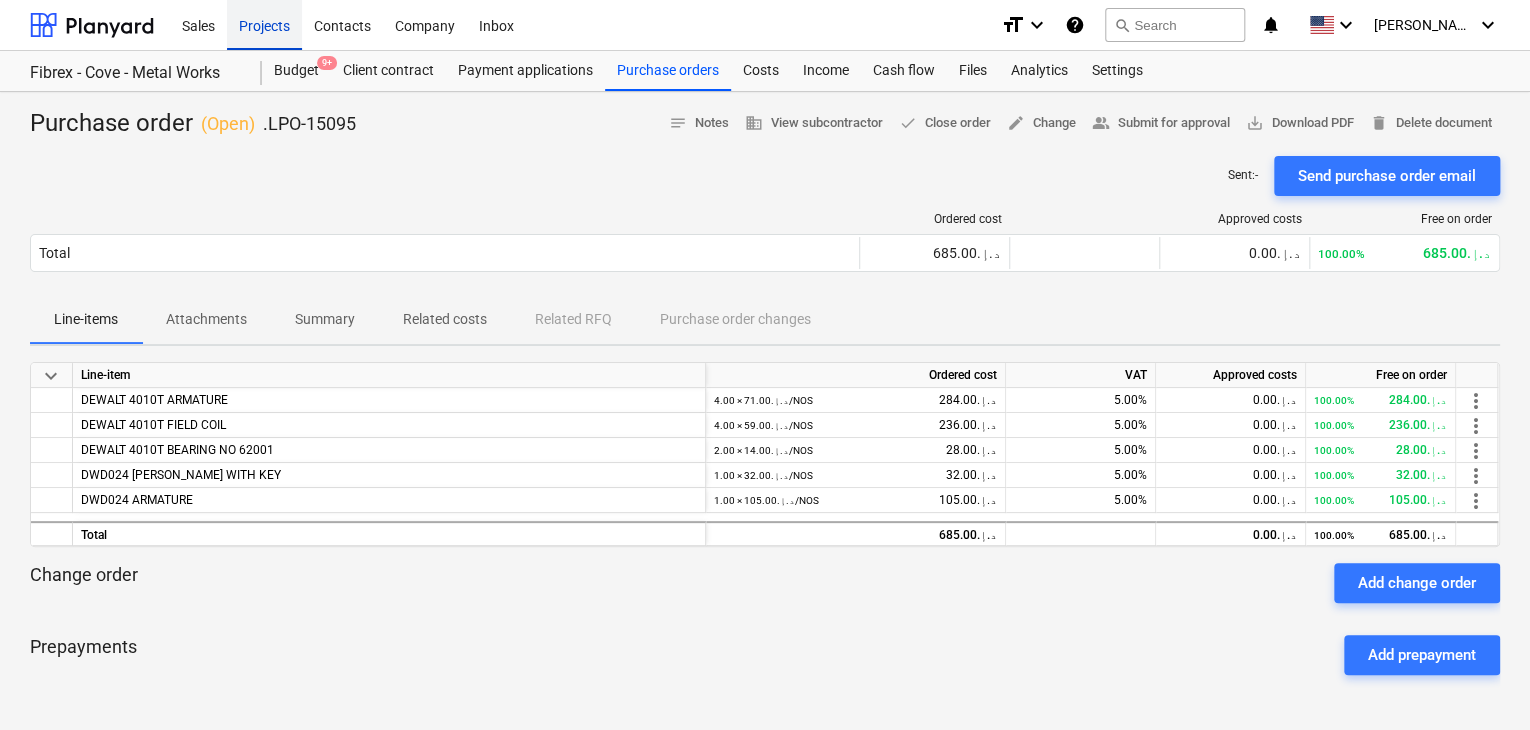 click on "Projects" at bounding box center (264, 24) 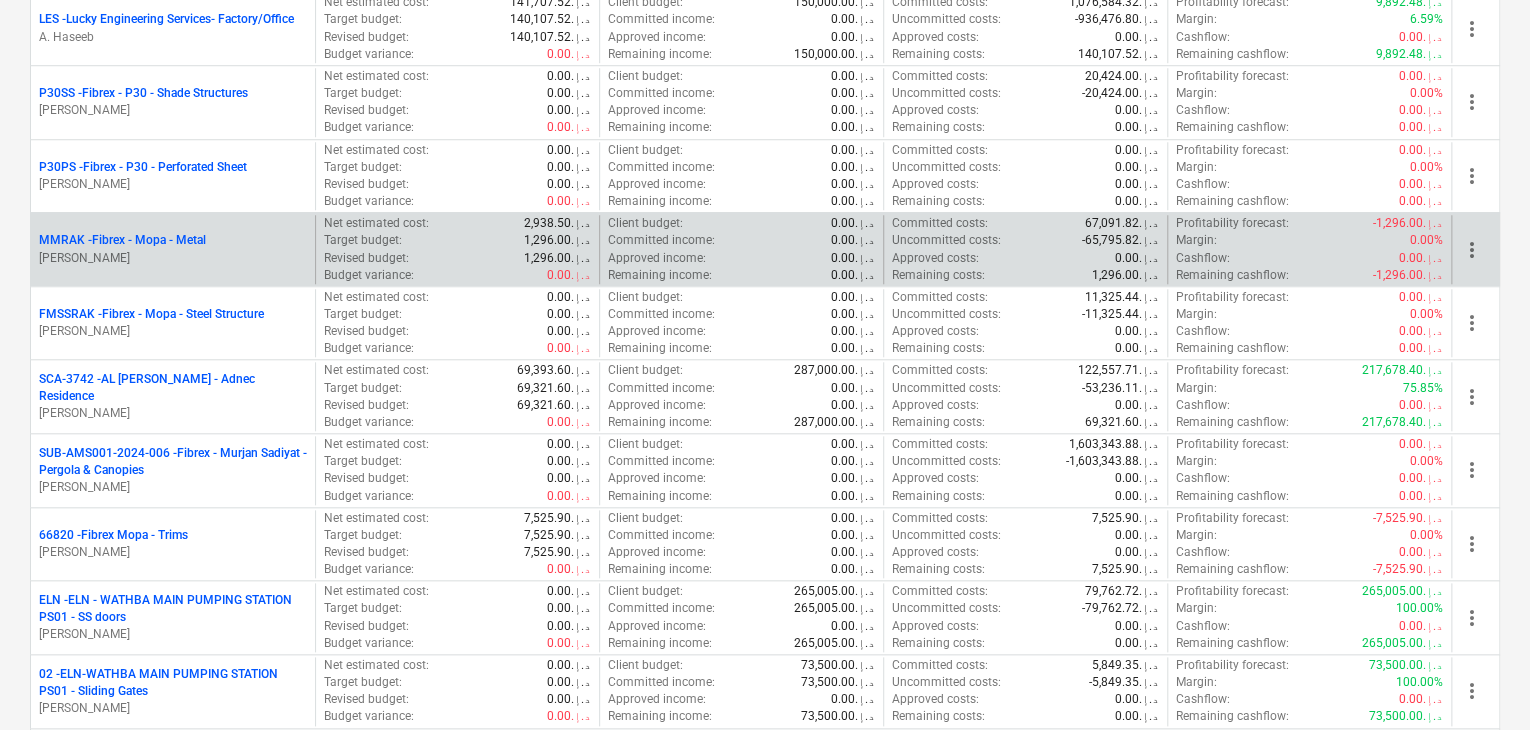 scroll, scrollTop: 1000, scrollLeft: 0, axis: vertical 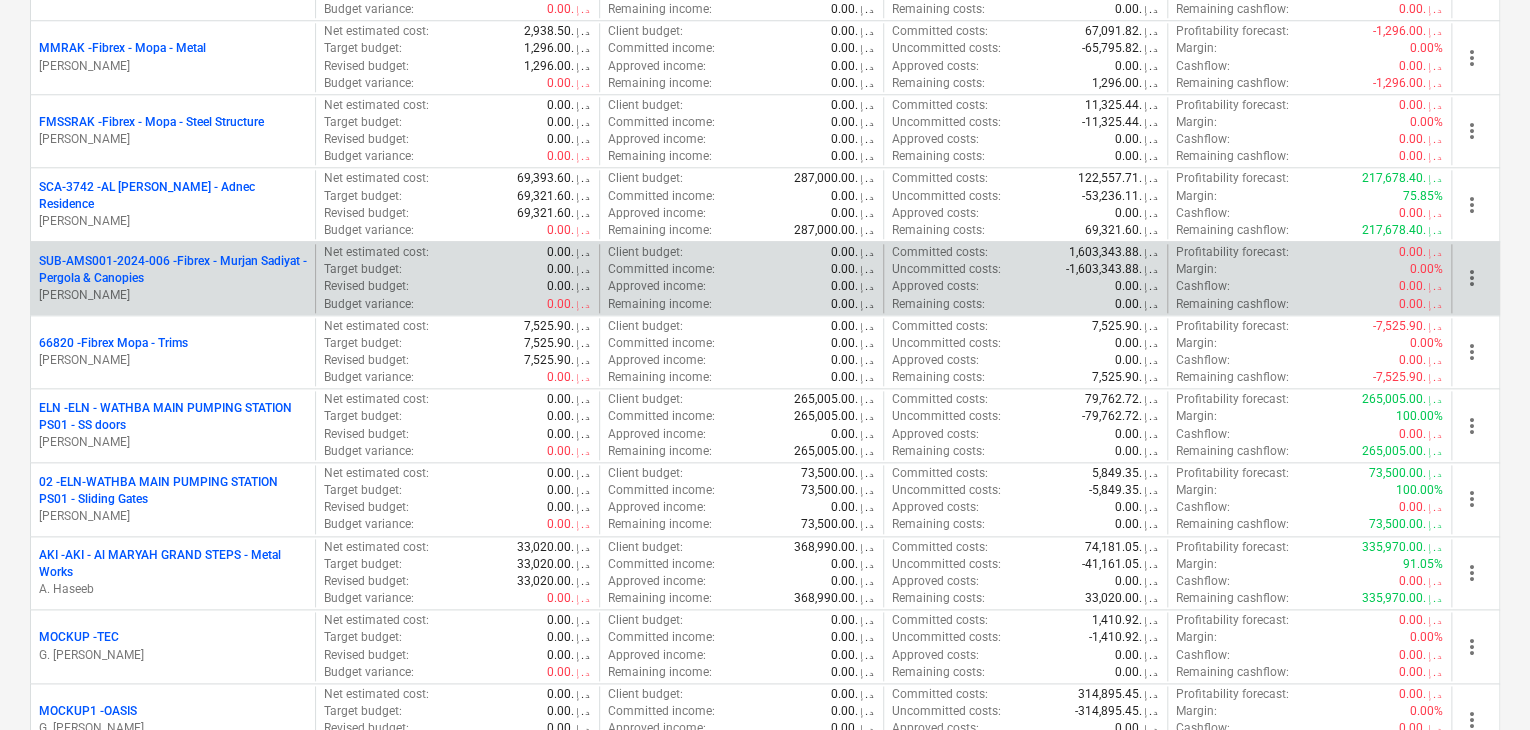 click on "SUB-AMS001-2024-006 -  Fibrex - Murjan Sadiyat - Pergola & Canopies" at bounding box center [173, 270] 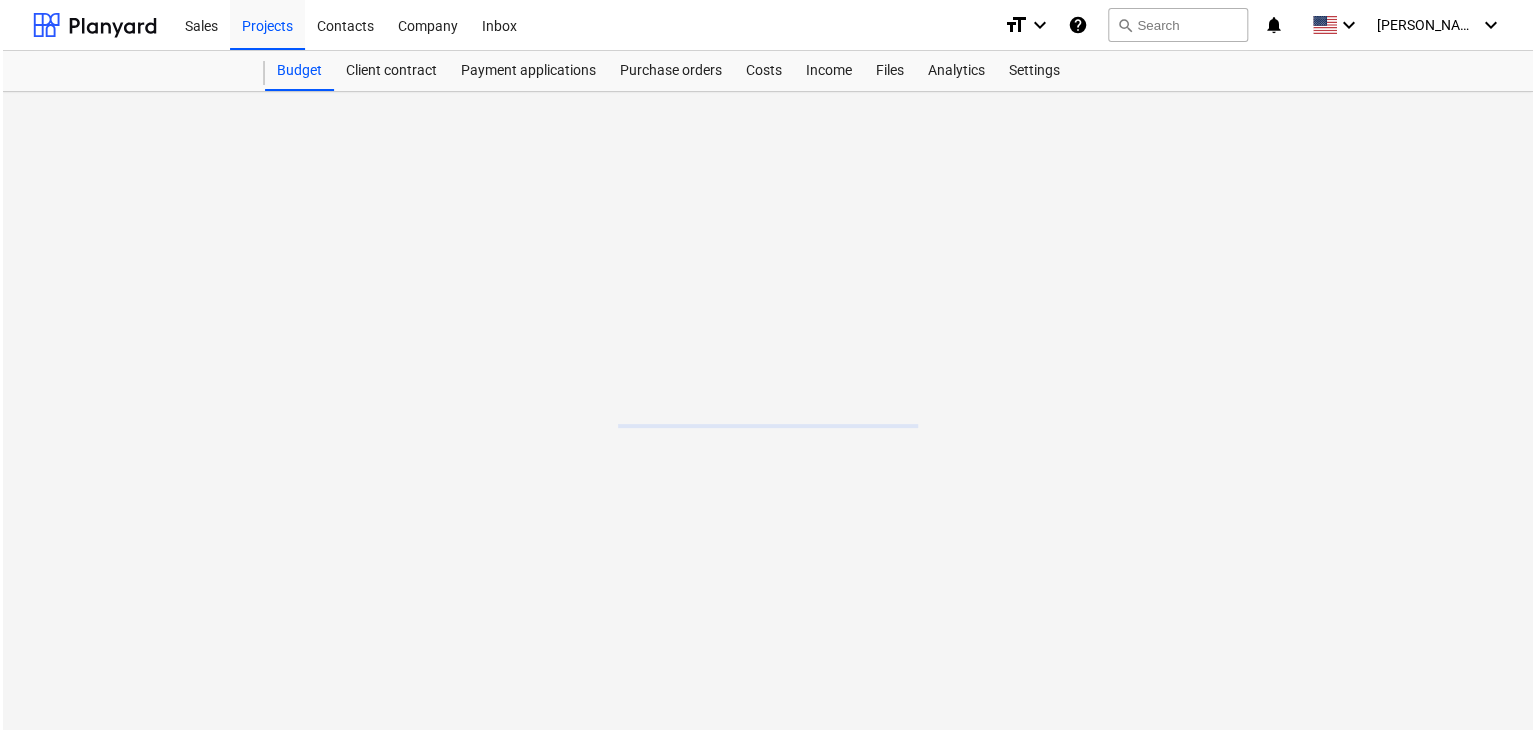 scroll, scrollTop: 0, scrollLeft: 0, axis: both 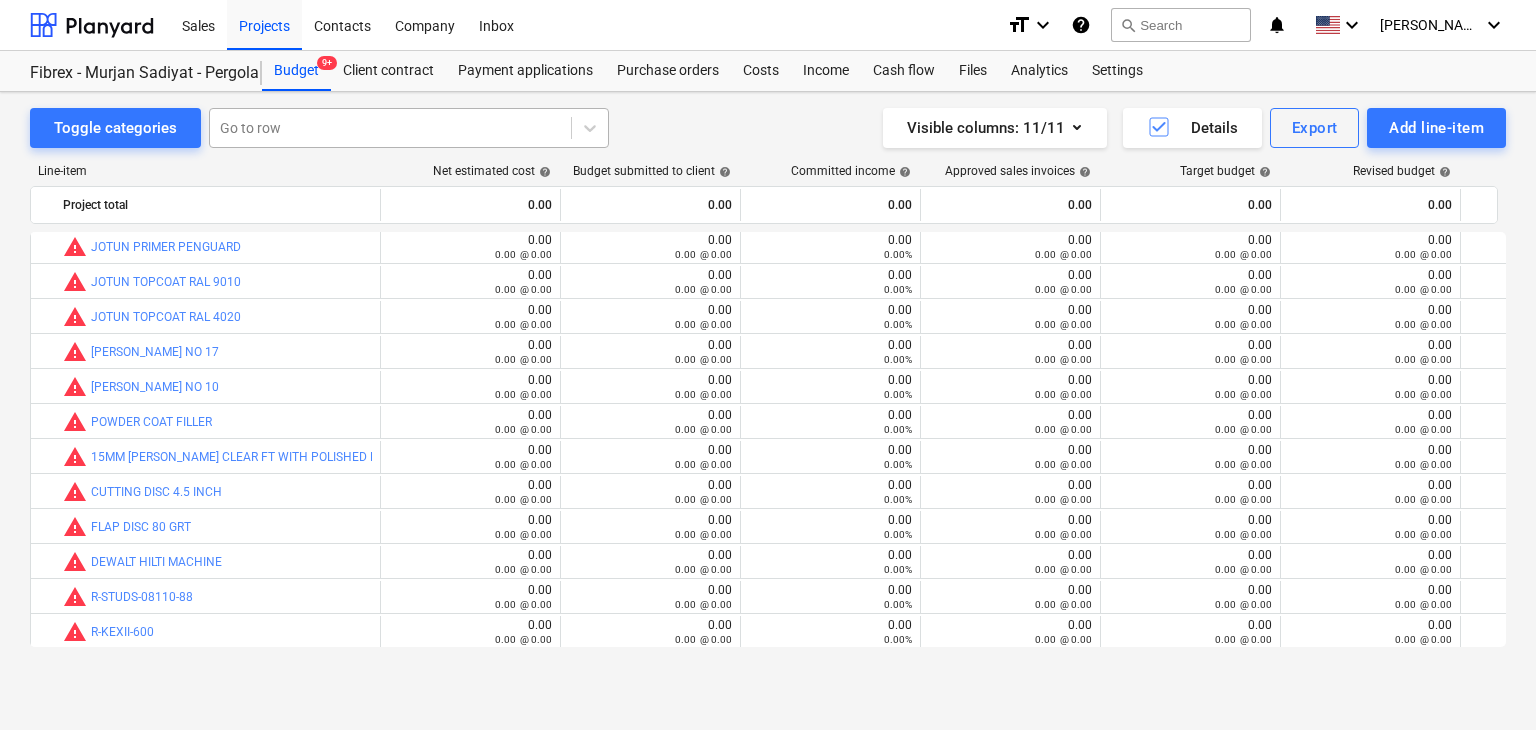 click on "Go to row" at bounding box center (390, 128) 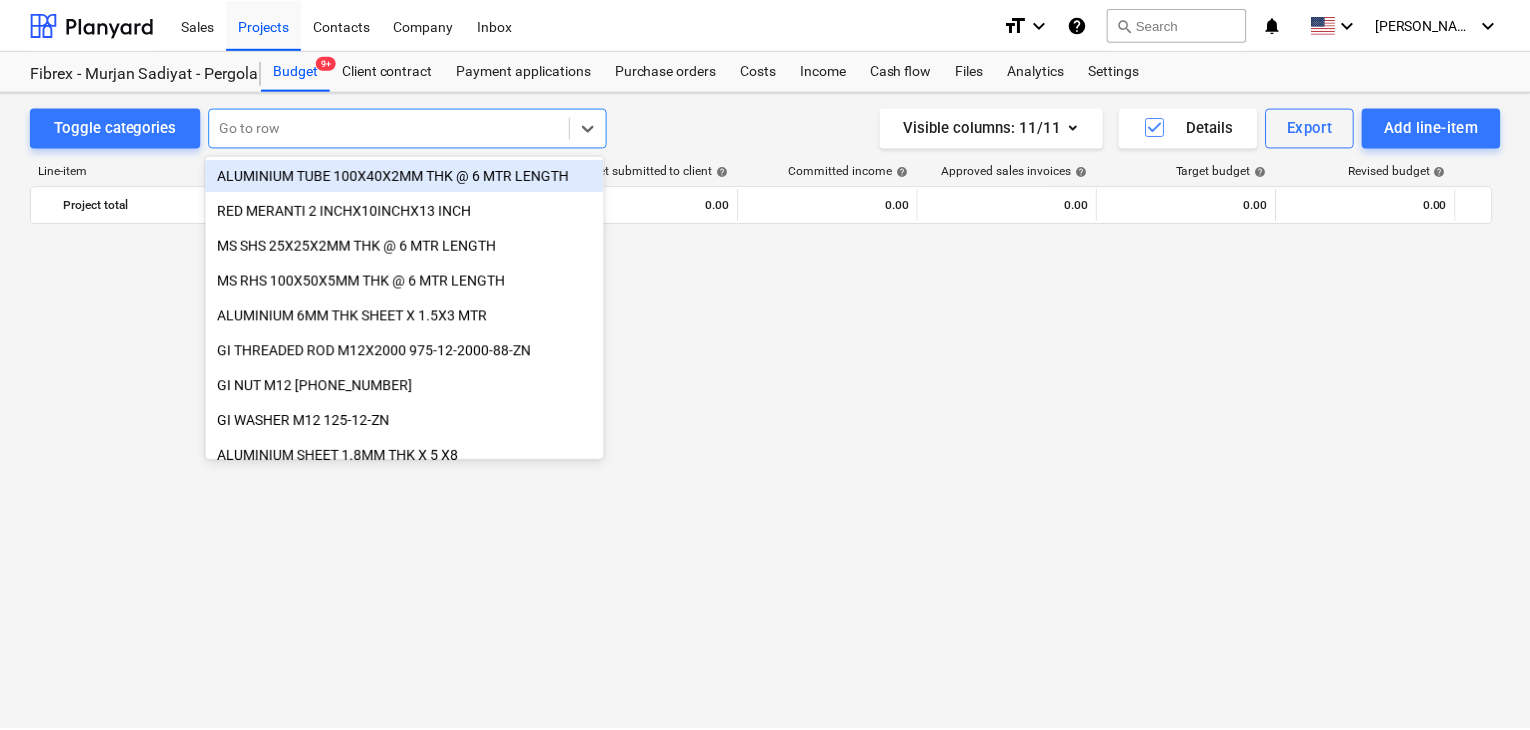 scroll, scrollTop: 9384, scrollLeft: 0, axis: vertical 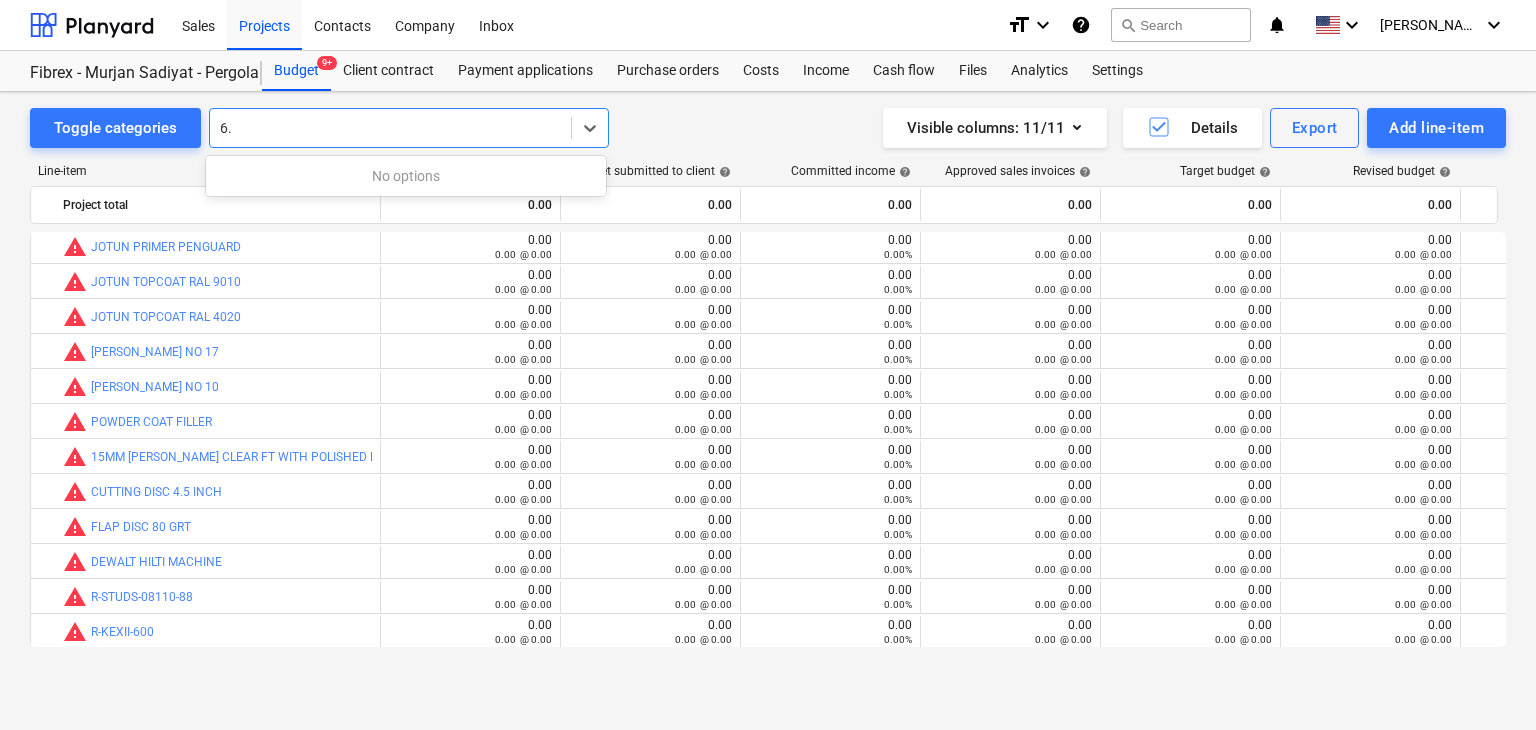 type on "6" 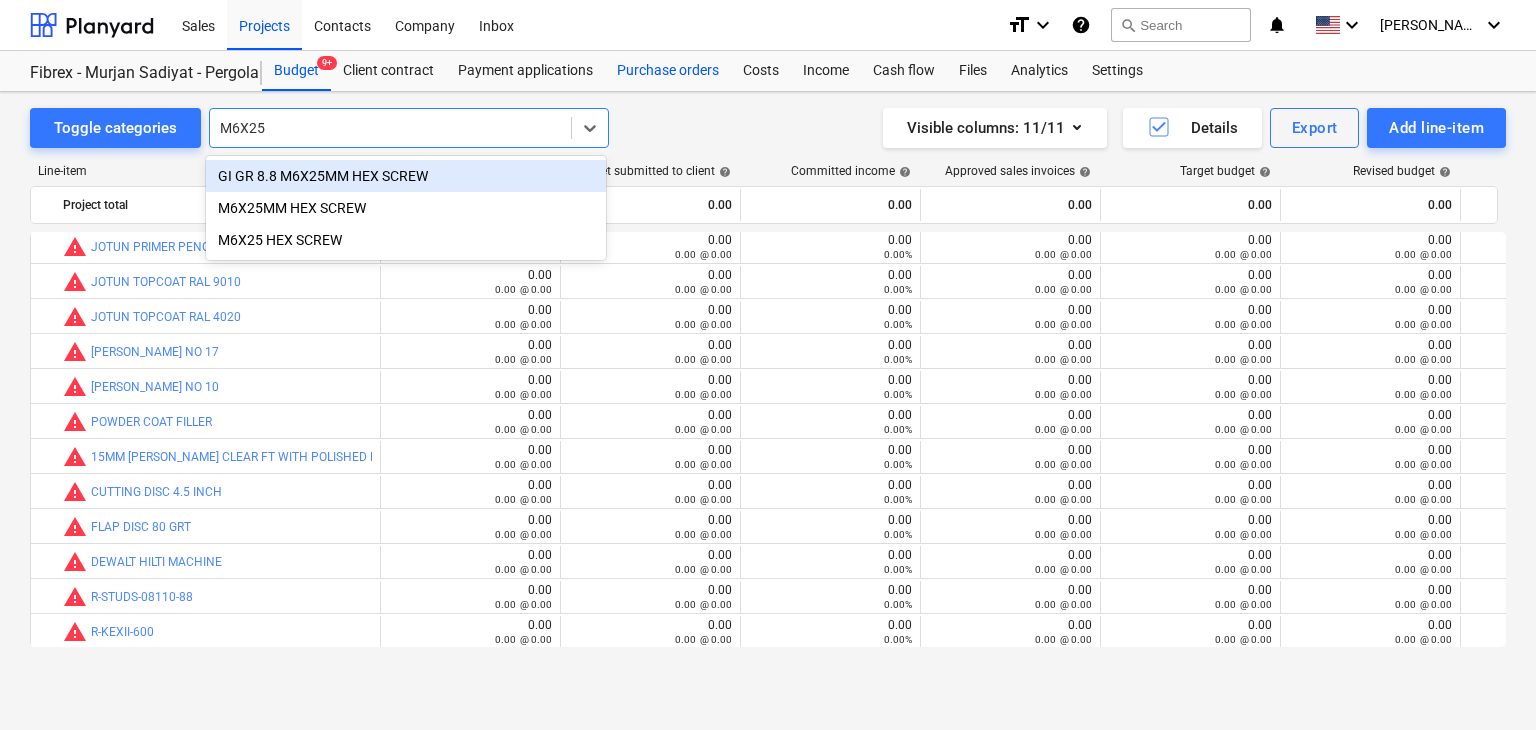 type on "M6X25" 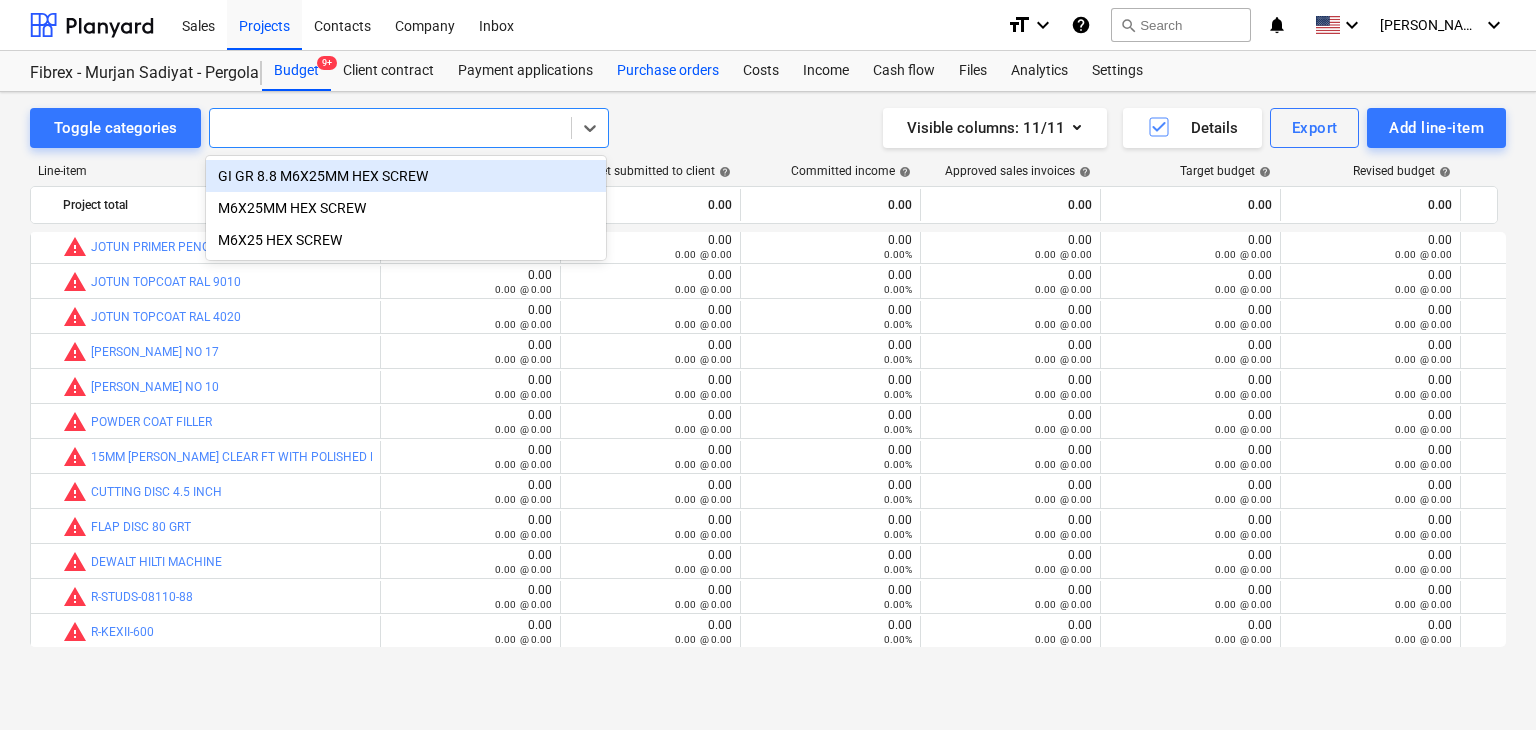 click on "Purchase orders" at bounding box center [668, 71] 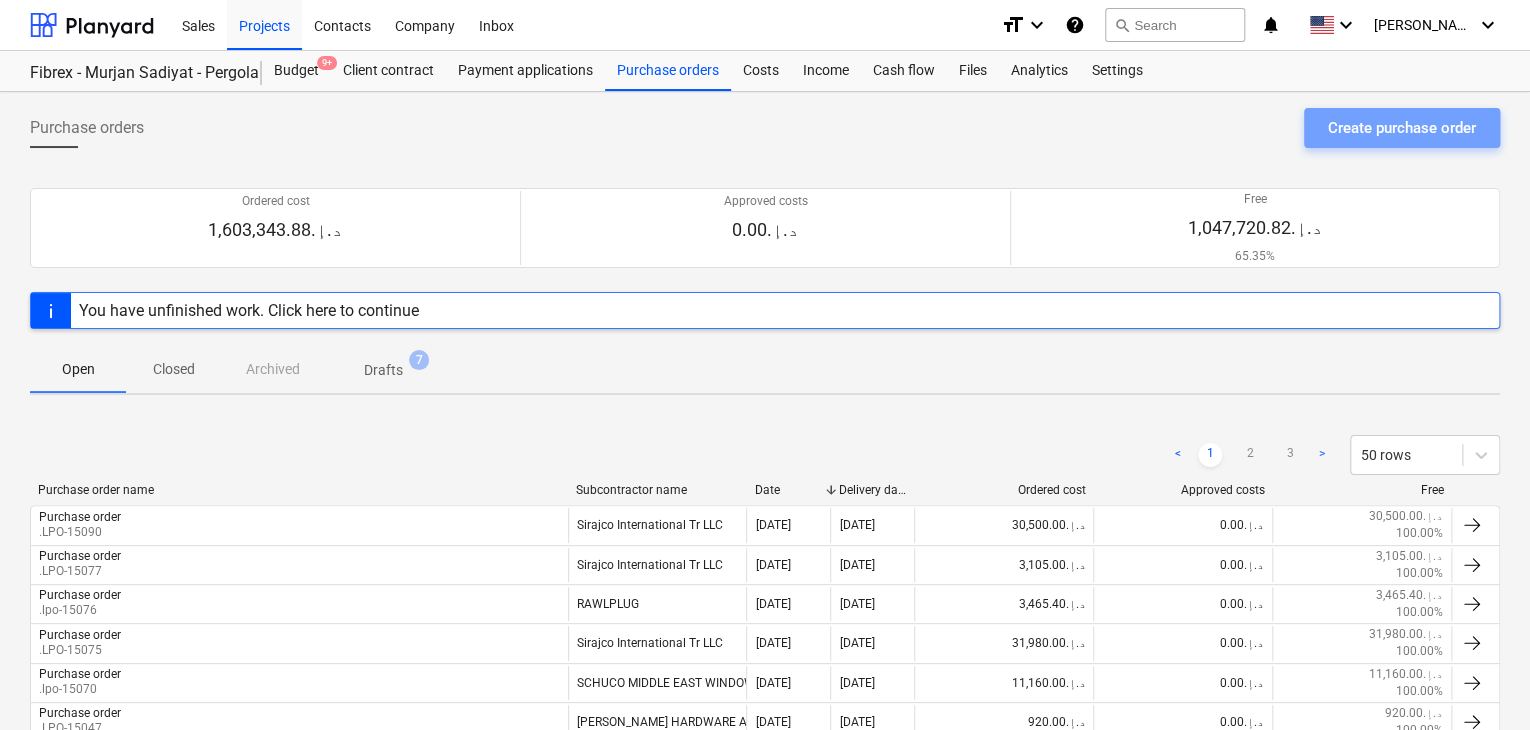 click on "Create purchase order" at bounding box center [1402, 128] 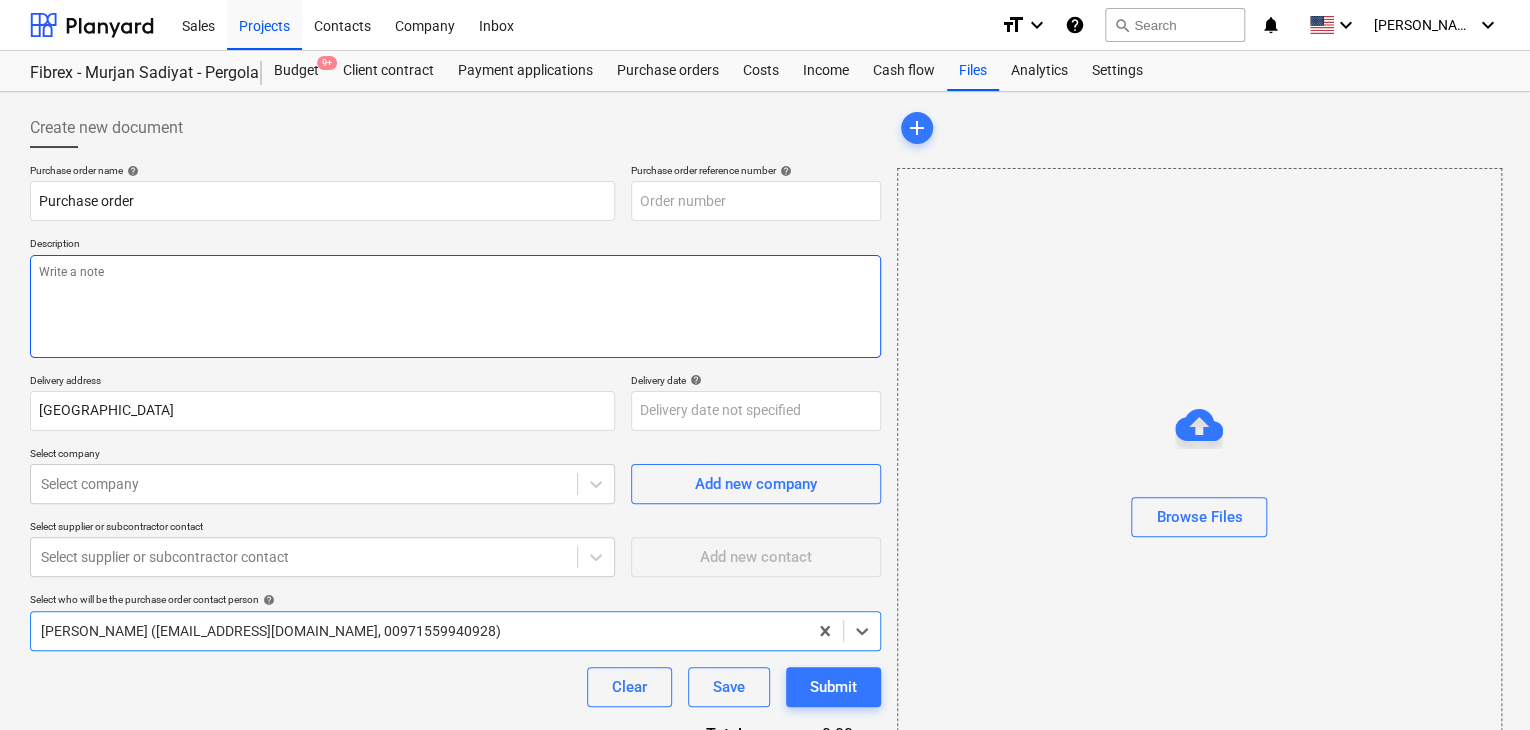 click at bounding box center [455, 306] 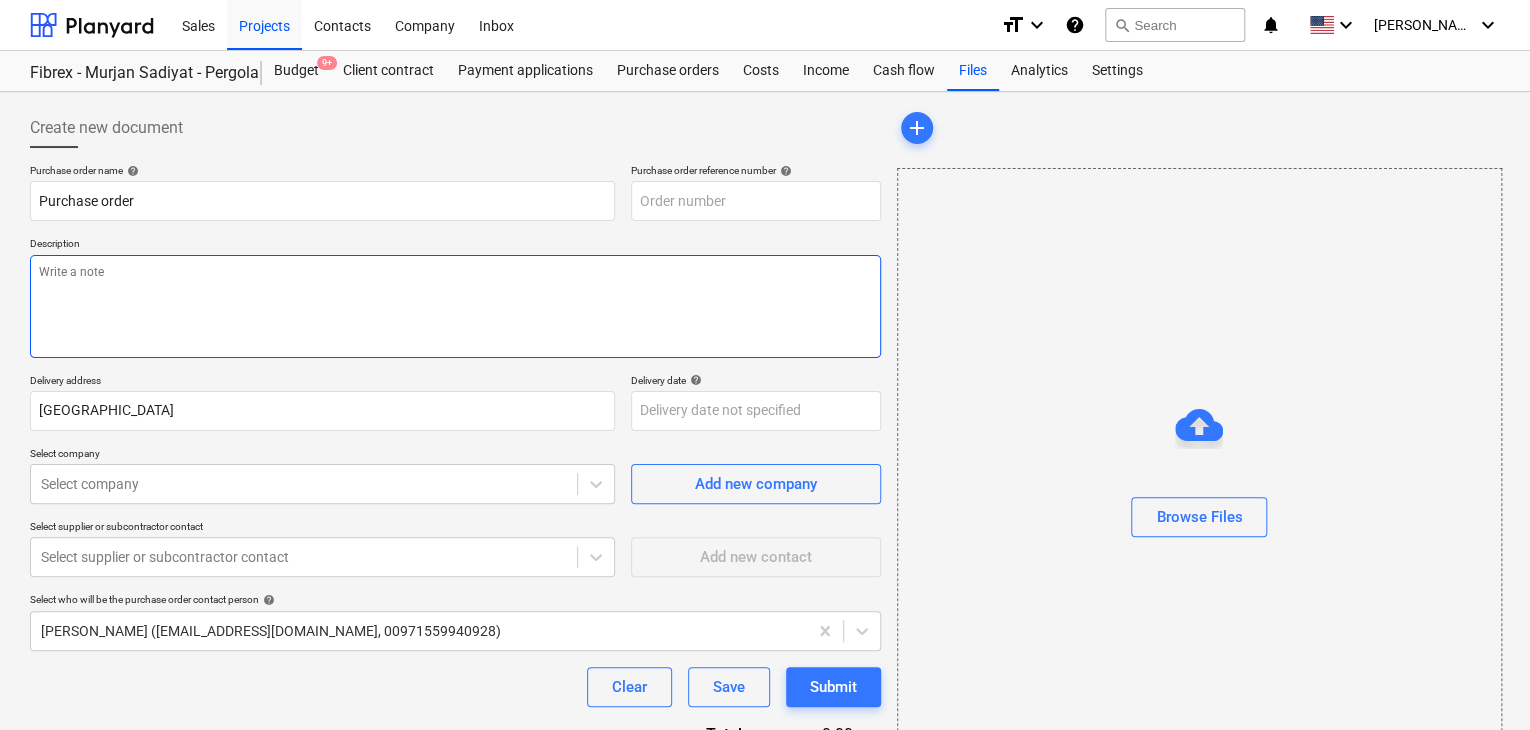 click at bounding box center [455, 306] 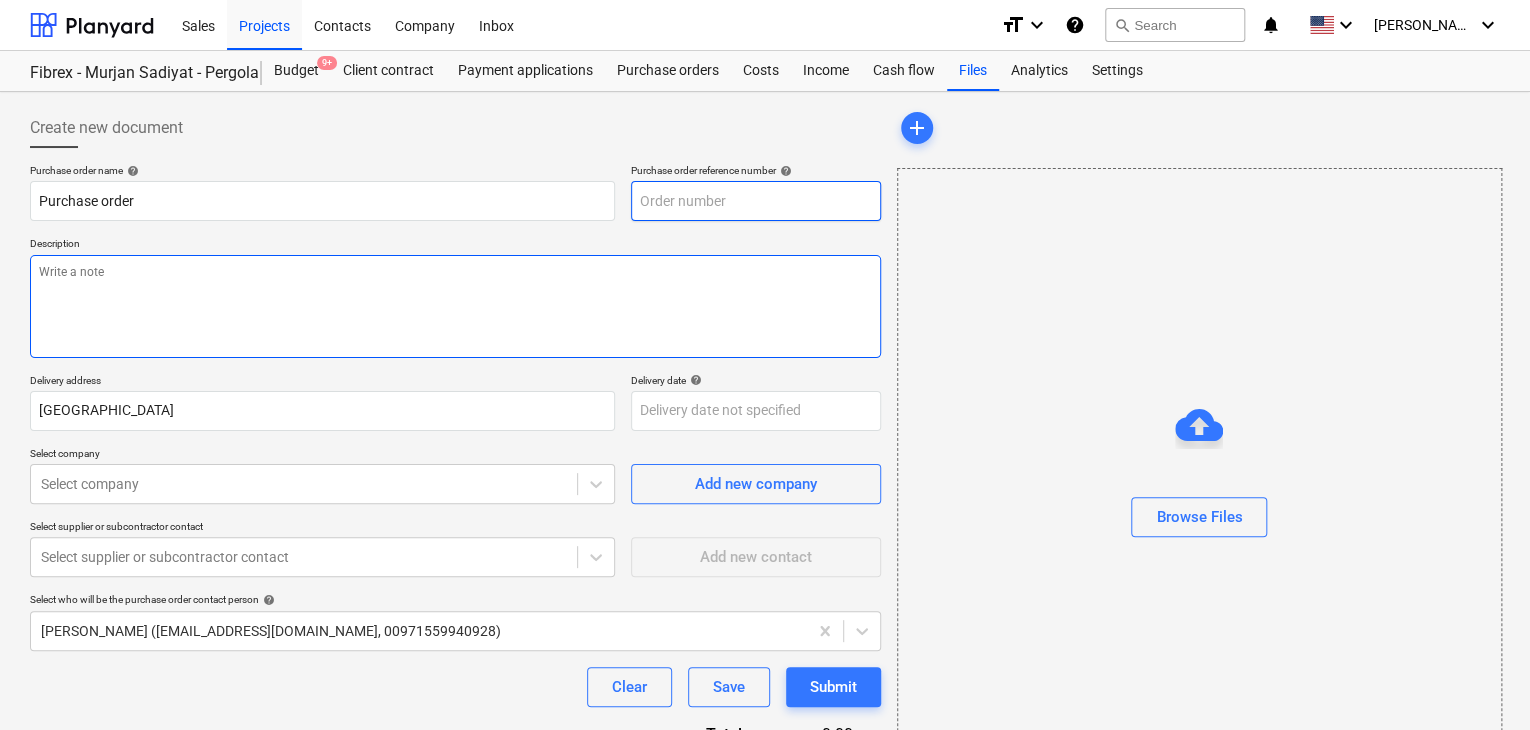 type on "x" 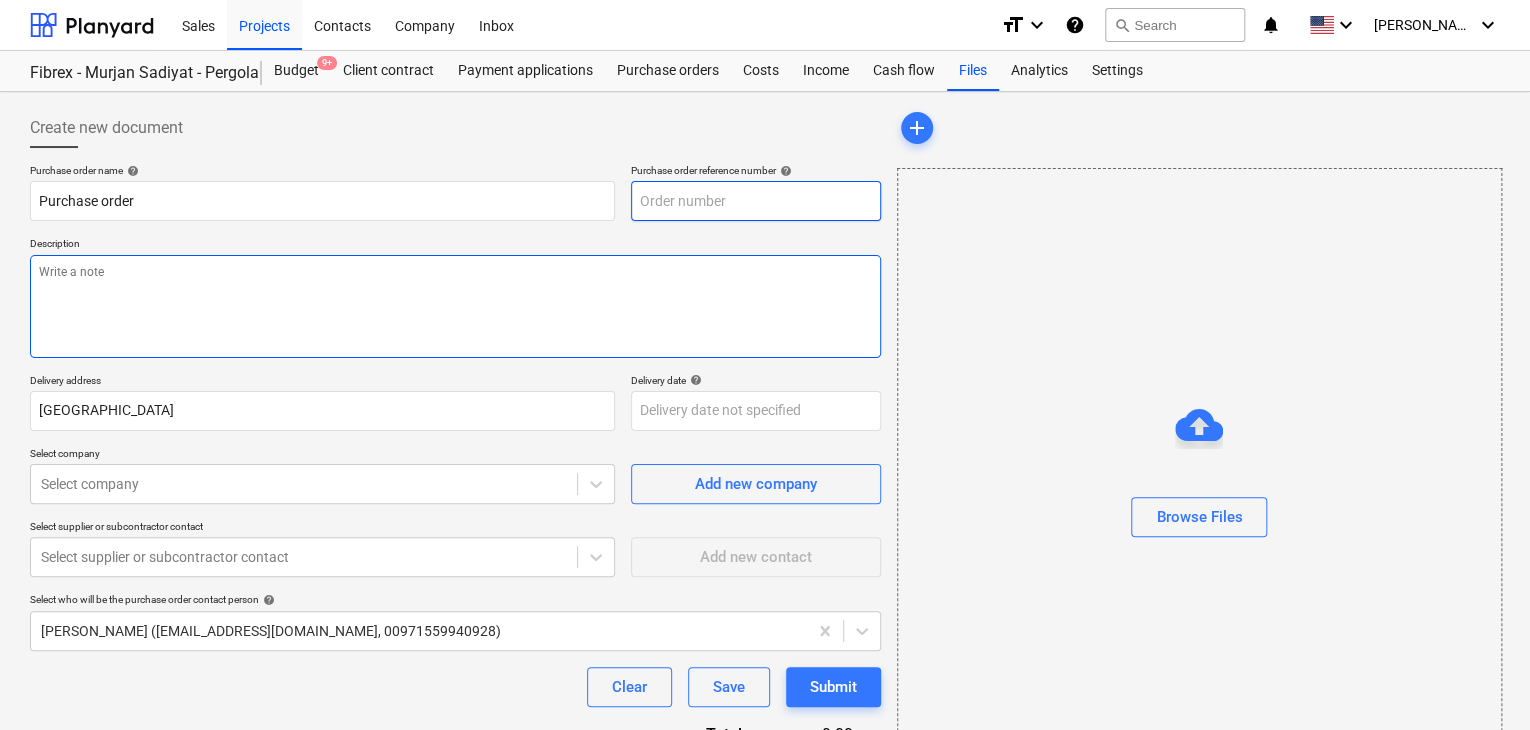 type on "SUB-AMS001-2024-006-PO-173" 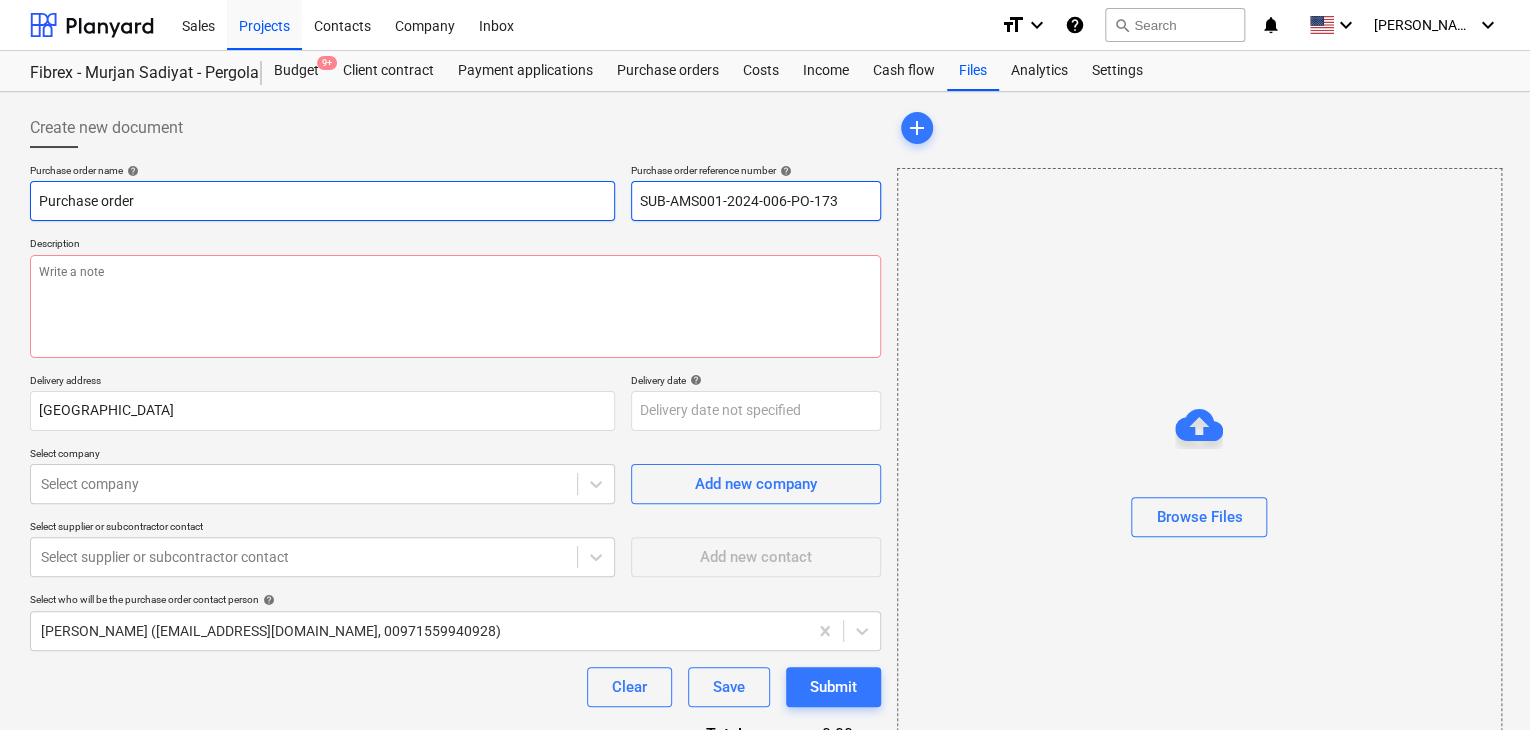 drag, startPoint x: 848, startPoint y: 200, endPoint x: 552, endPoint y: 200, distance: 296 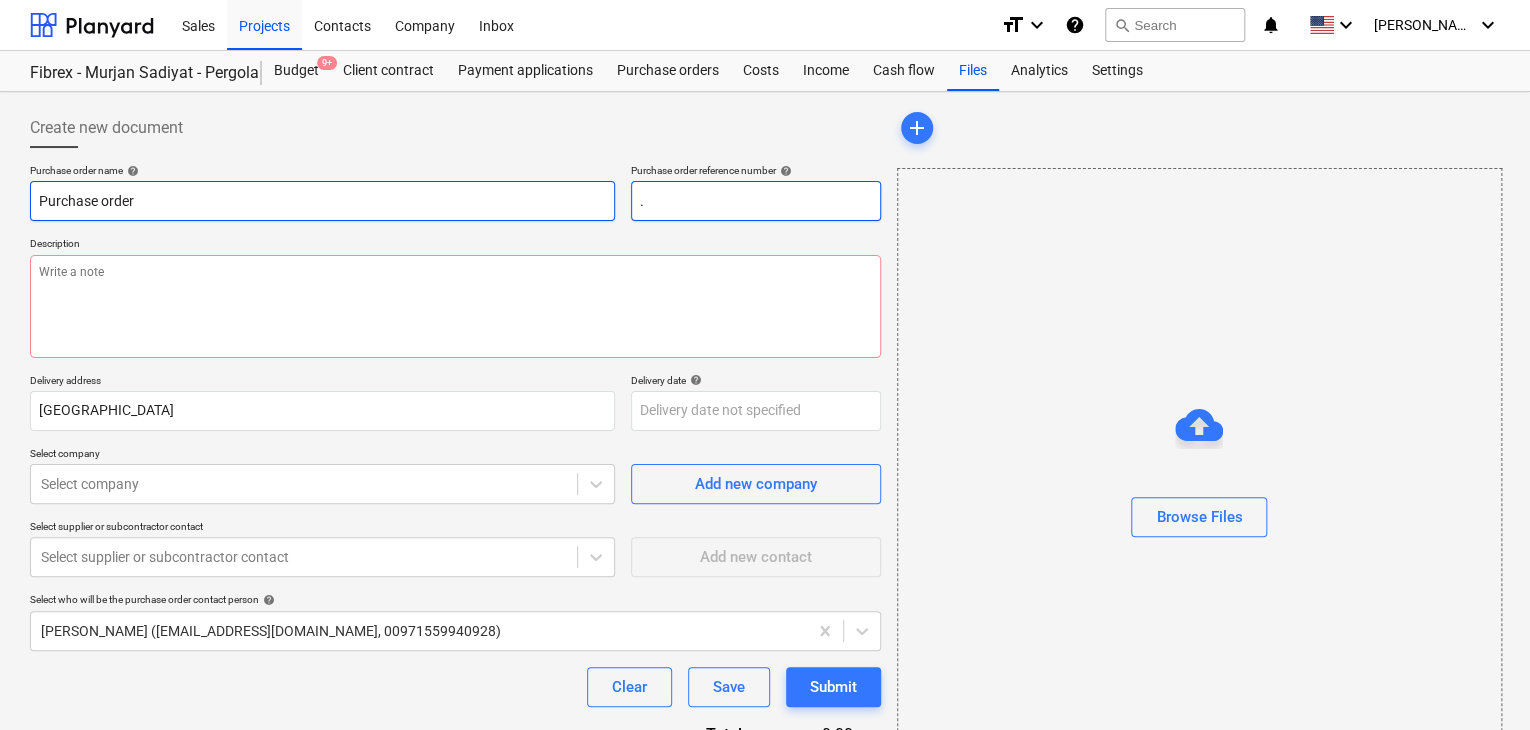 type on "x" 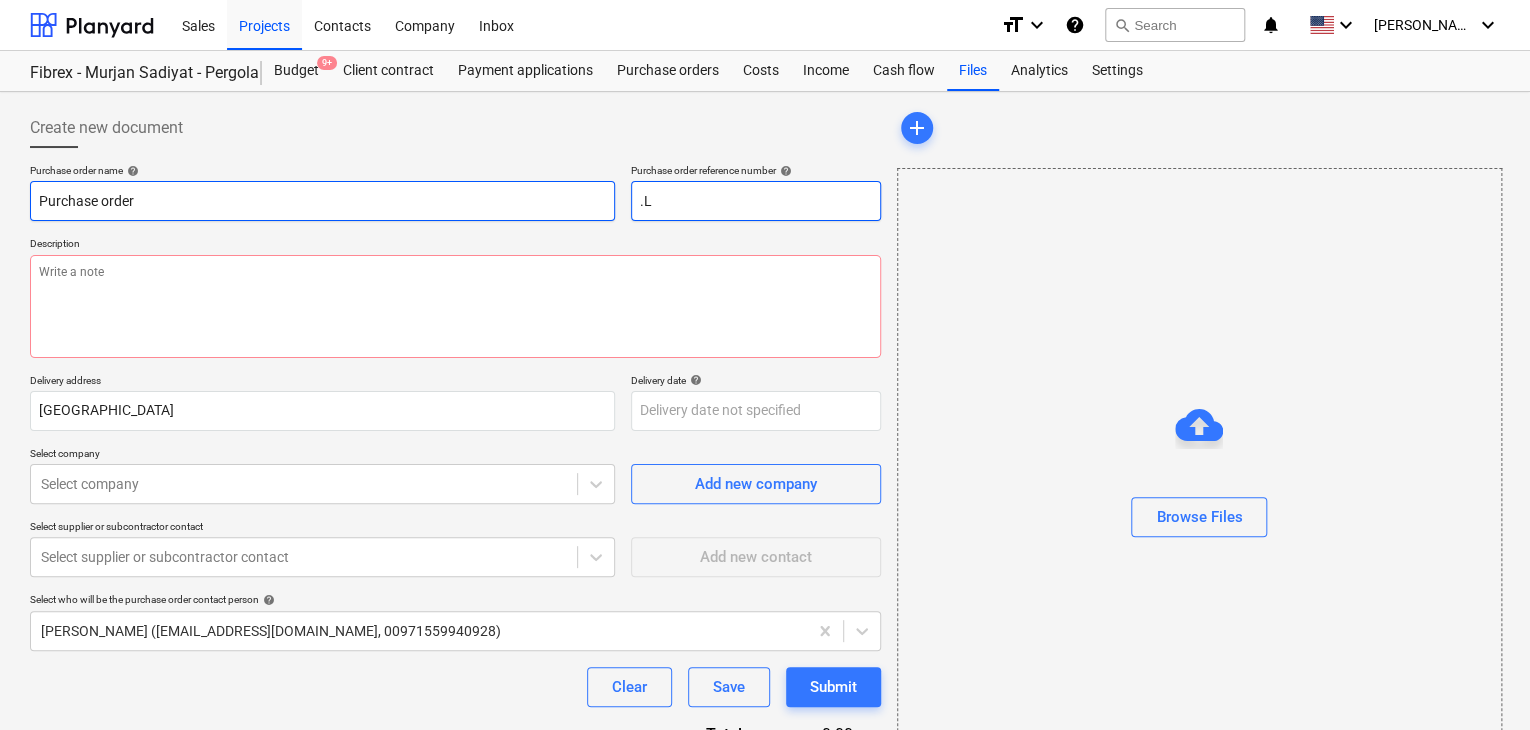 type on "x" 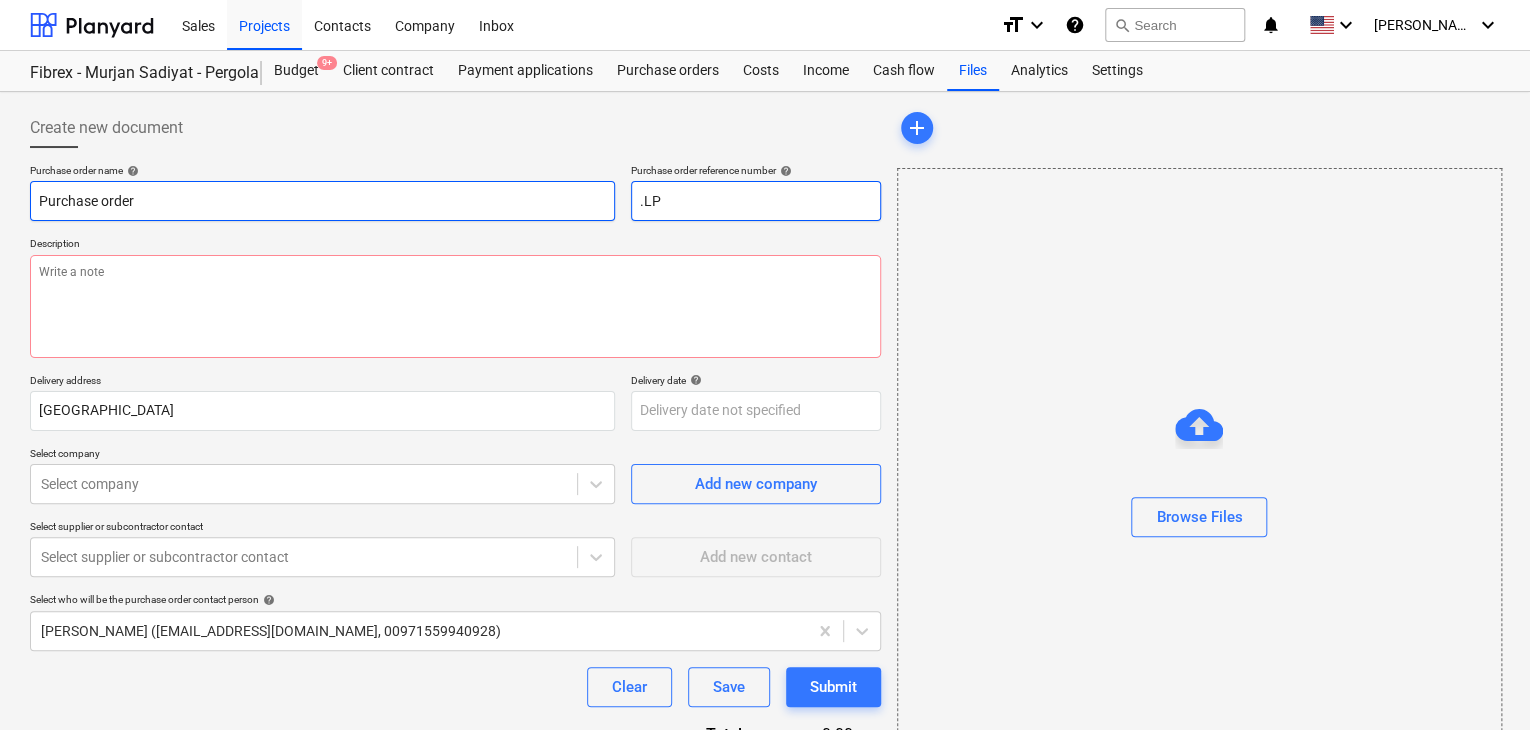 type on "x" 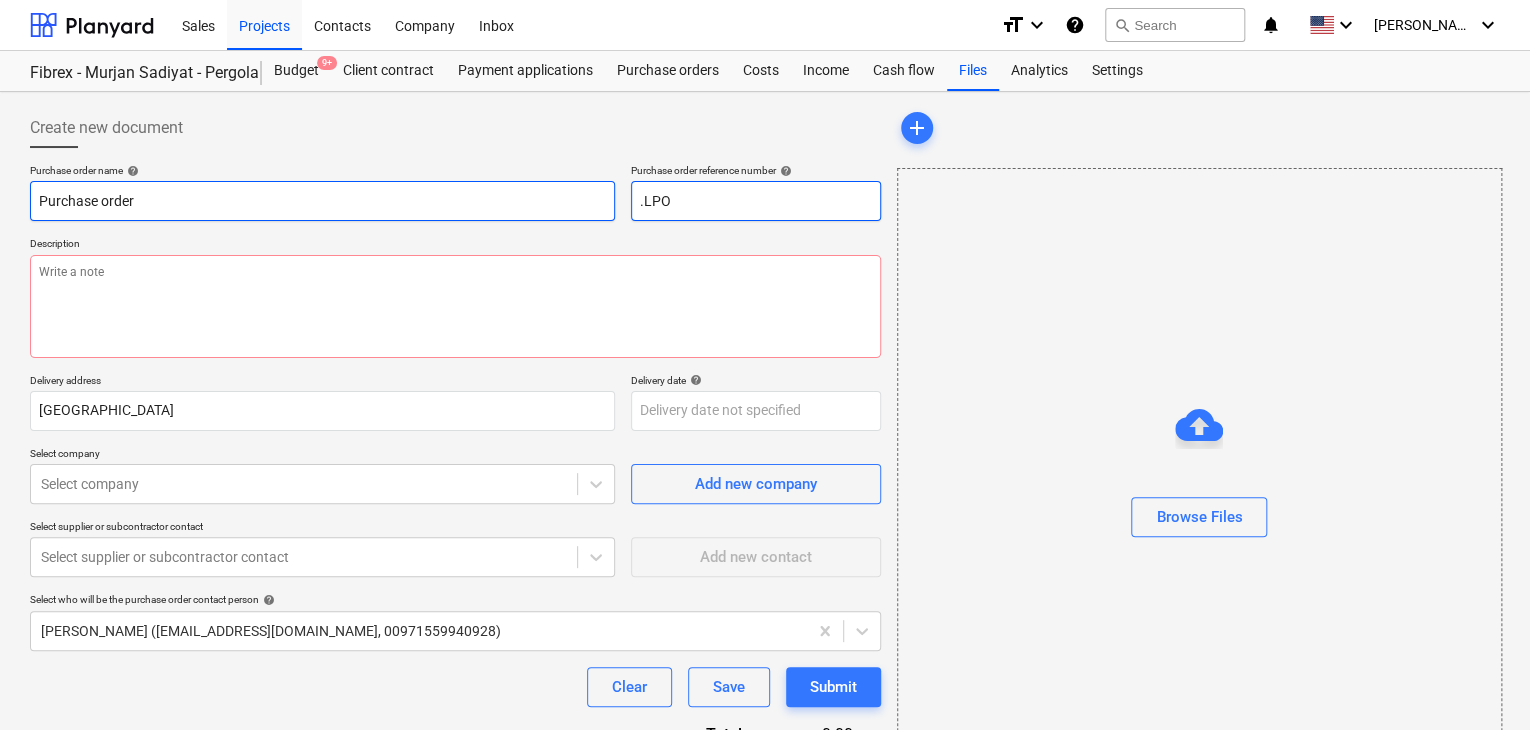 type on "x" 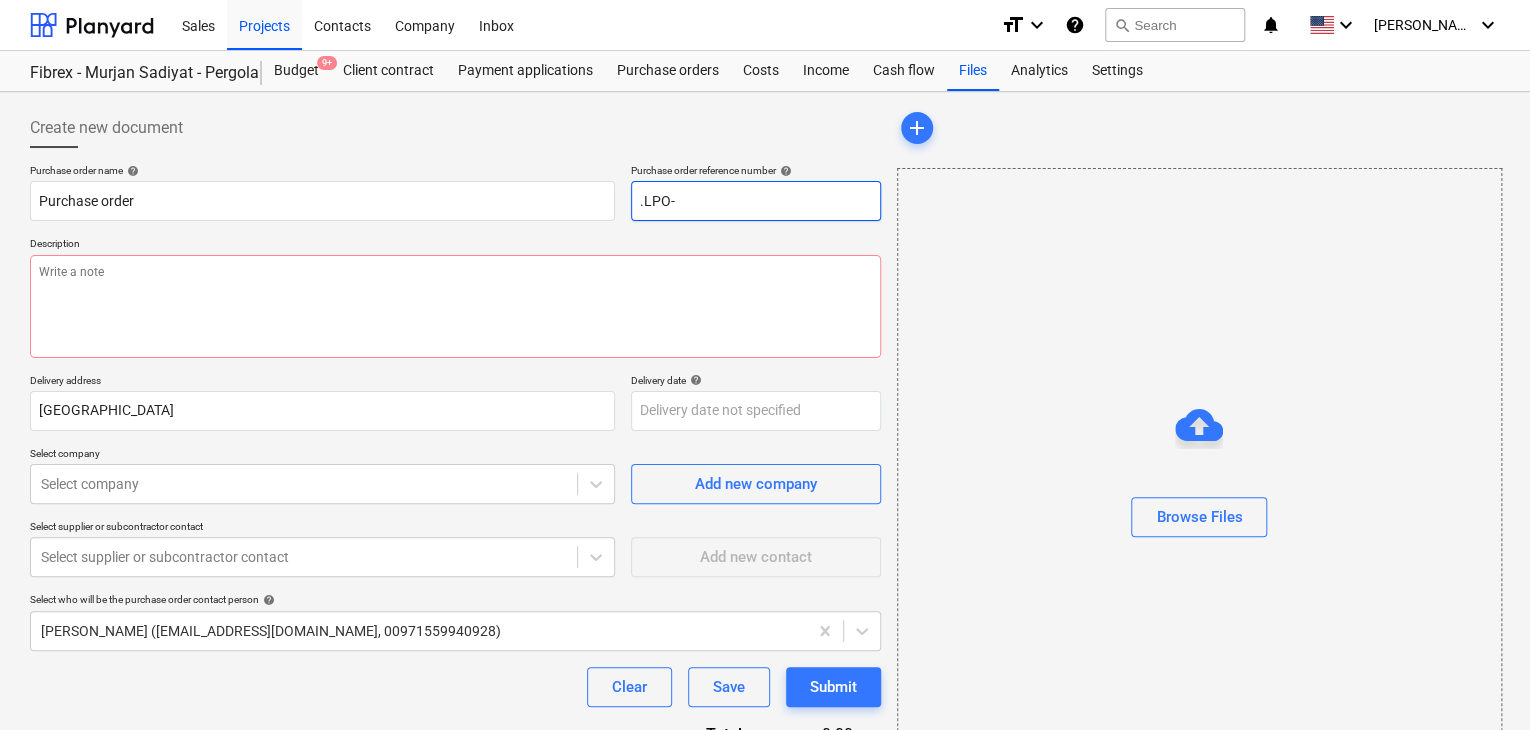 type on ".LPO-" 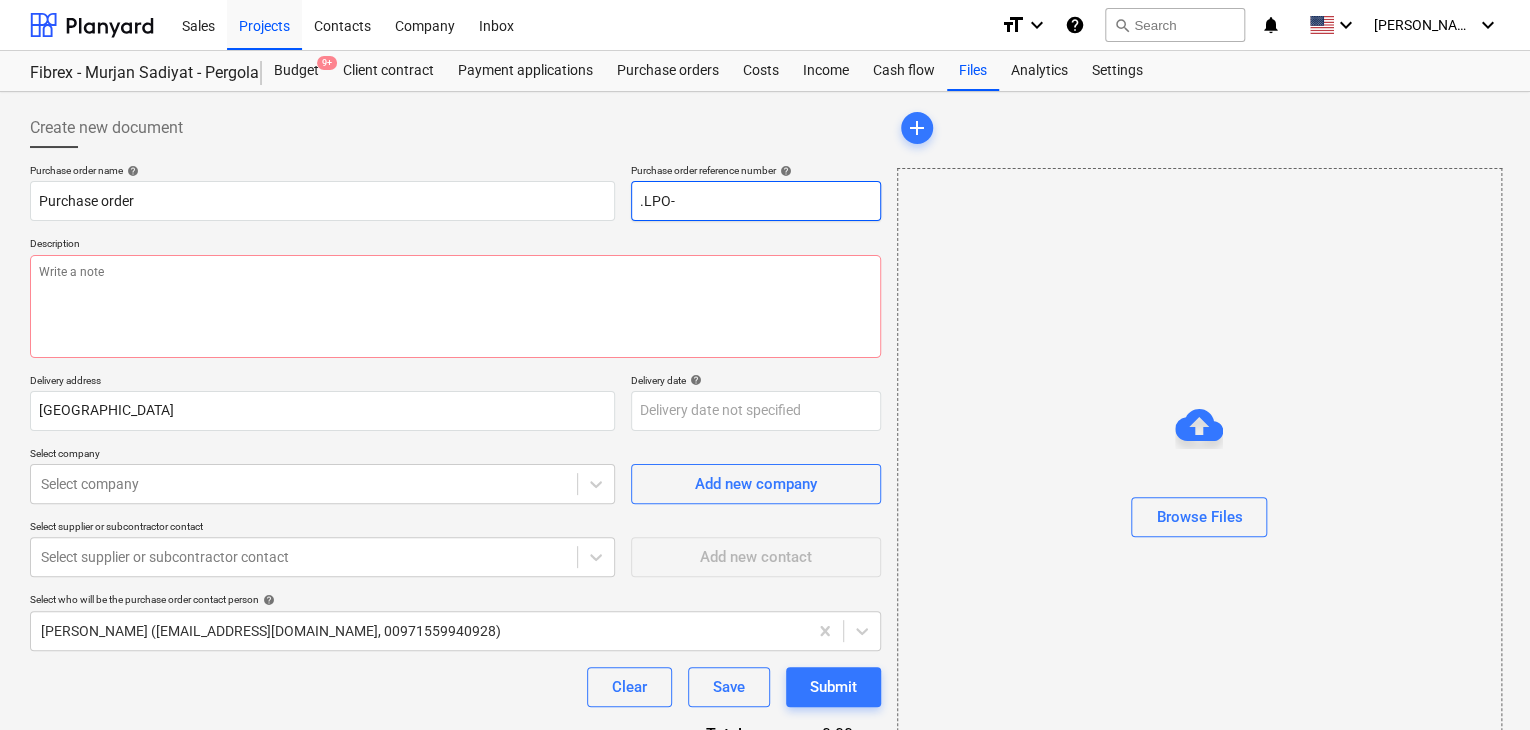 type on "x" 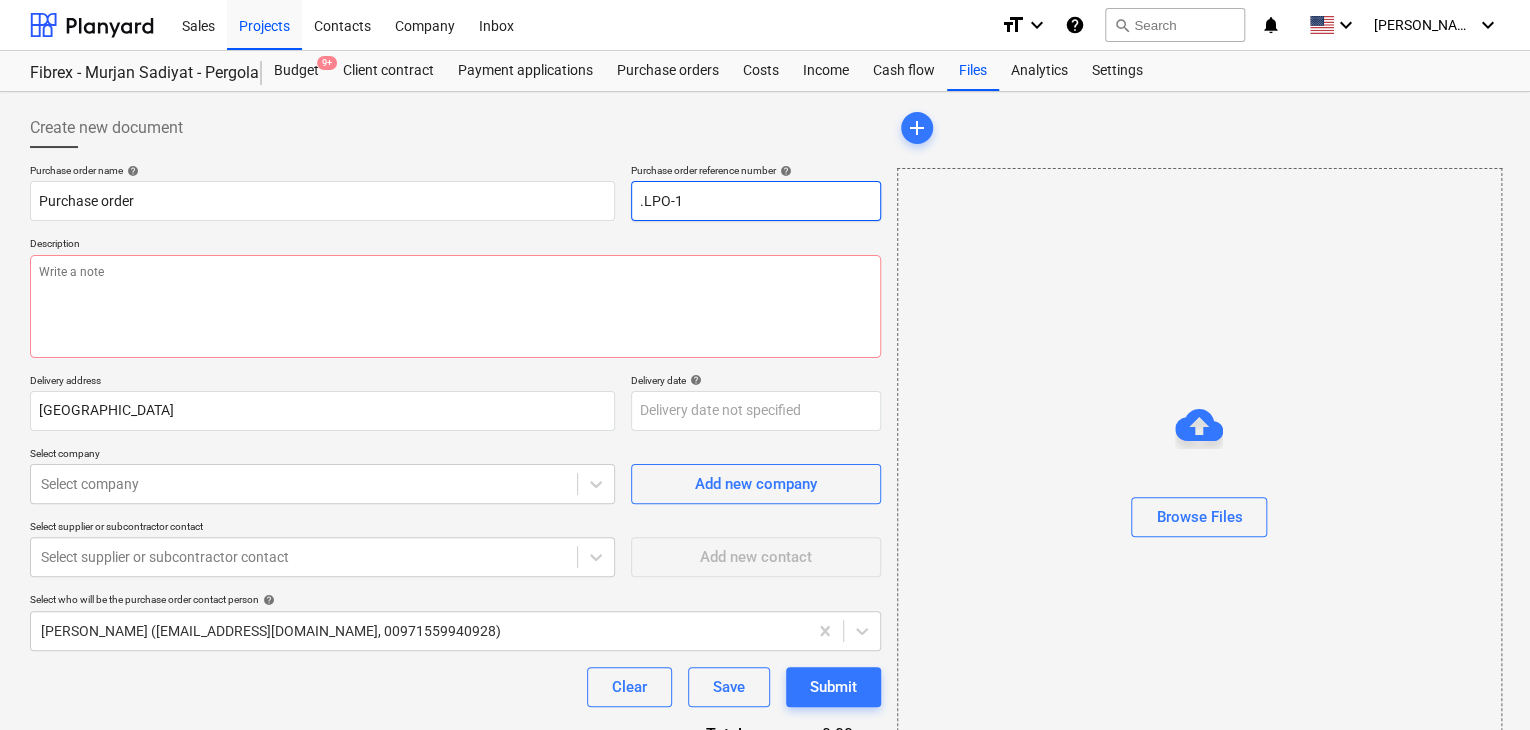 type on "x" 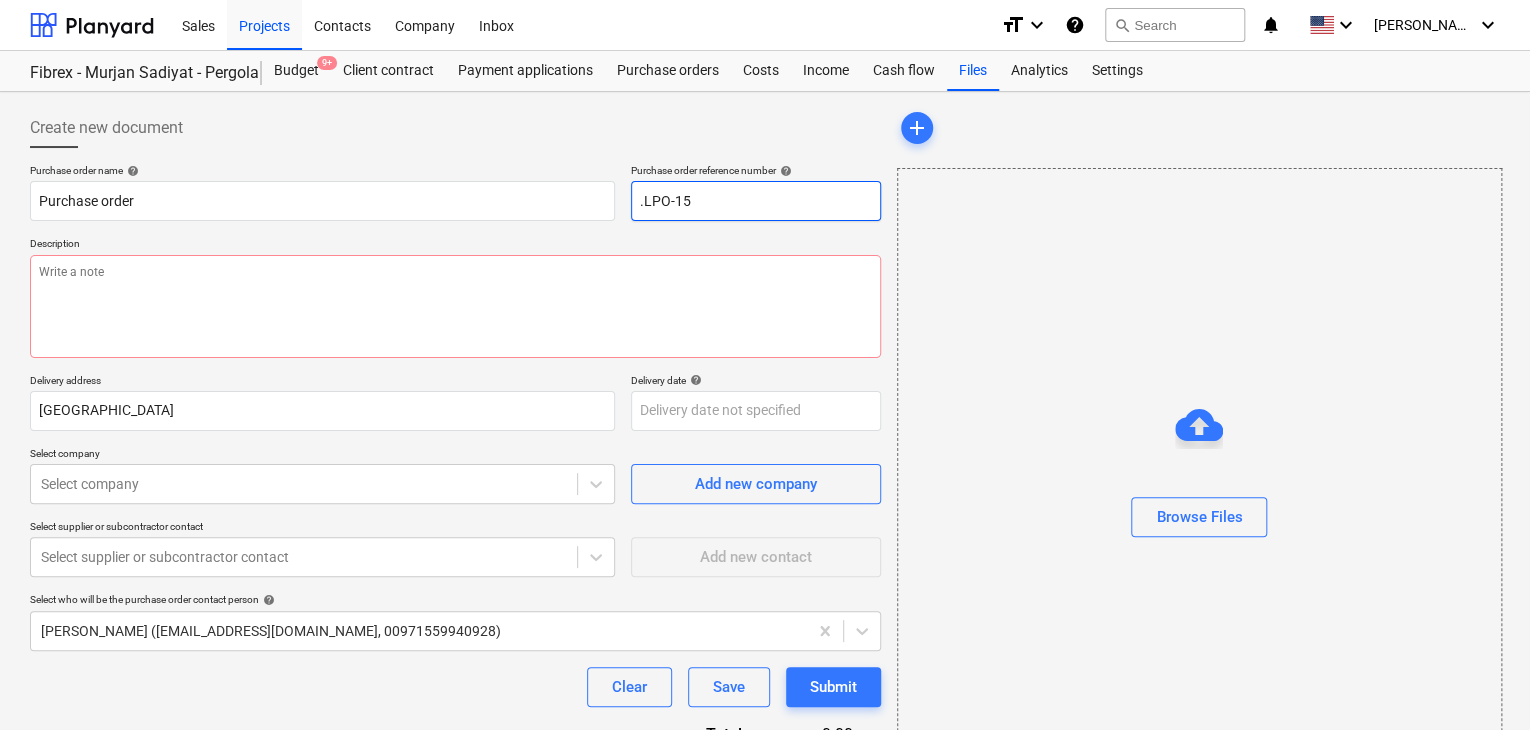 type on "x" 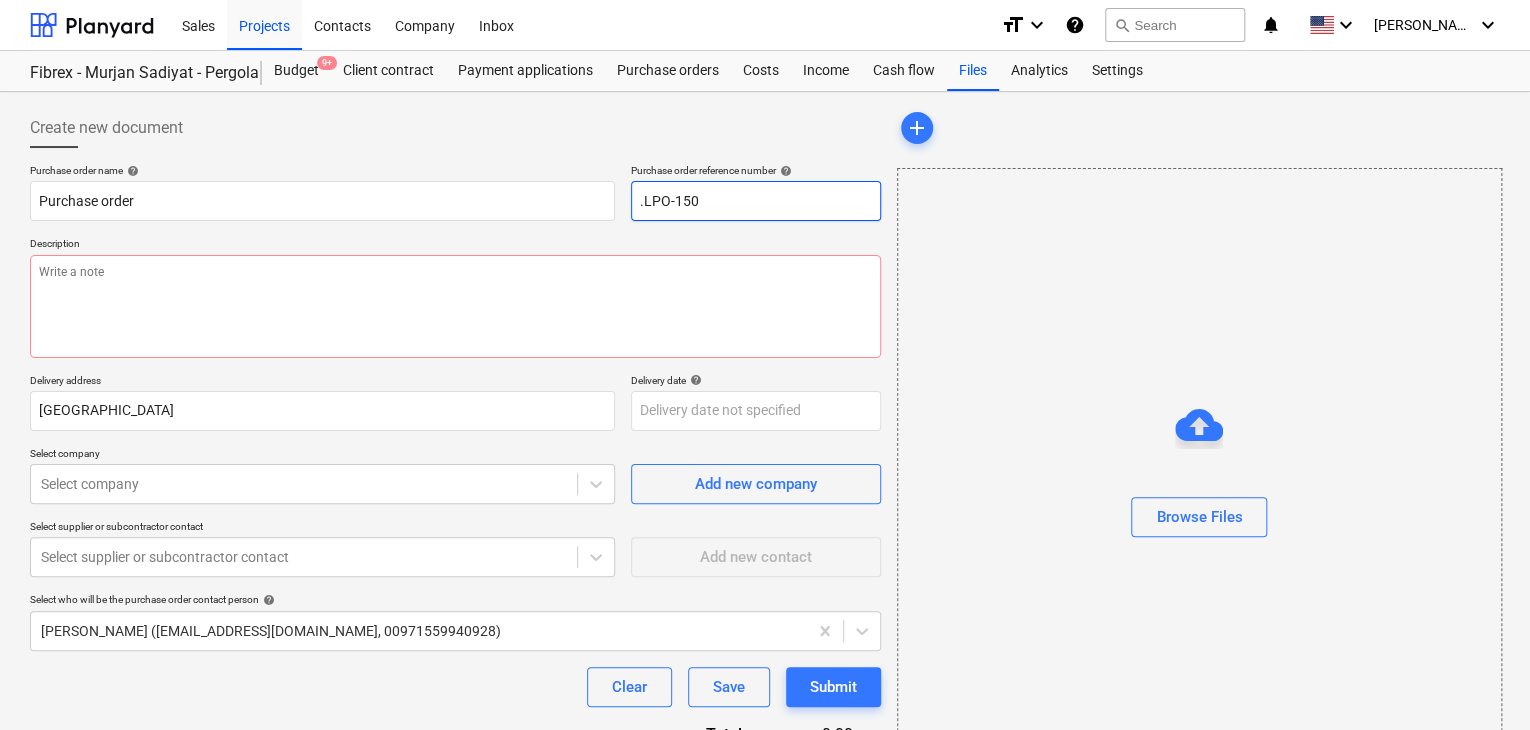 type on "x" 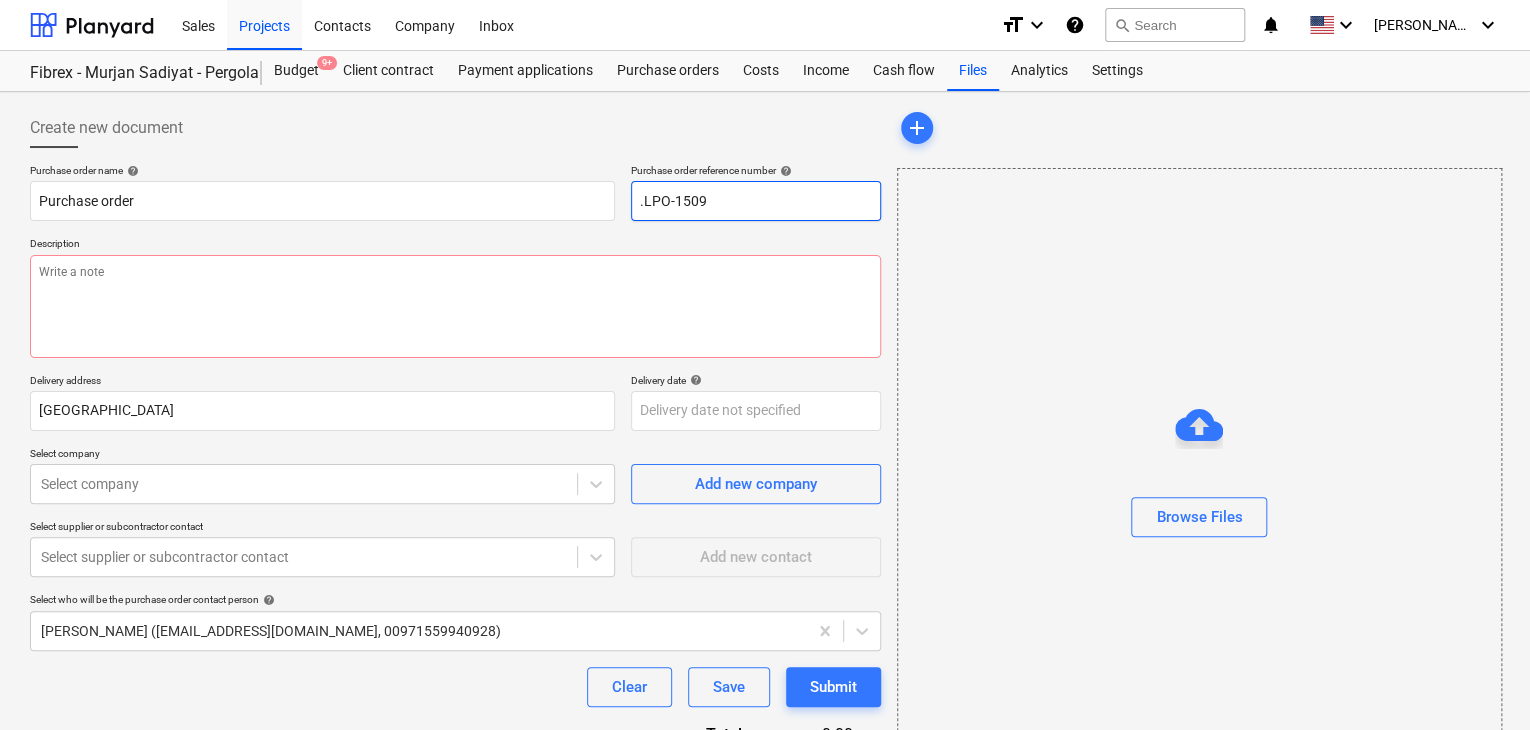 type on "x" 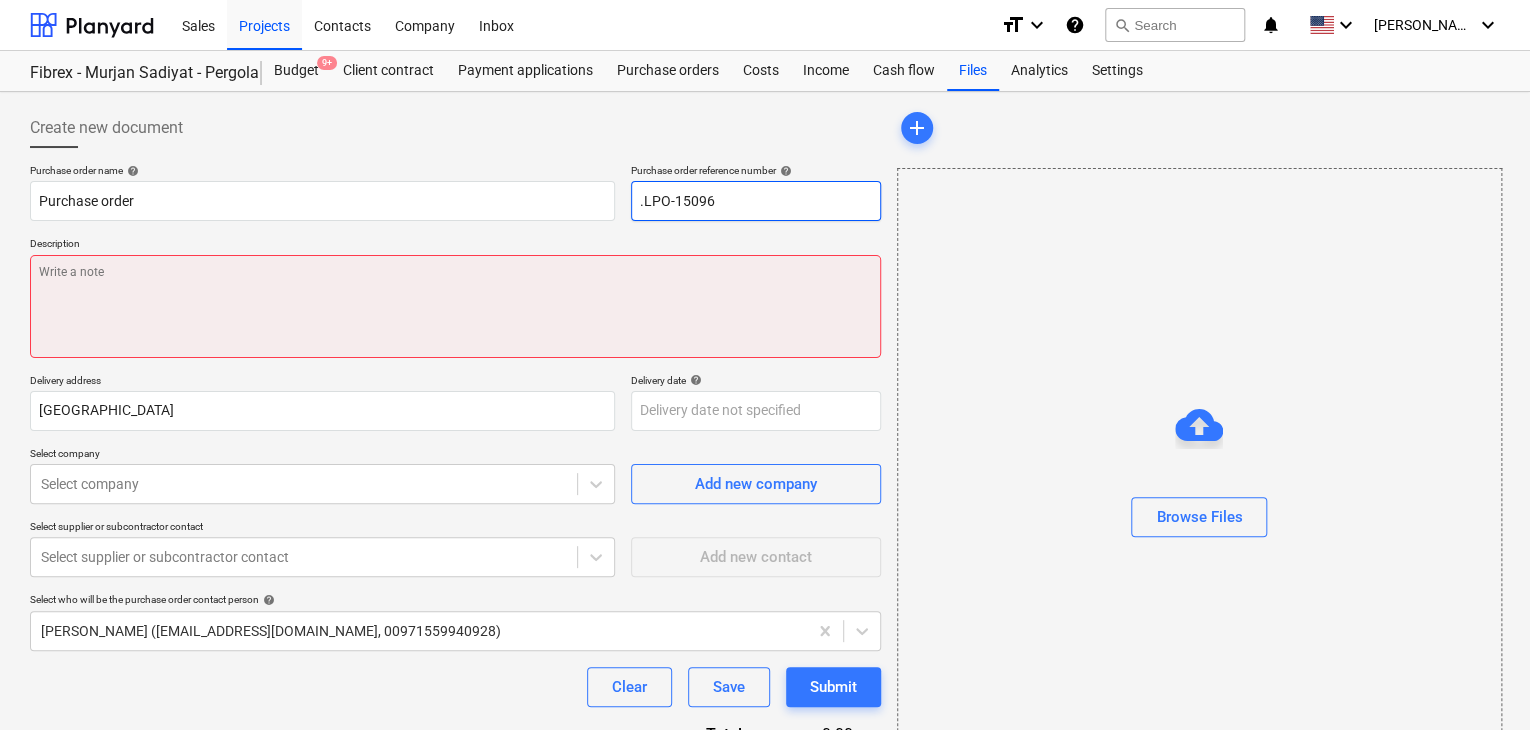 type on ".LPO-15096" 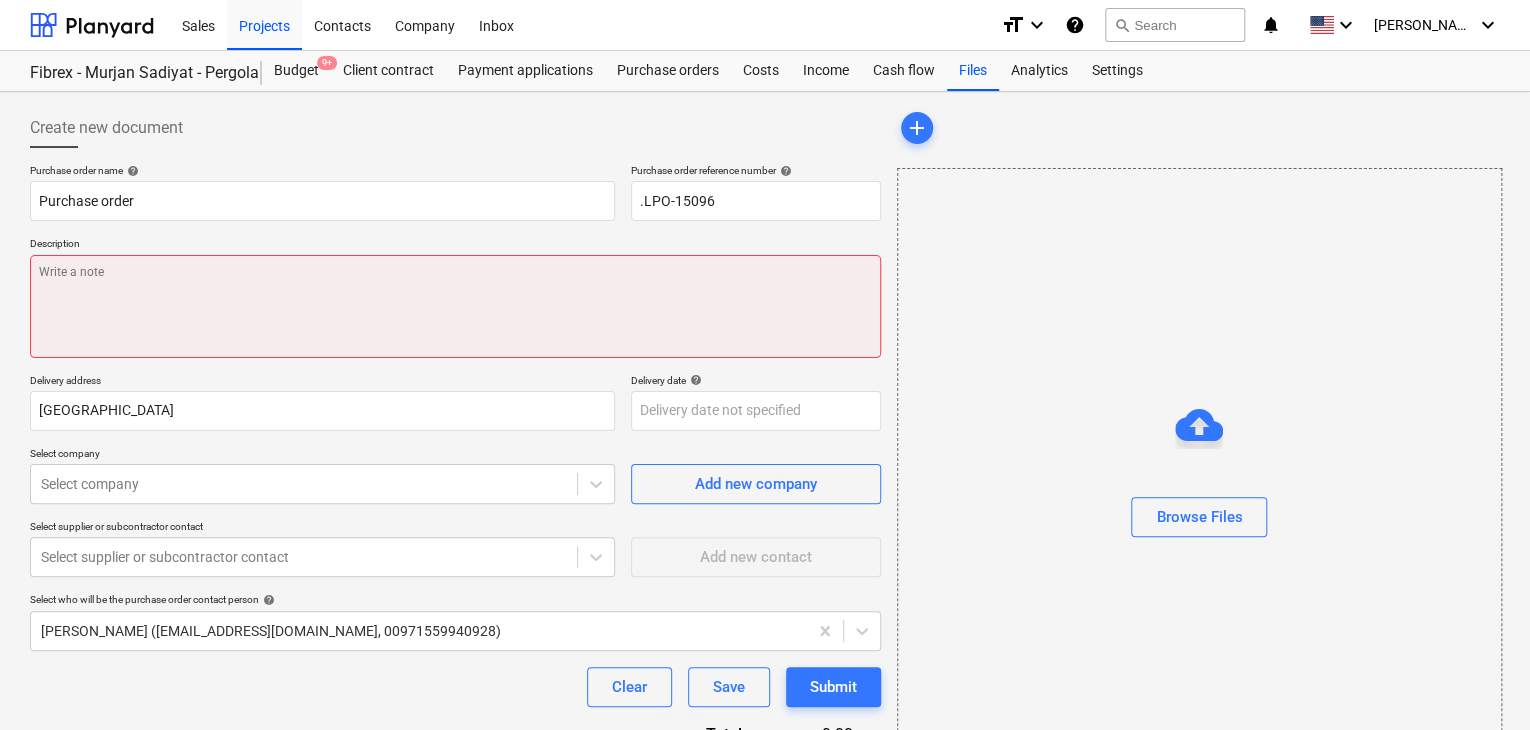 click at bounding box center (455, 306) 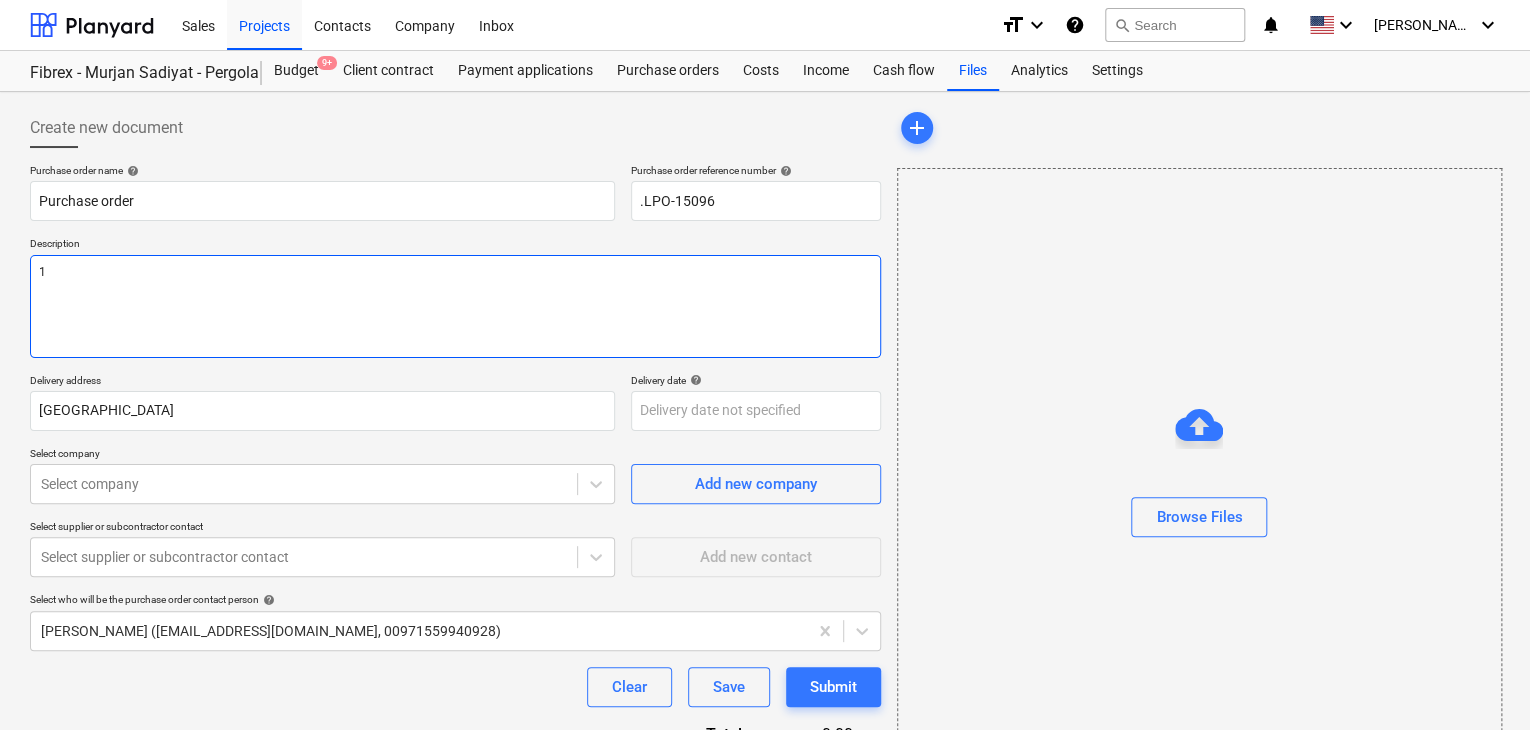 type on "x" 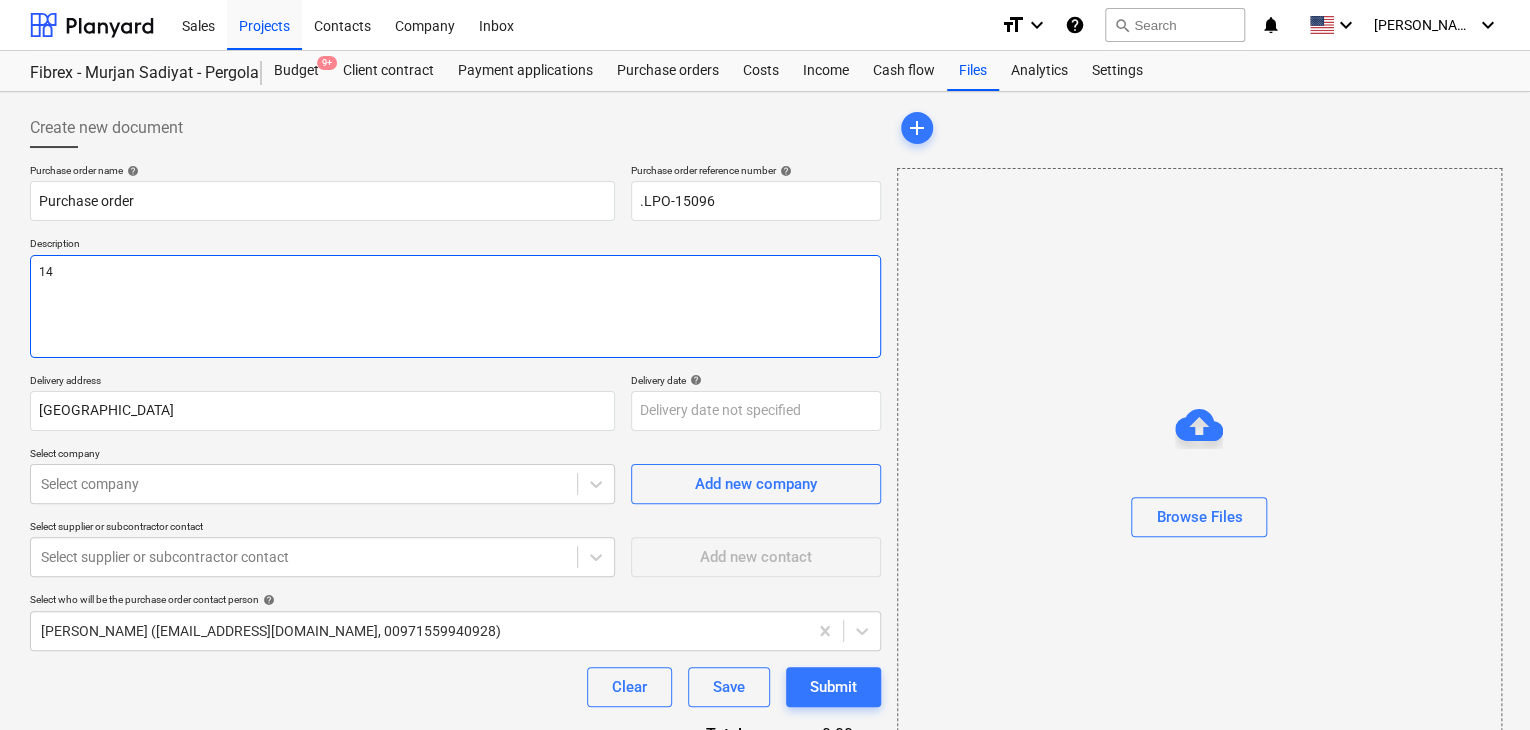 type on "x" 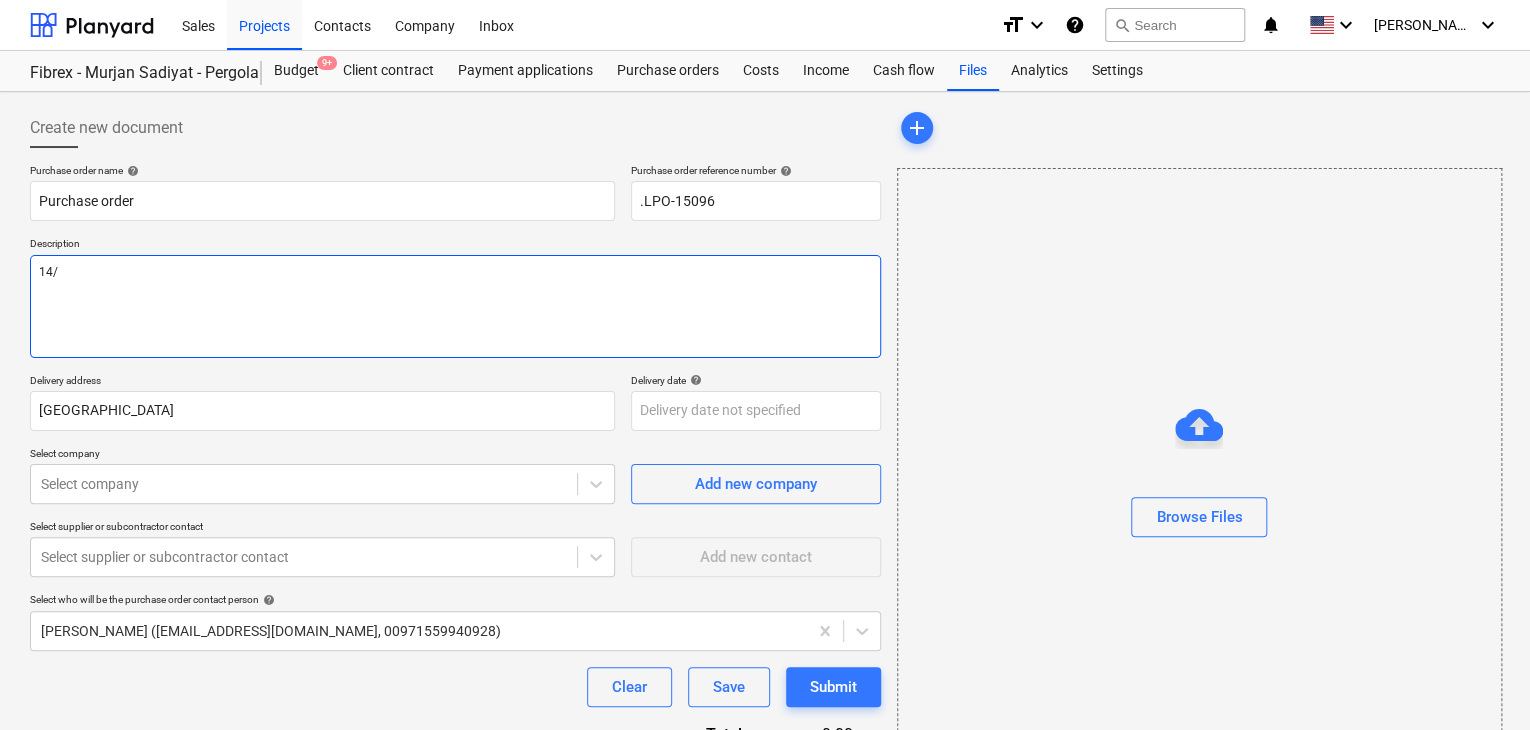 type on "x" 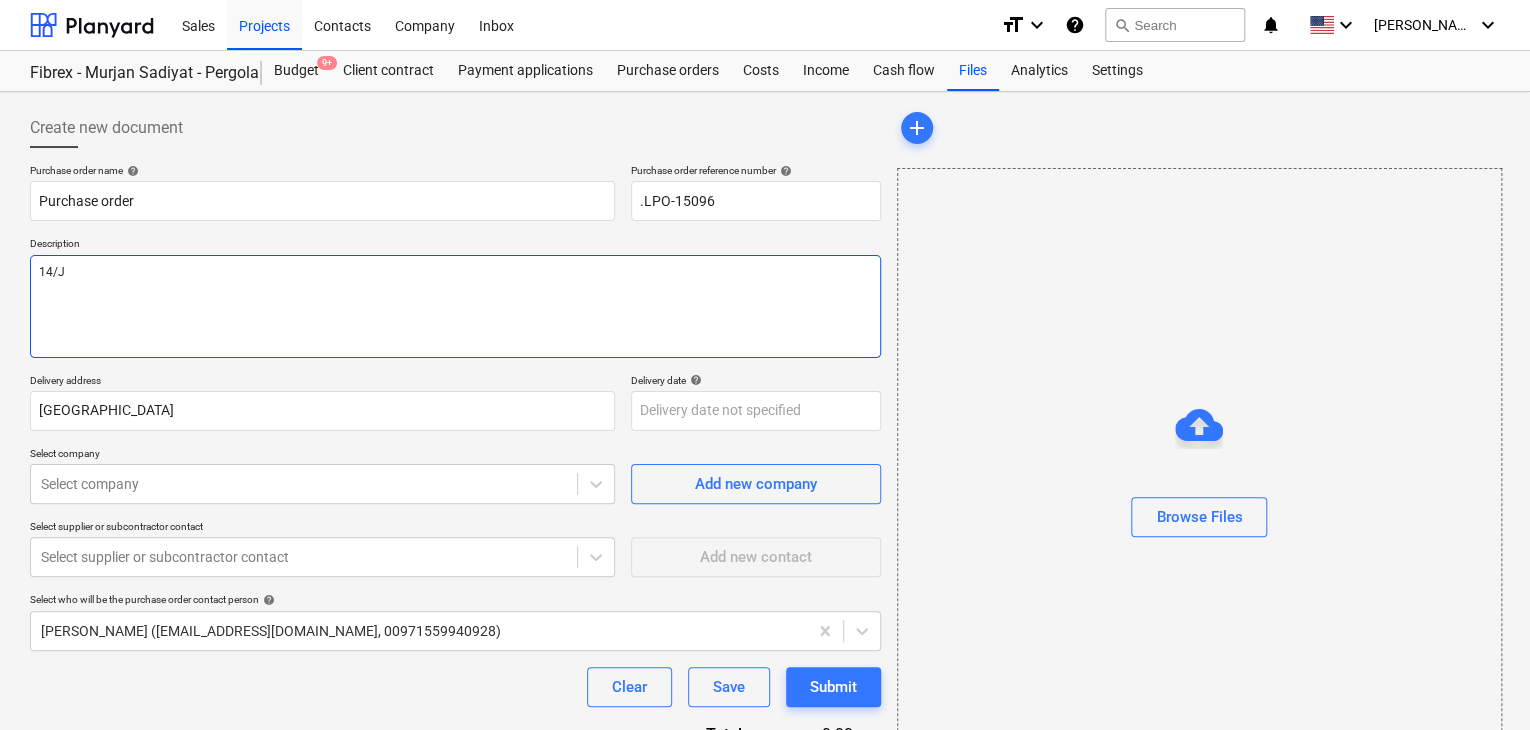 type on "x" 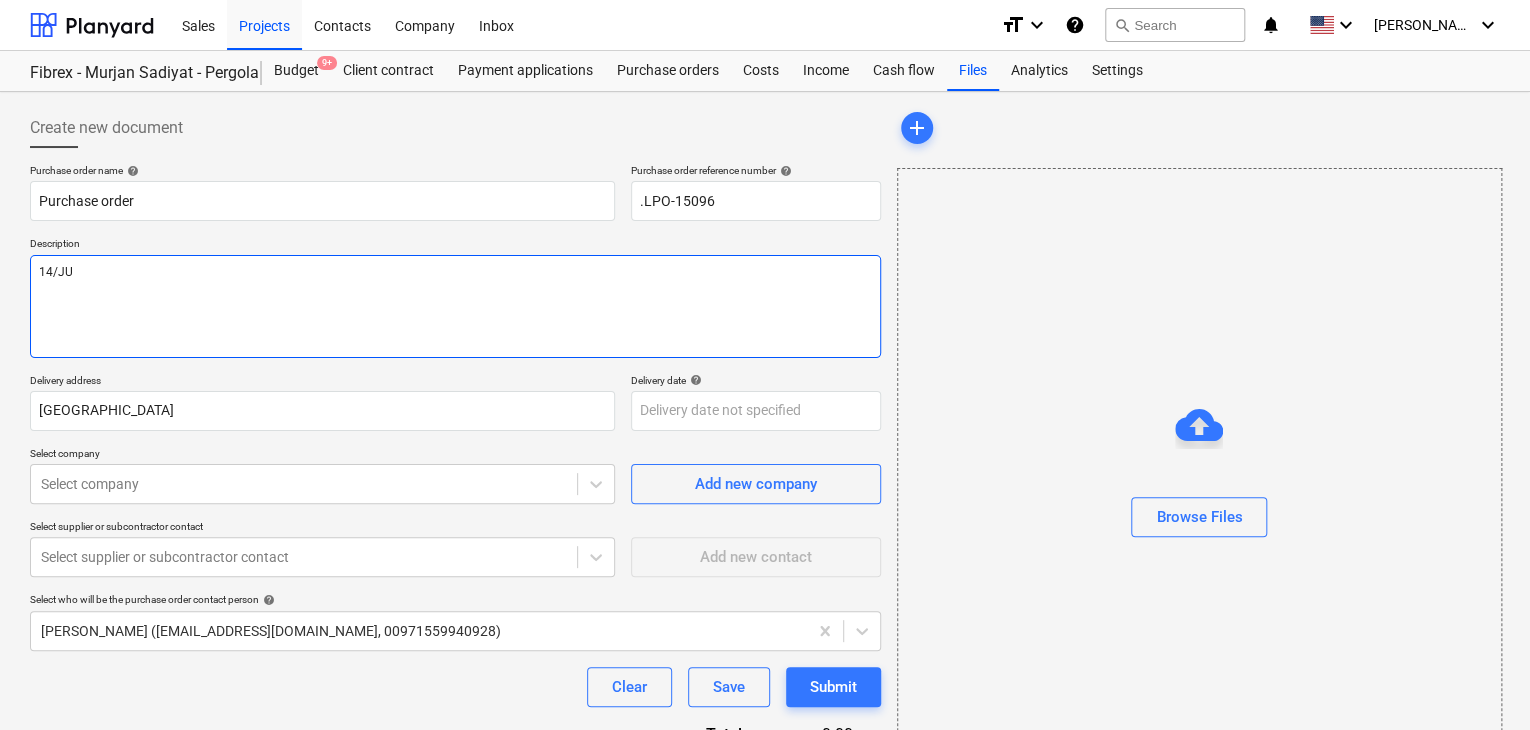 type on "x" 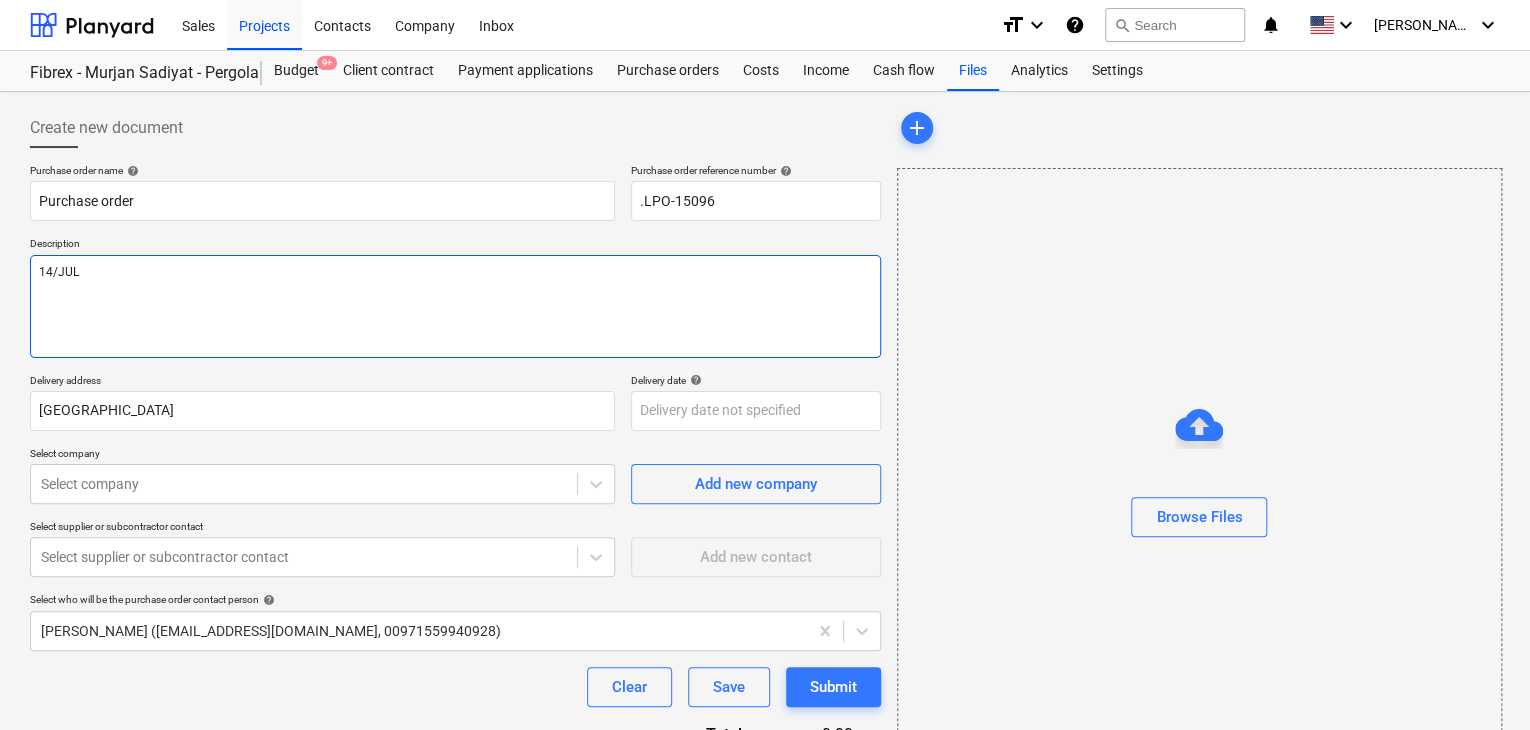 type on "x" 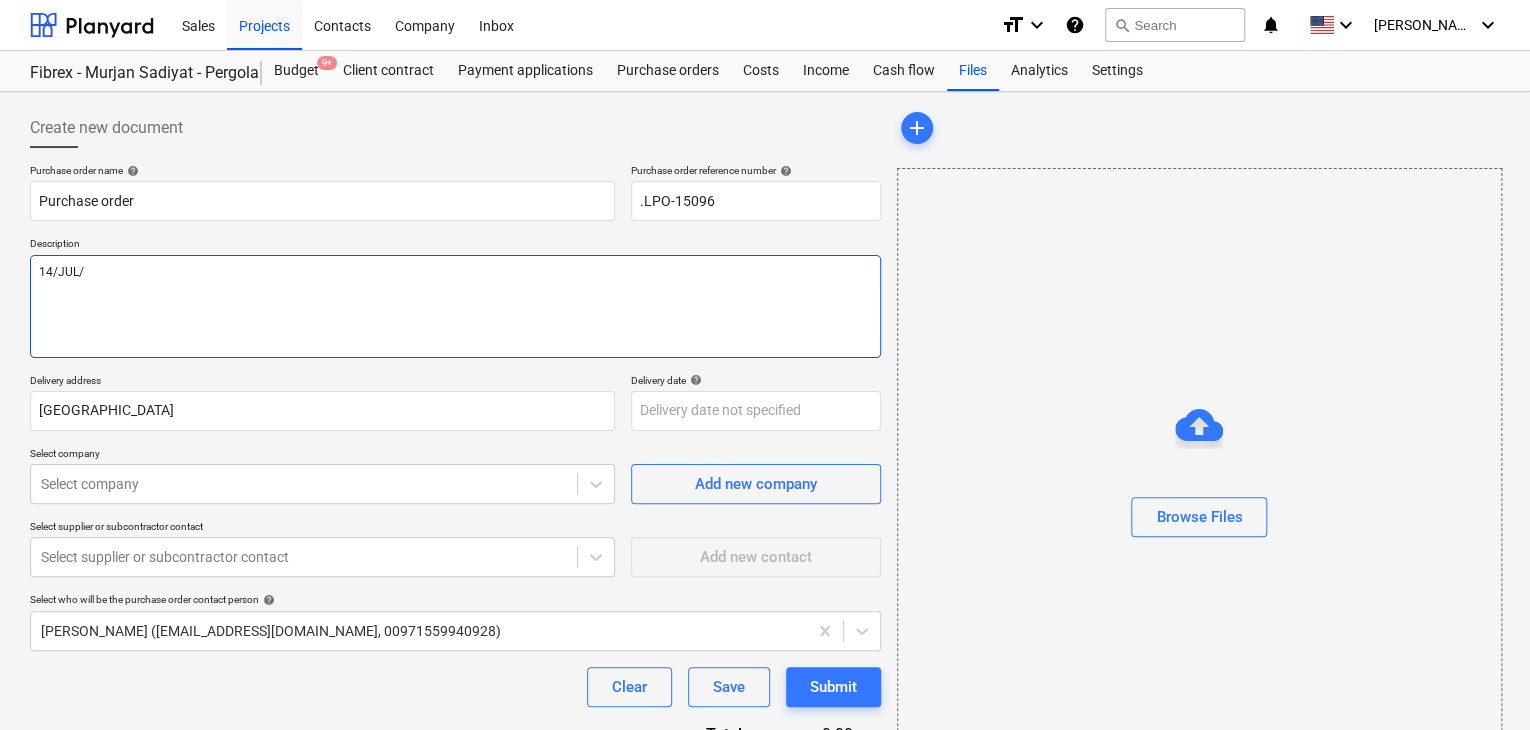 type on "x" 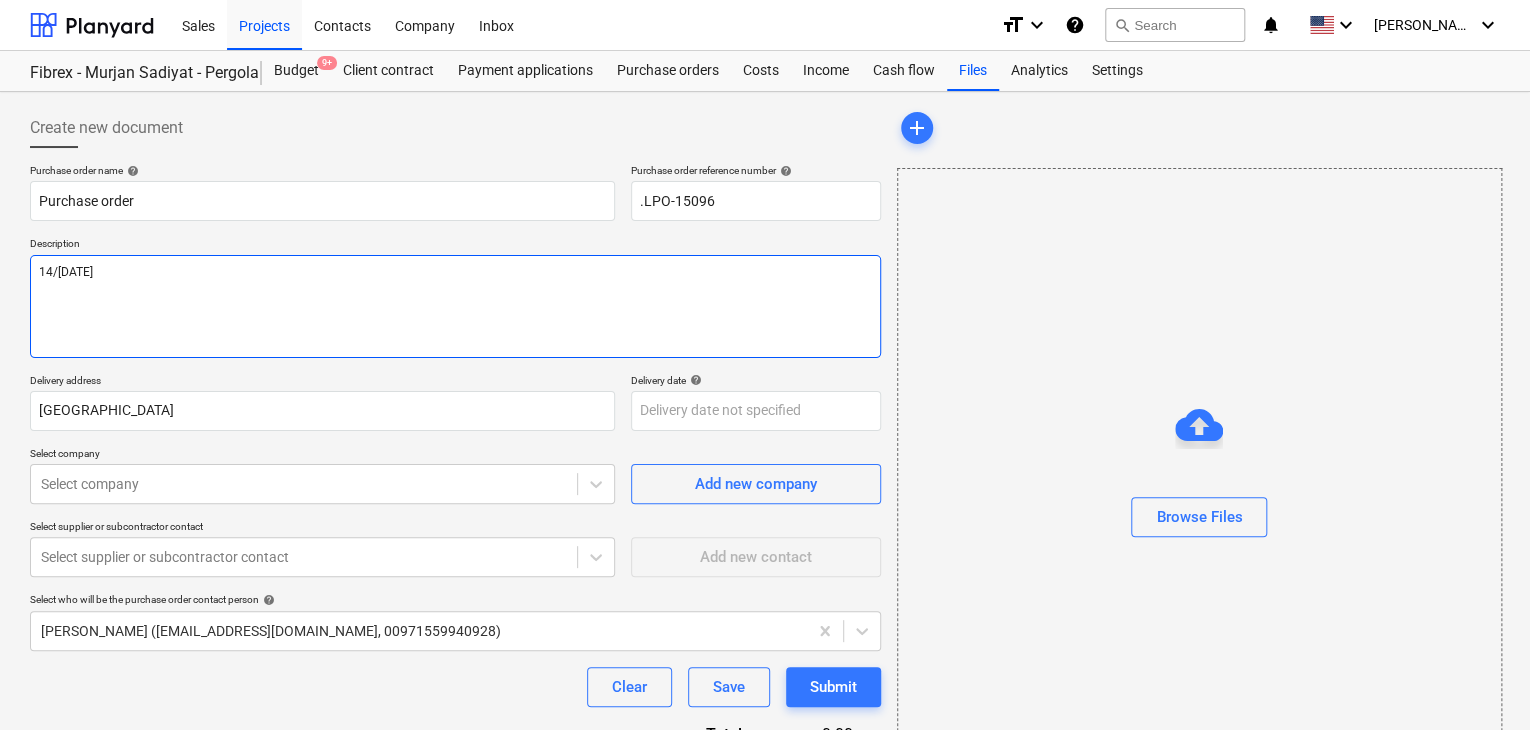 type on "x" 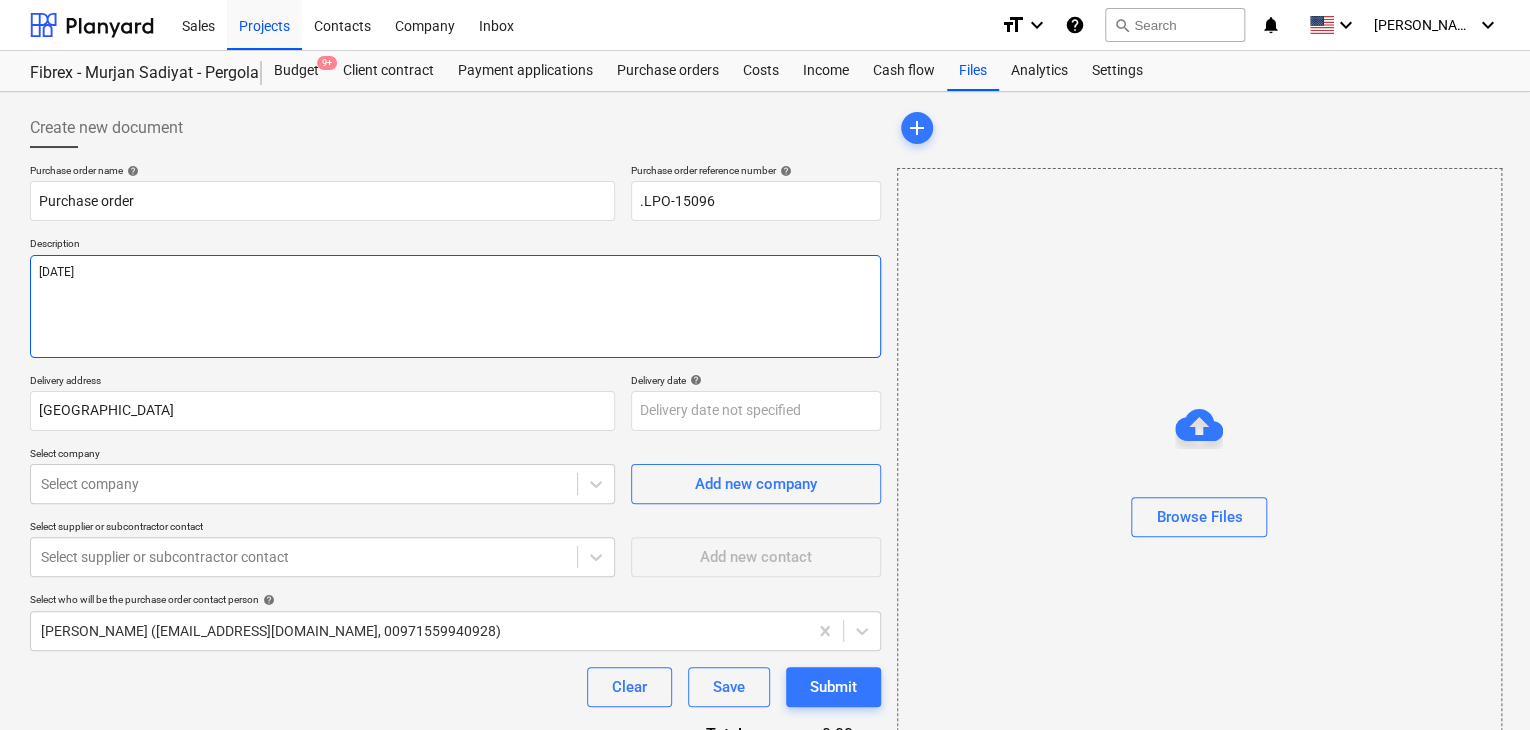 type on "x" 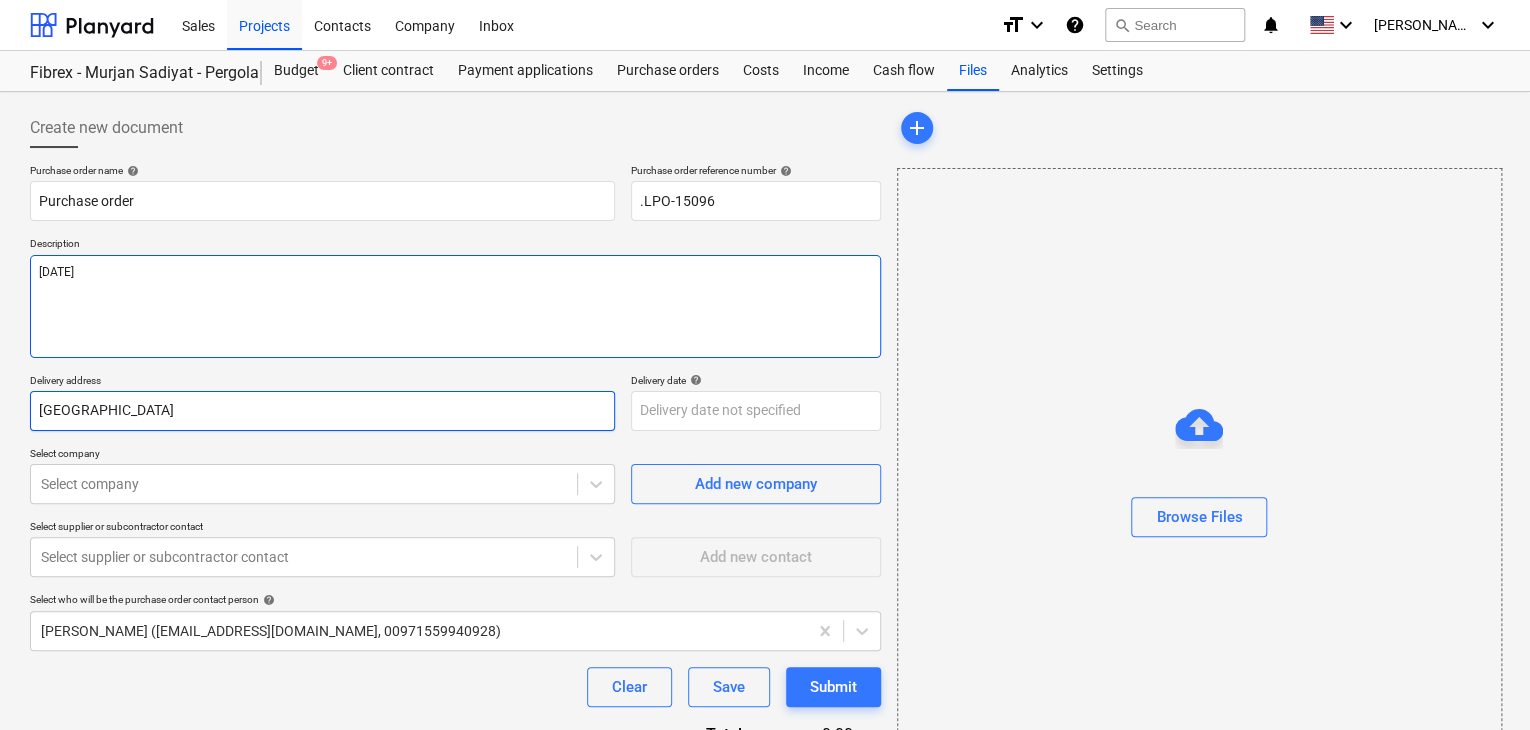 type on "[DATE]" 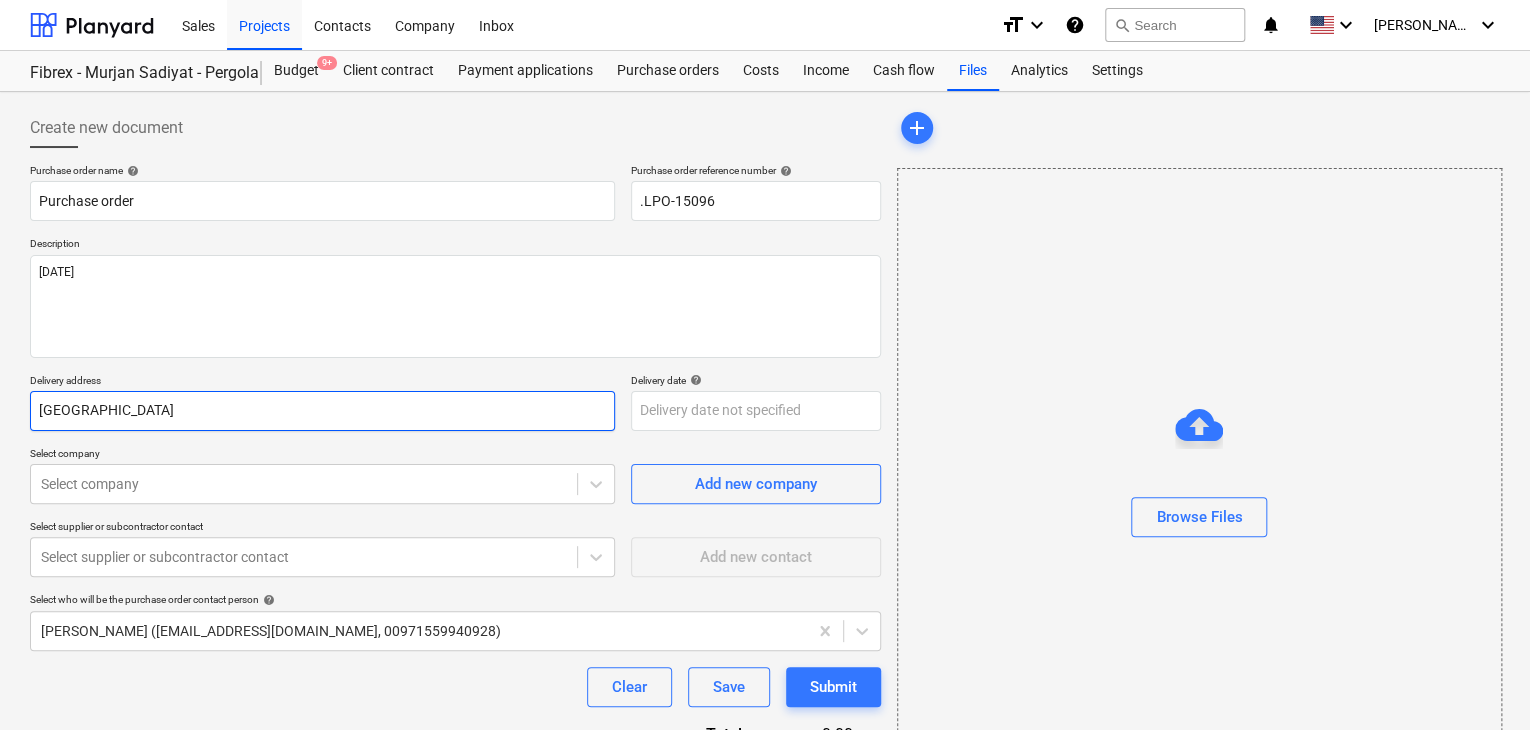 click on "[GEOGRAPHIC_DATA]" at bounding box center (322, 411) 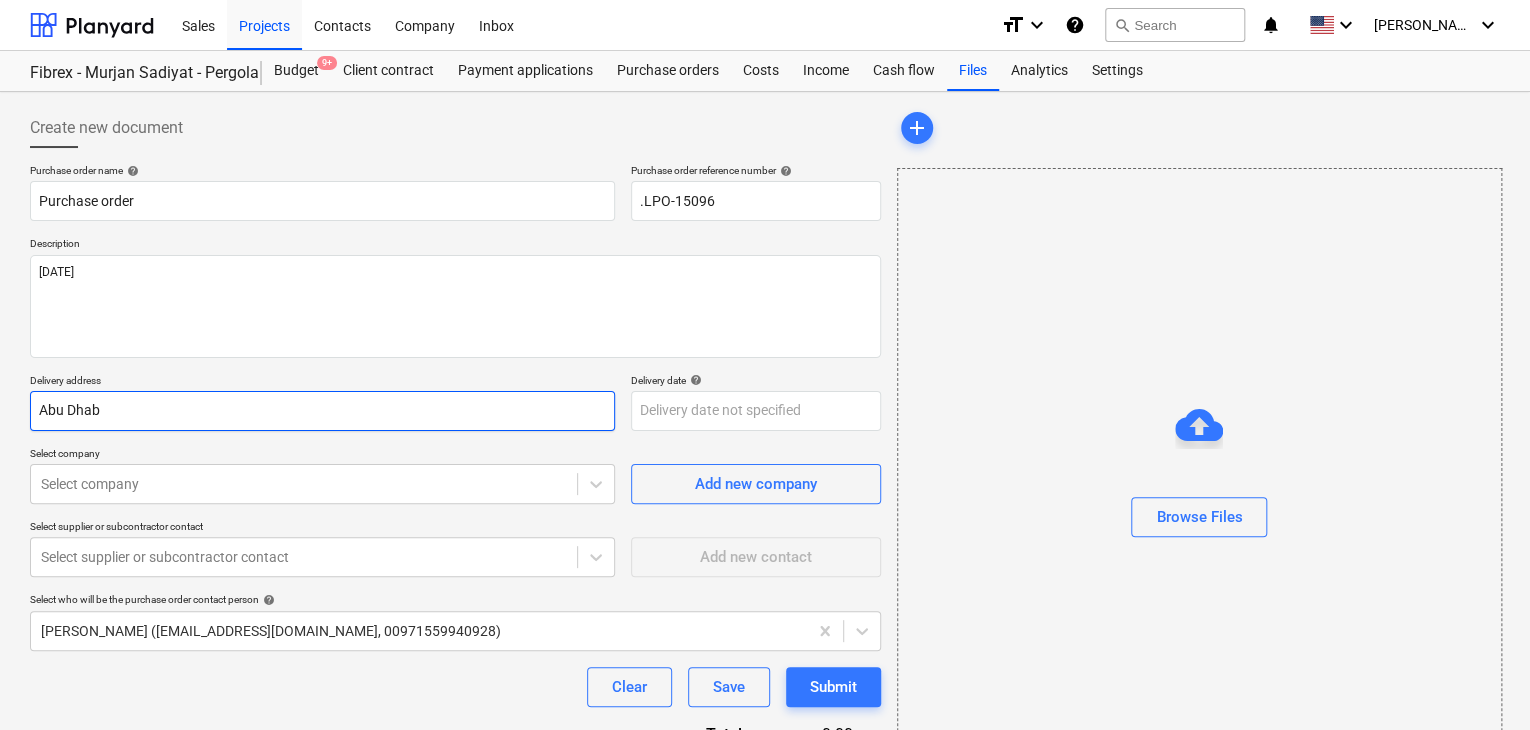type on "x" 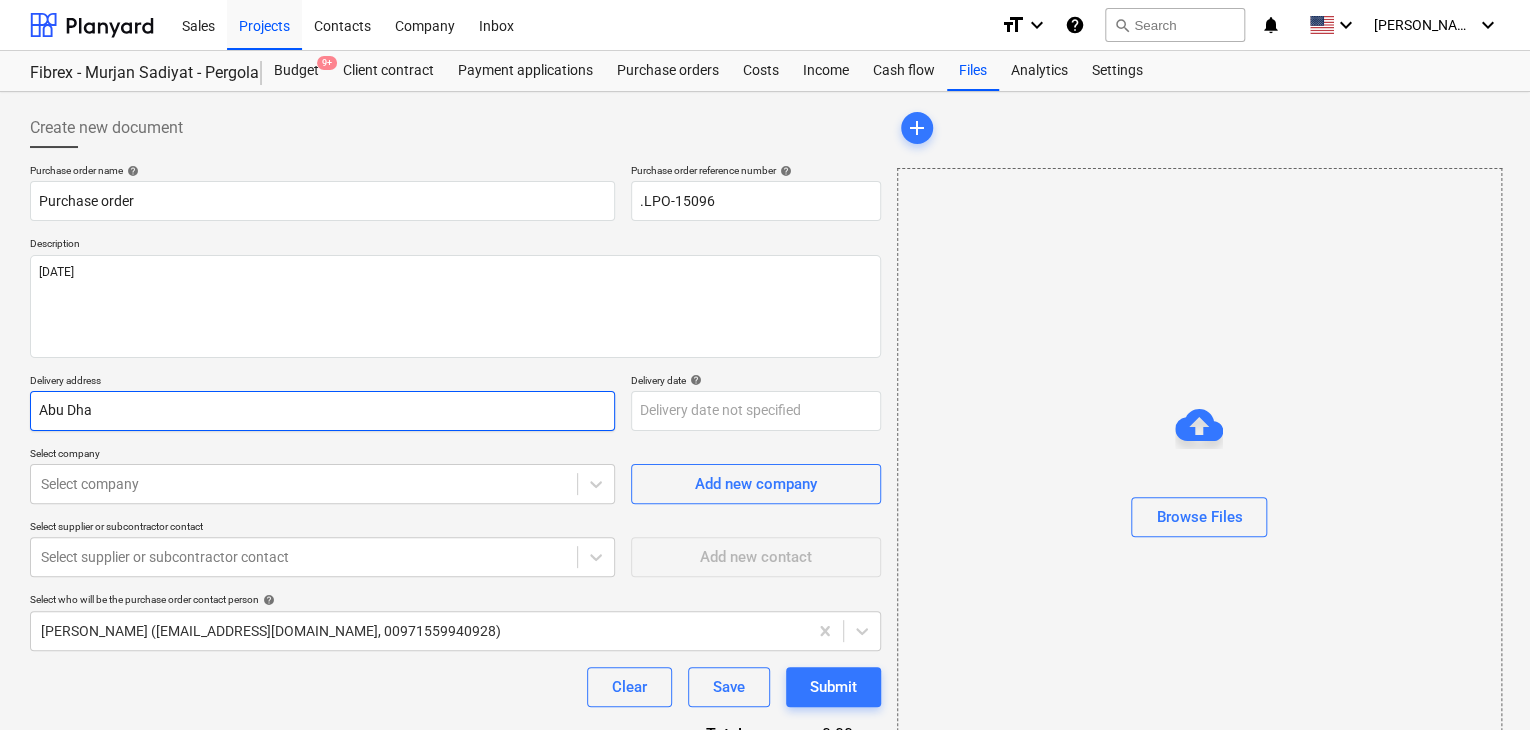 type on "x" 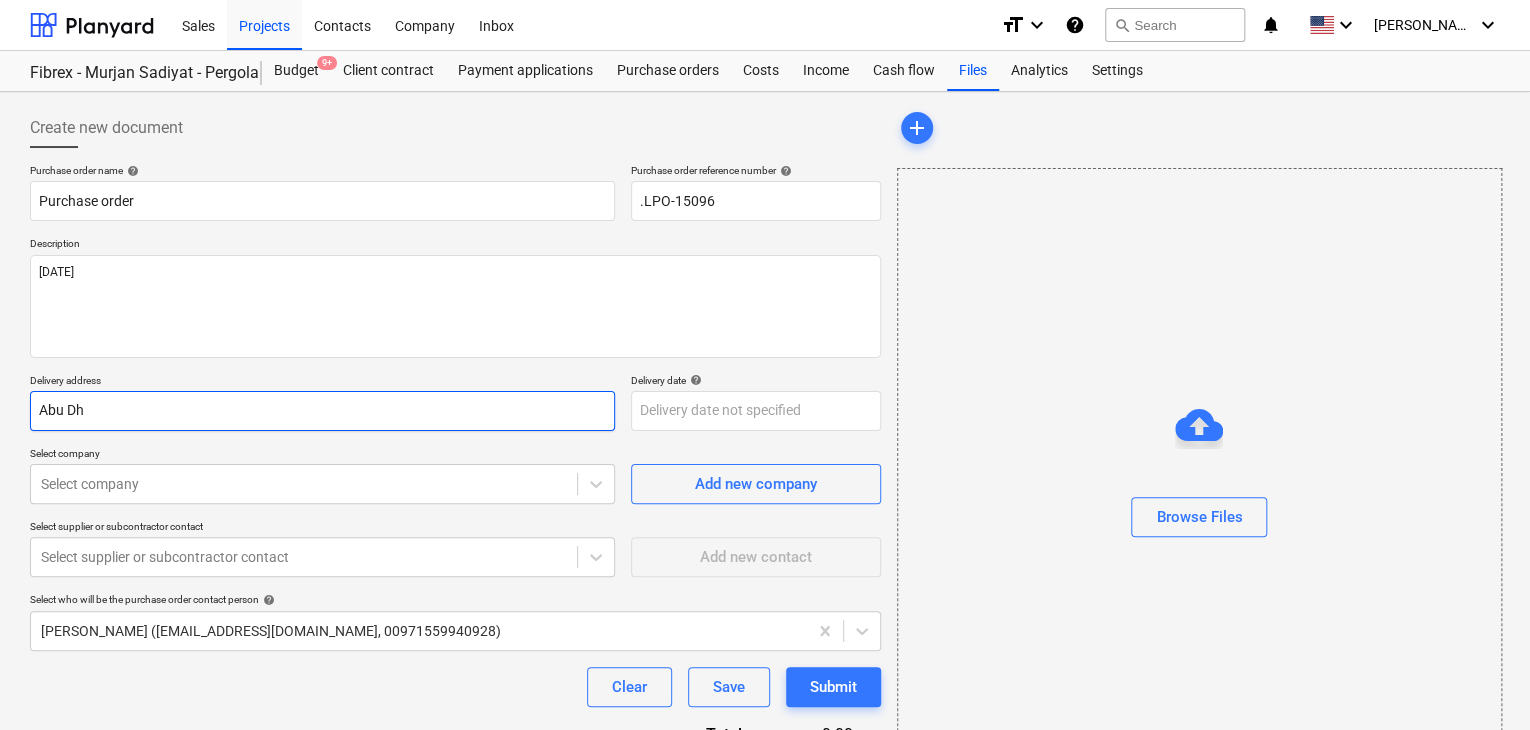 type on "x" 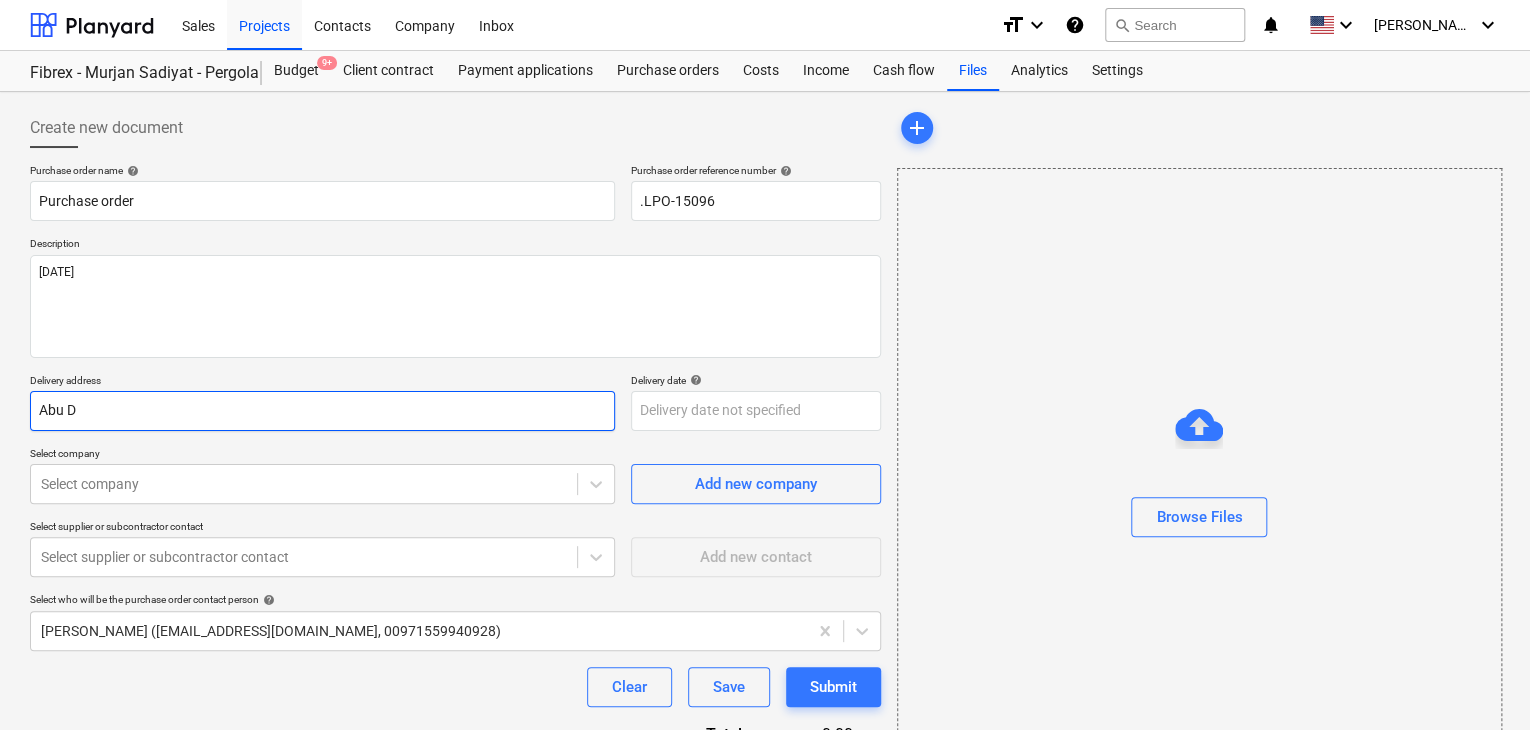 type on "x" 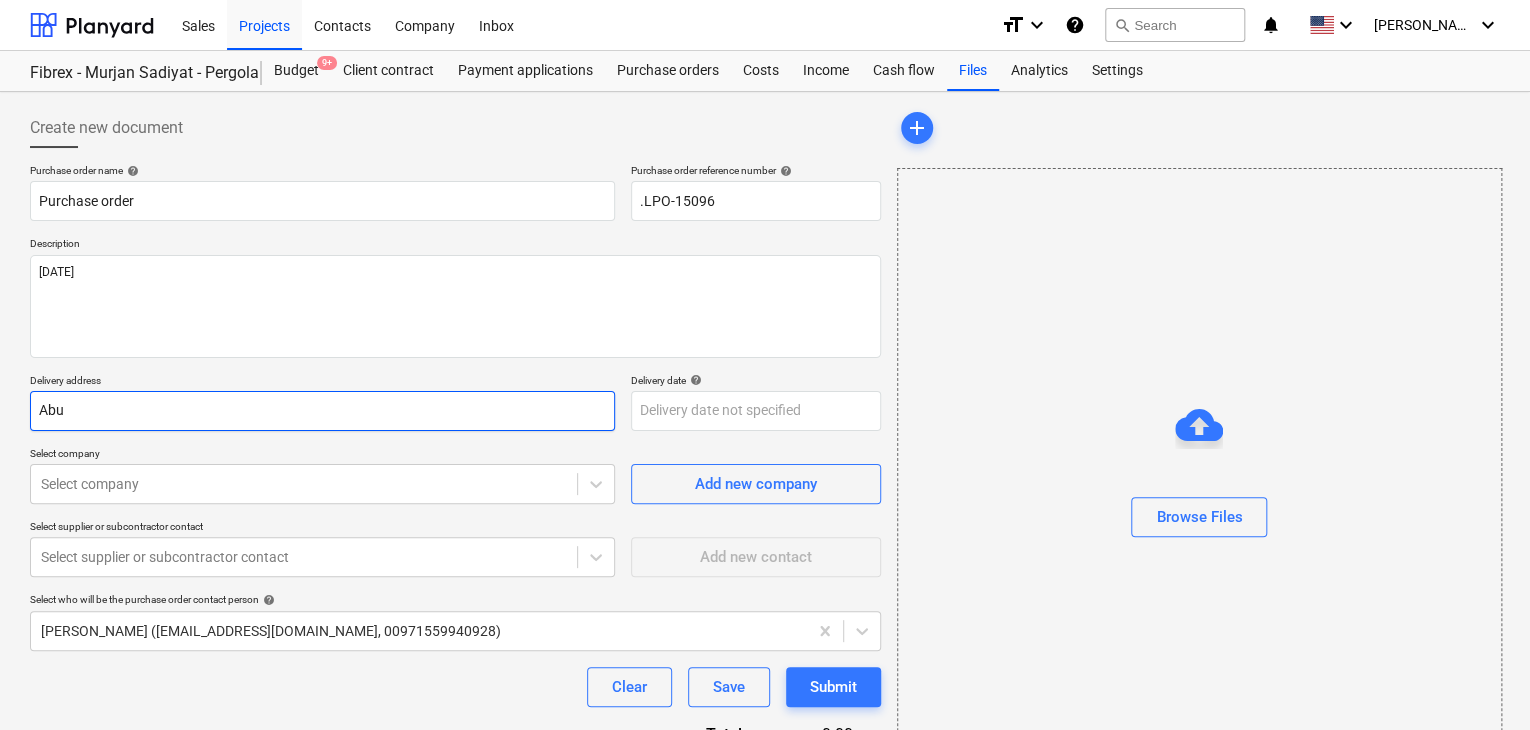 type on "x" 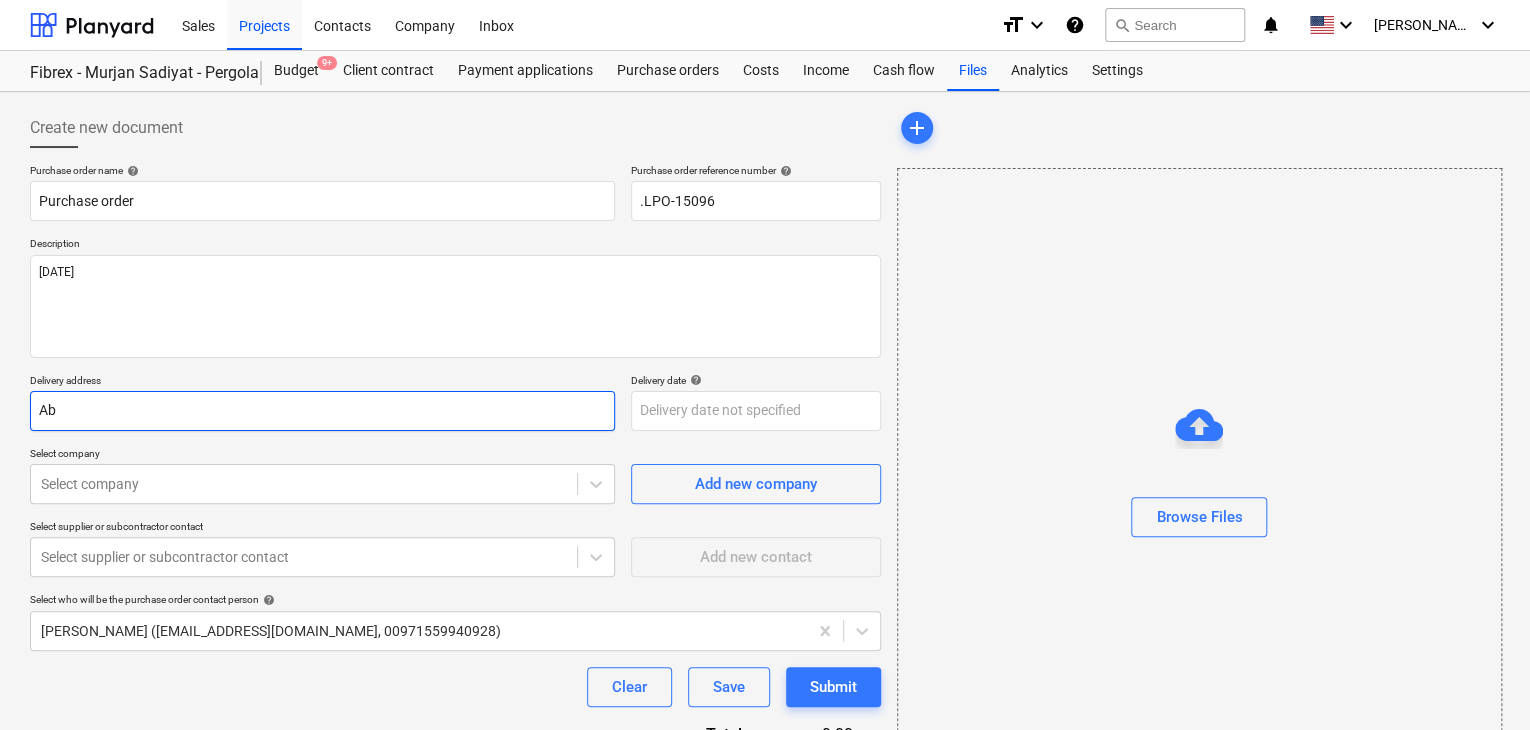 type on "x" 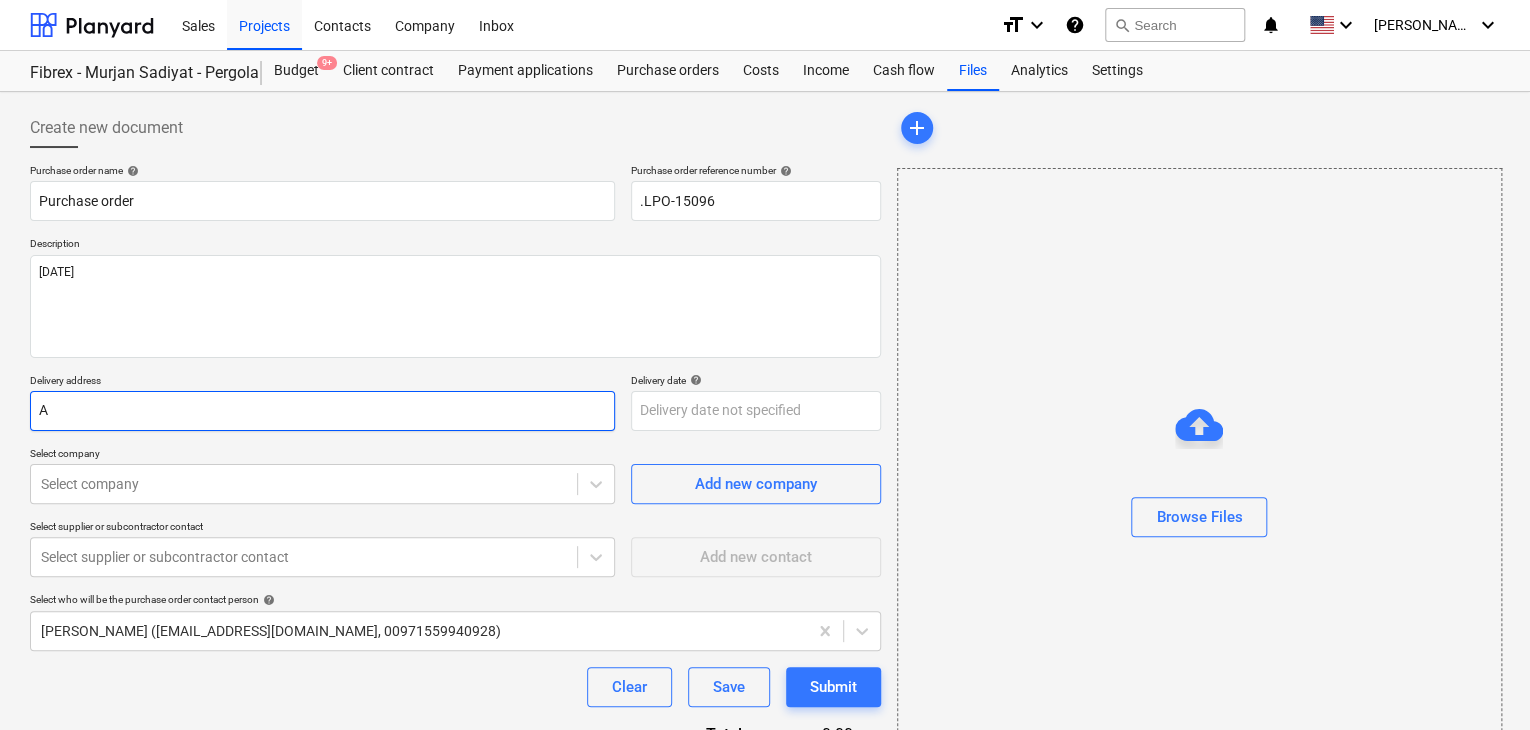 type on "x" 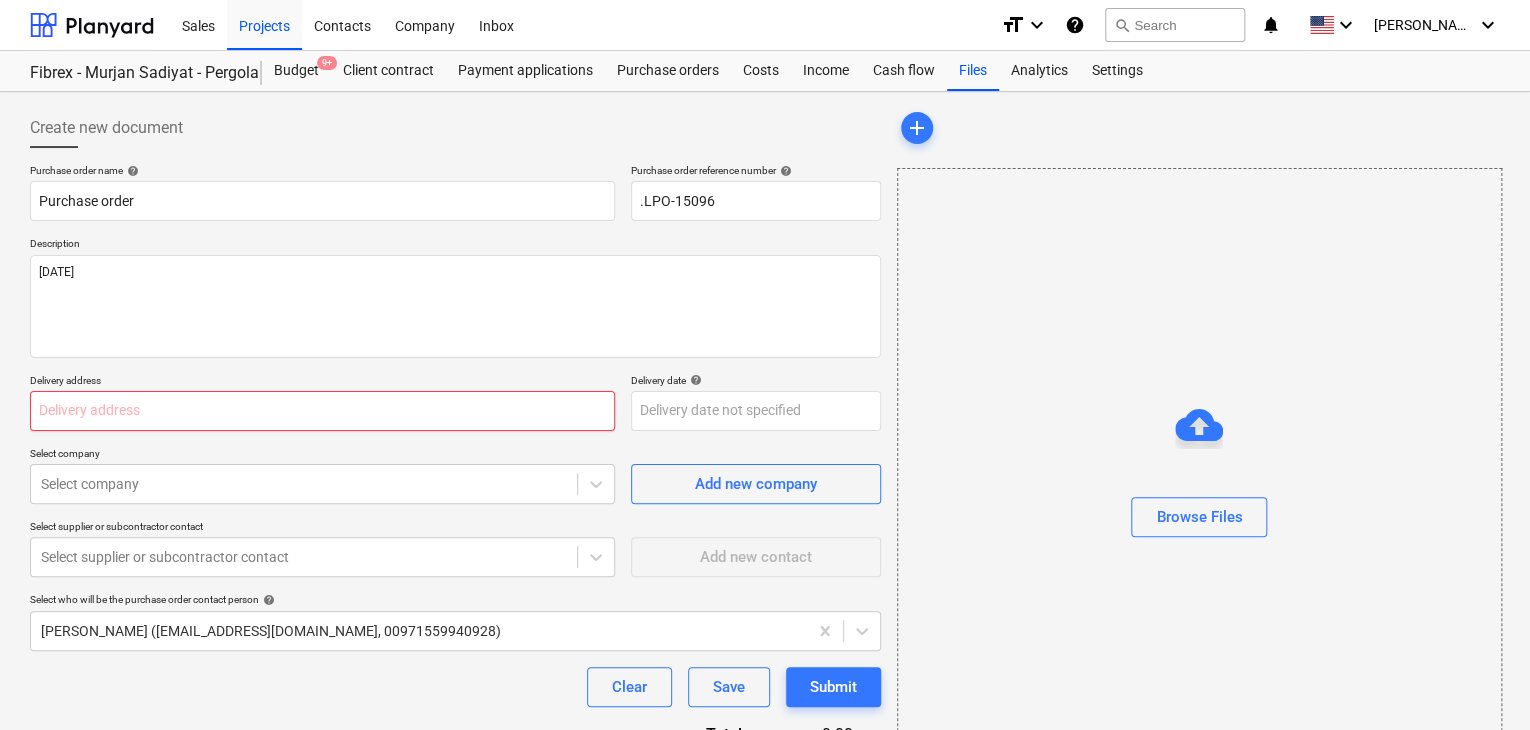 type on "x" 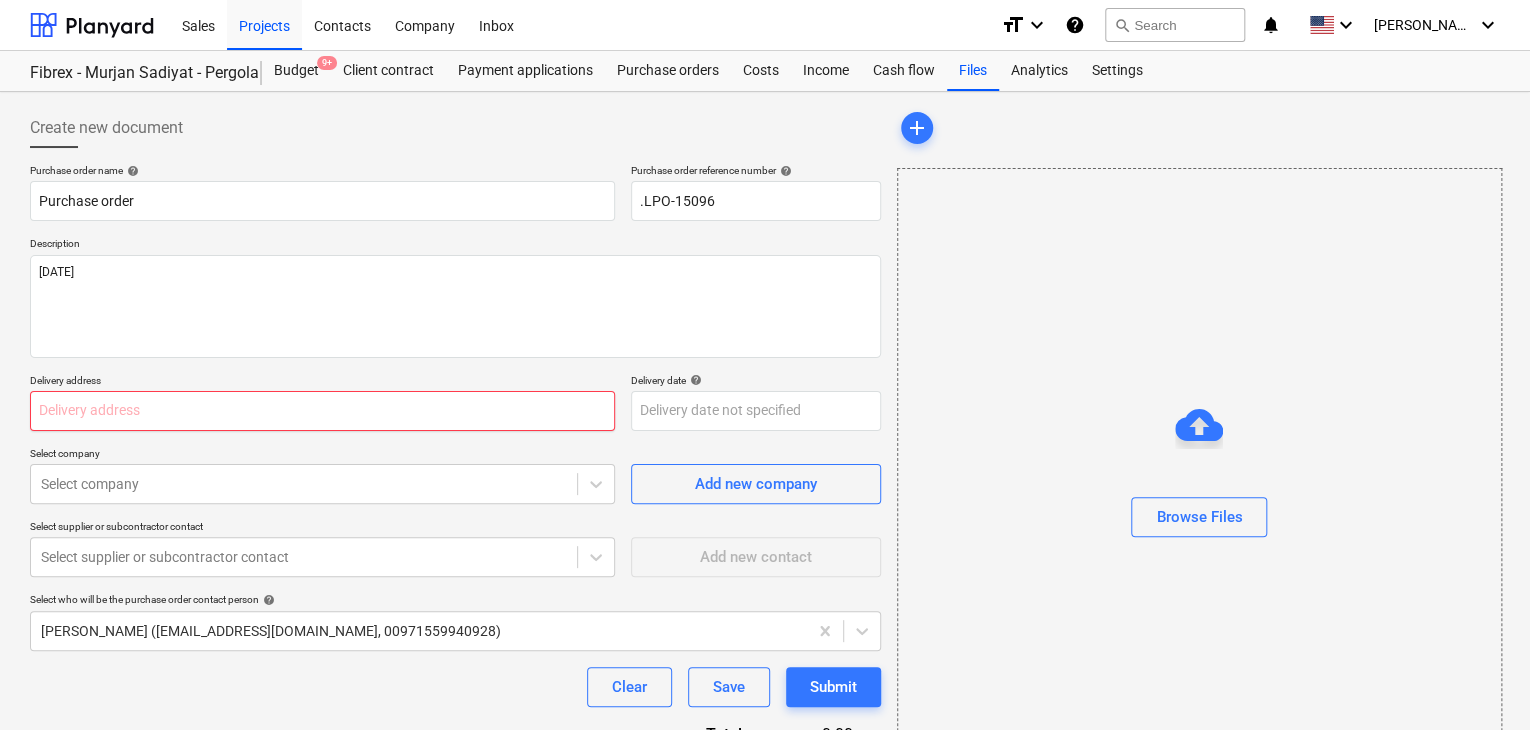 type on "L" 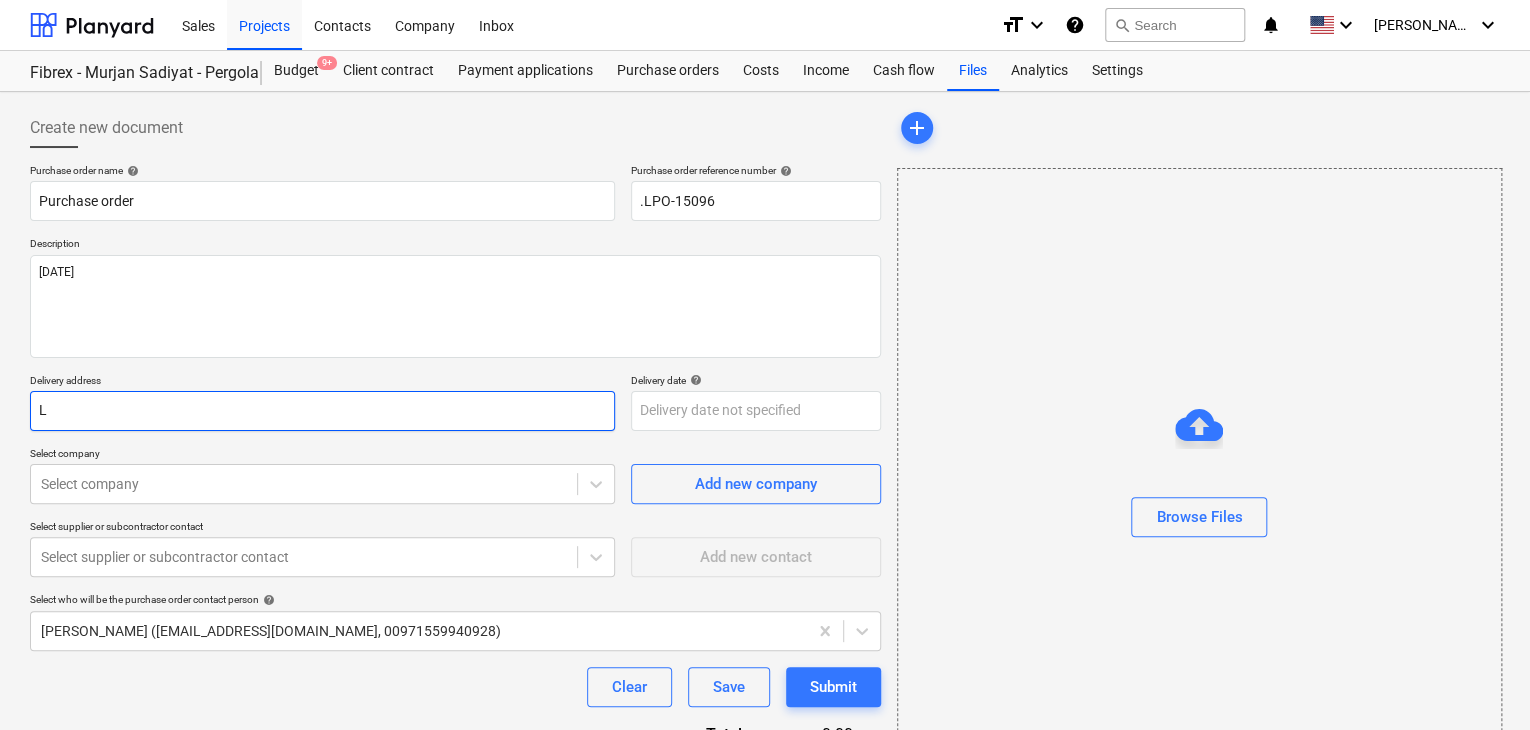type on "x" 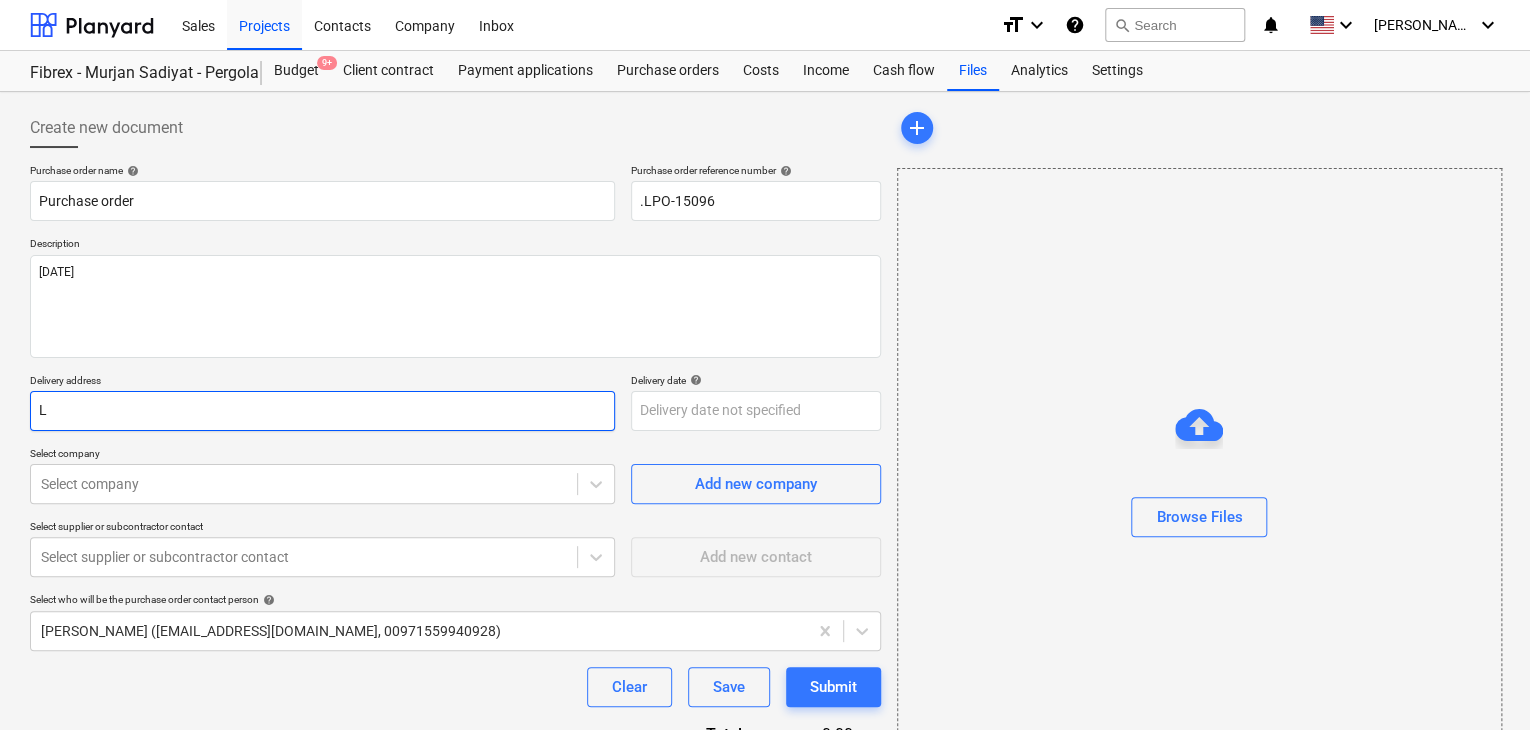 type on "LU" 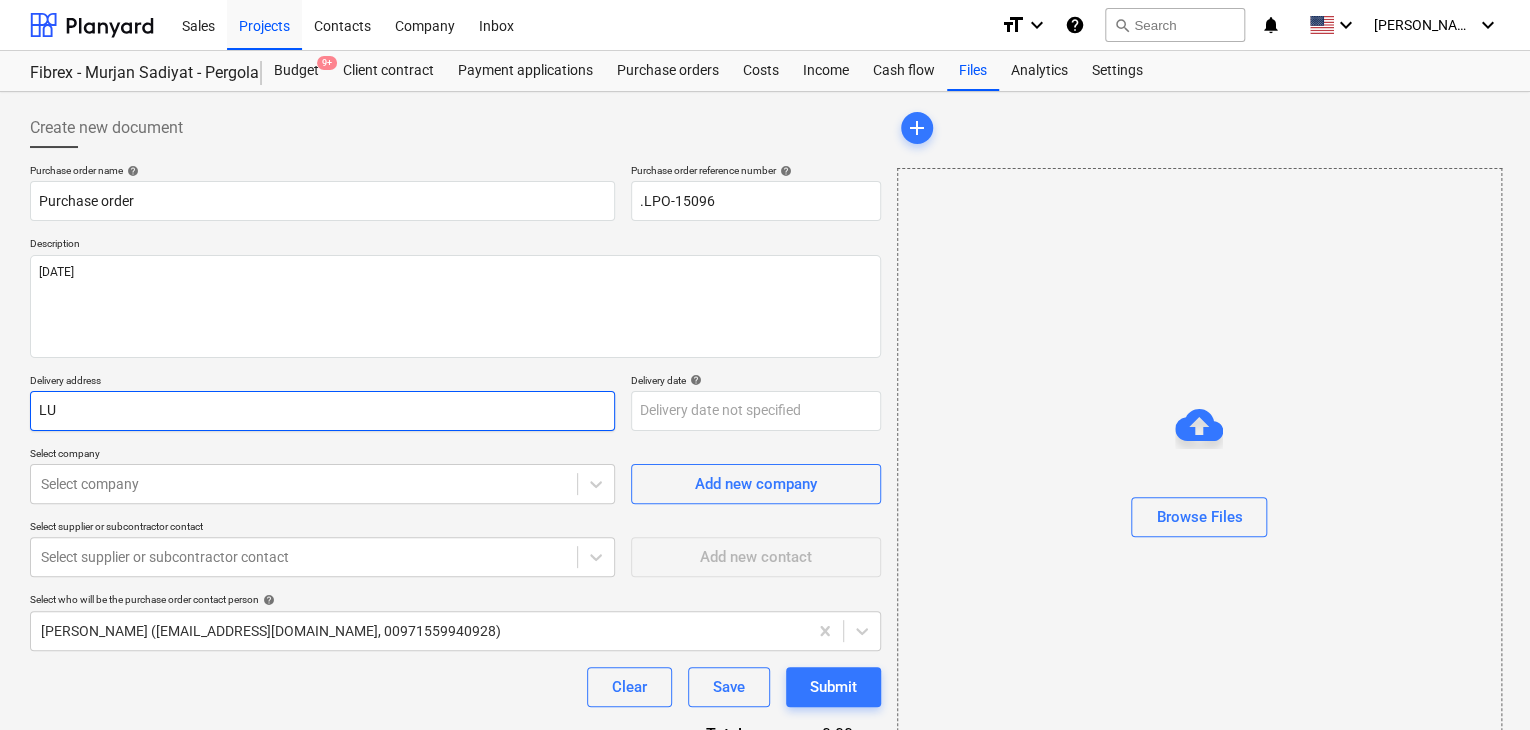 type on "x" 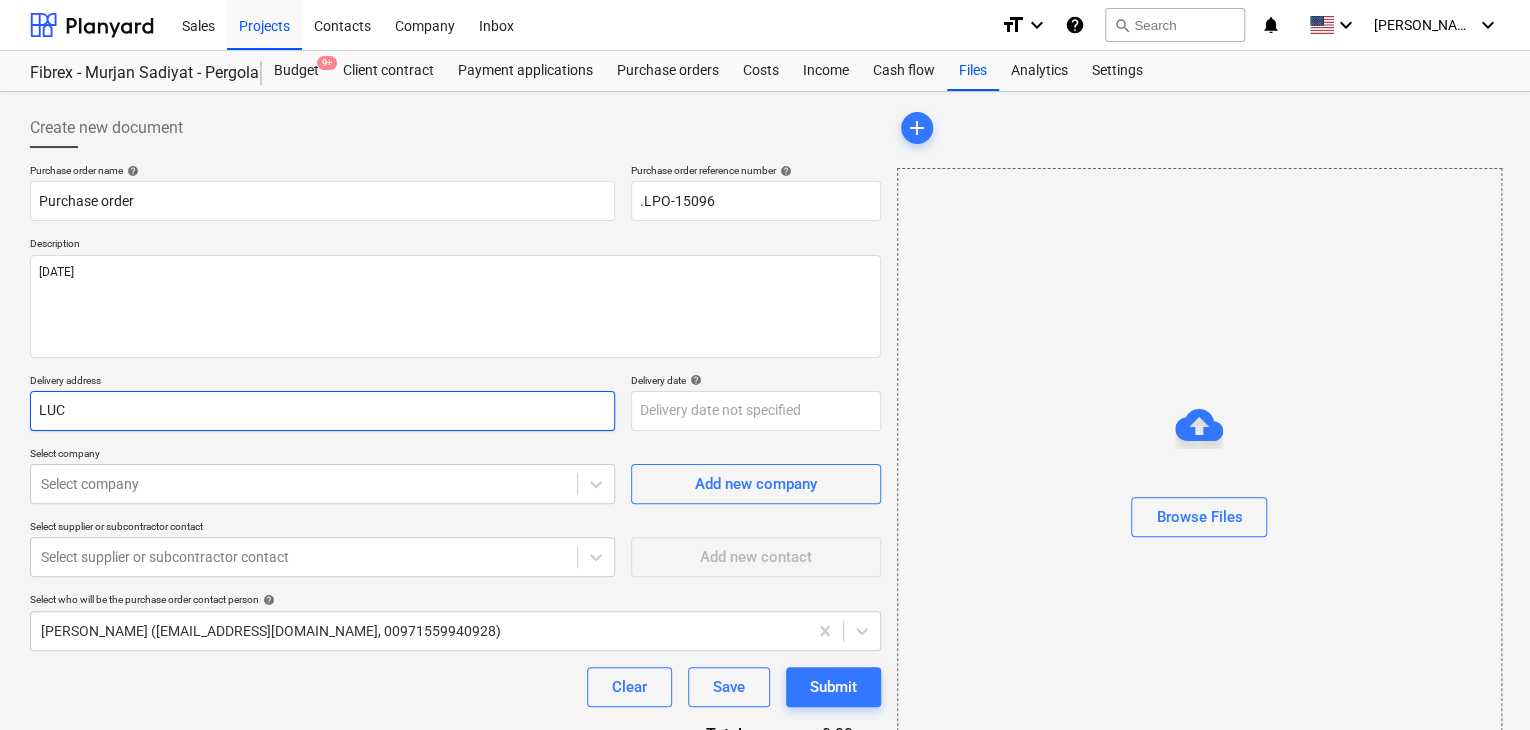 type on "x" 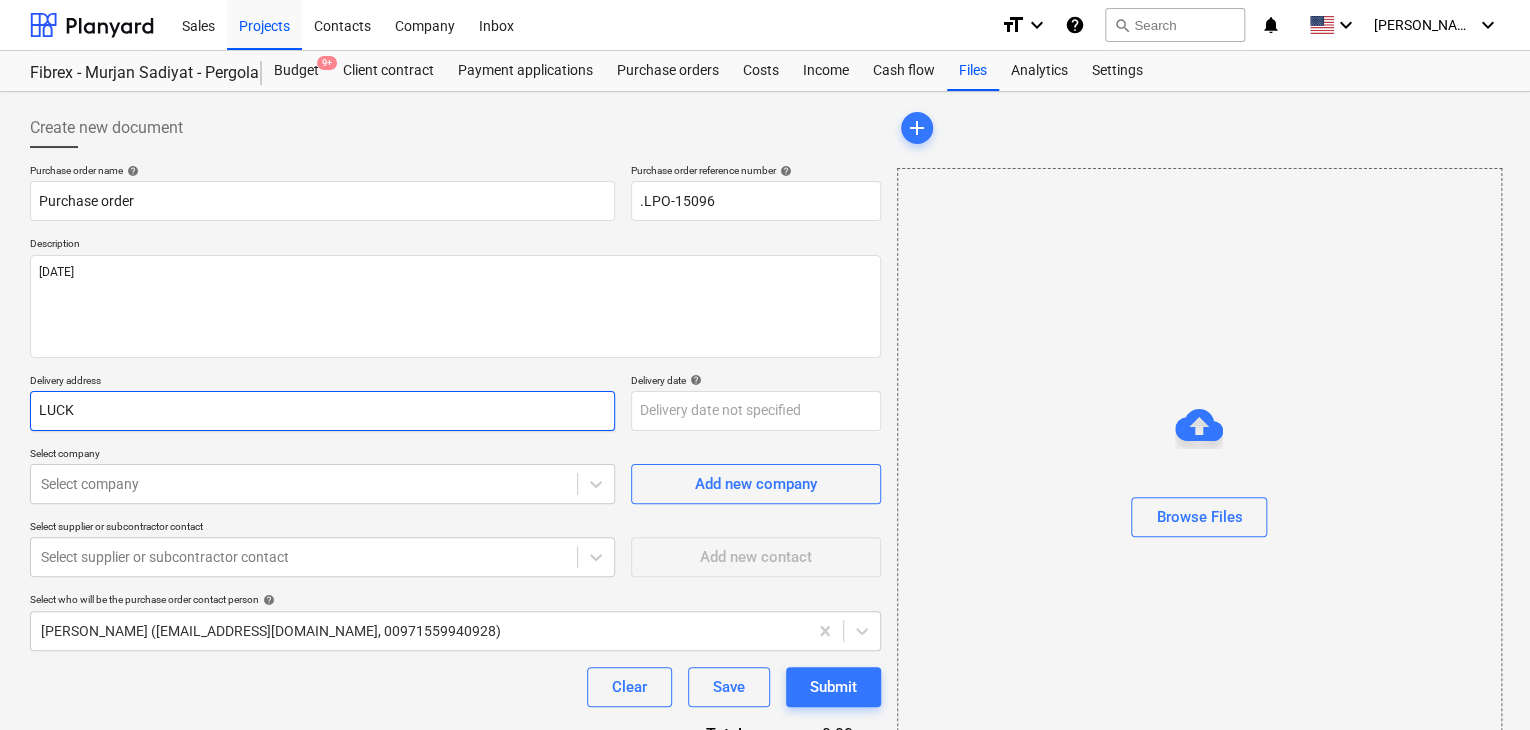 type on "x" 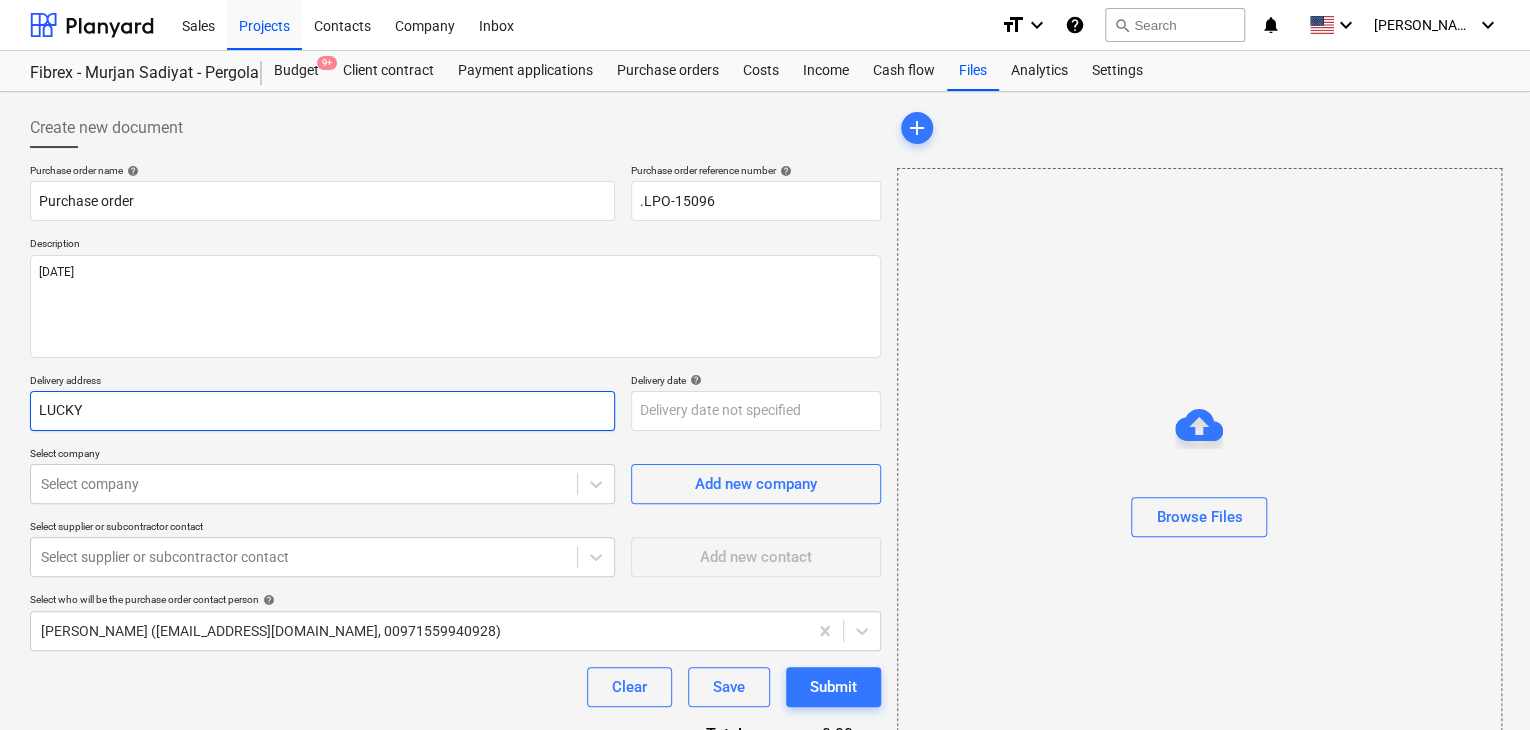 type on "x" 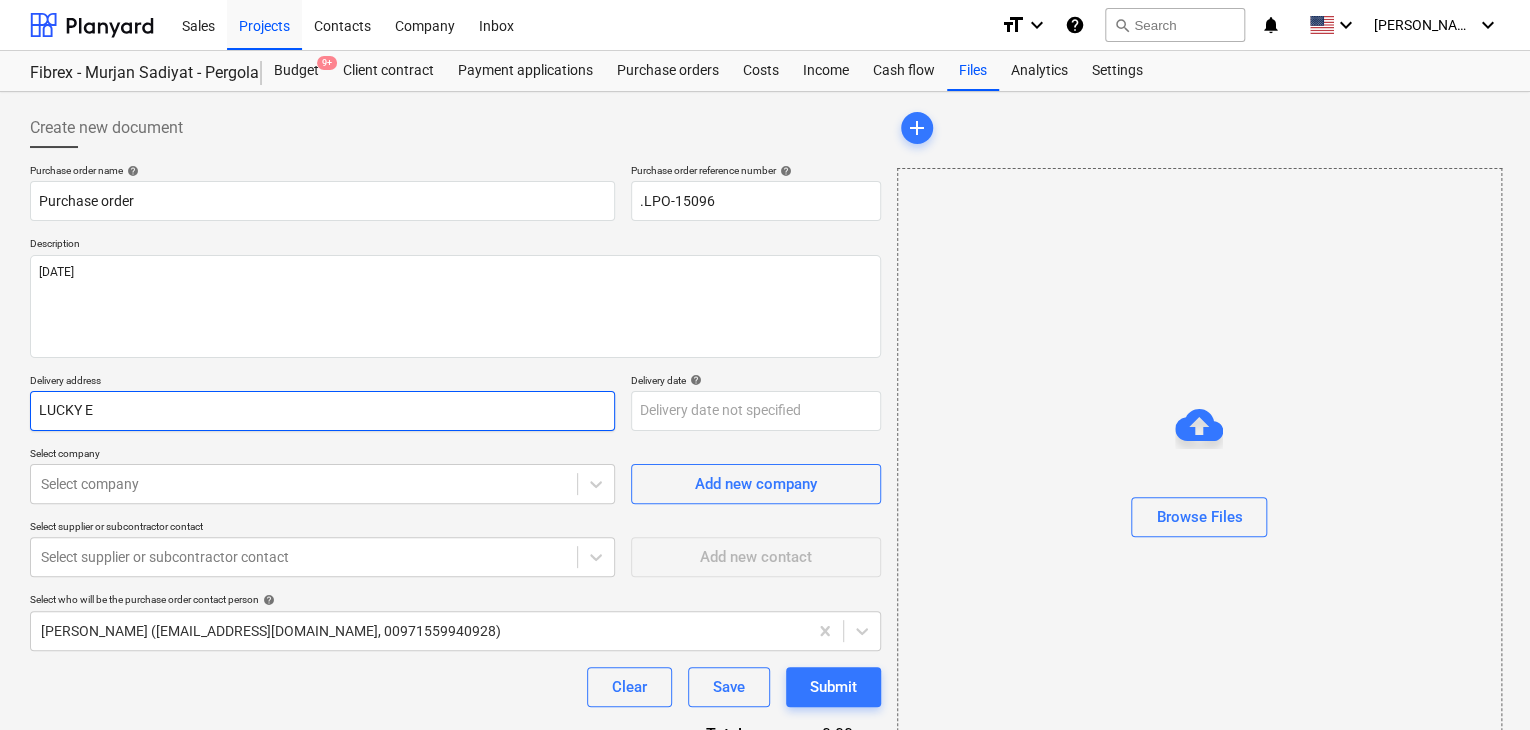 type on "x" 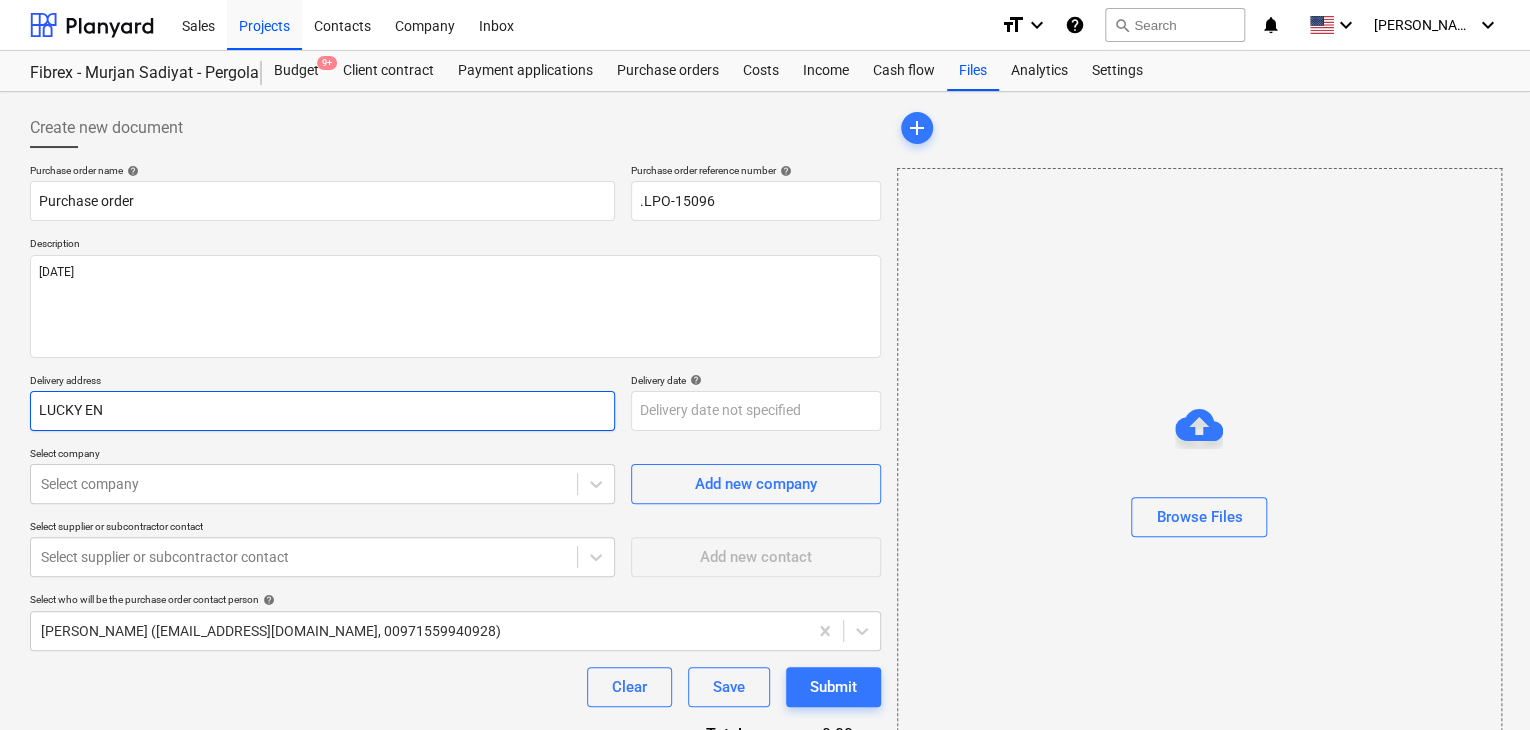 type on "x" 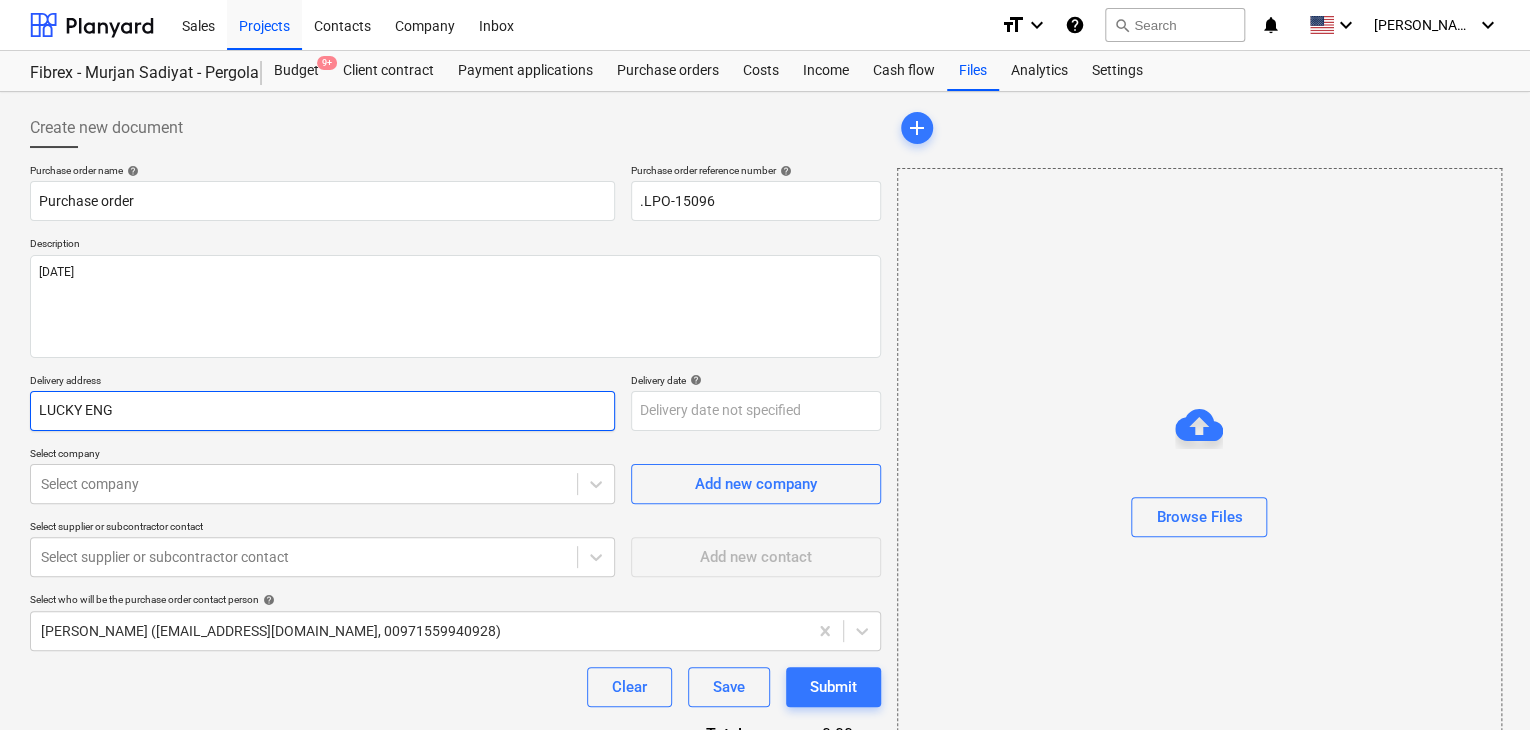 type on "x" 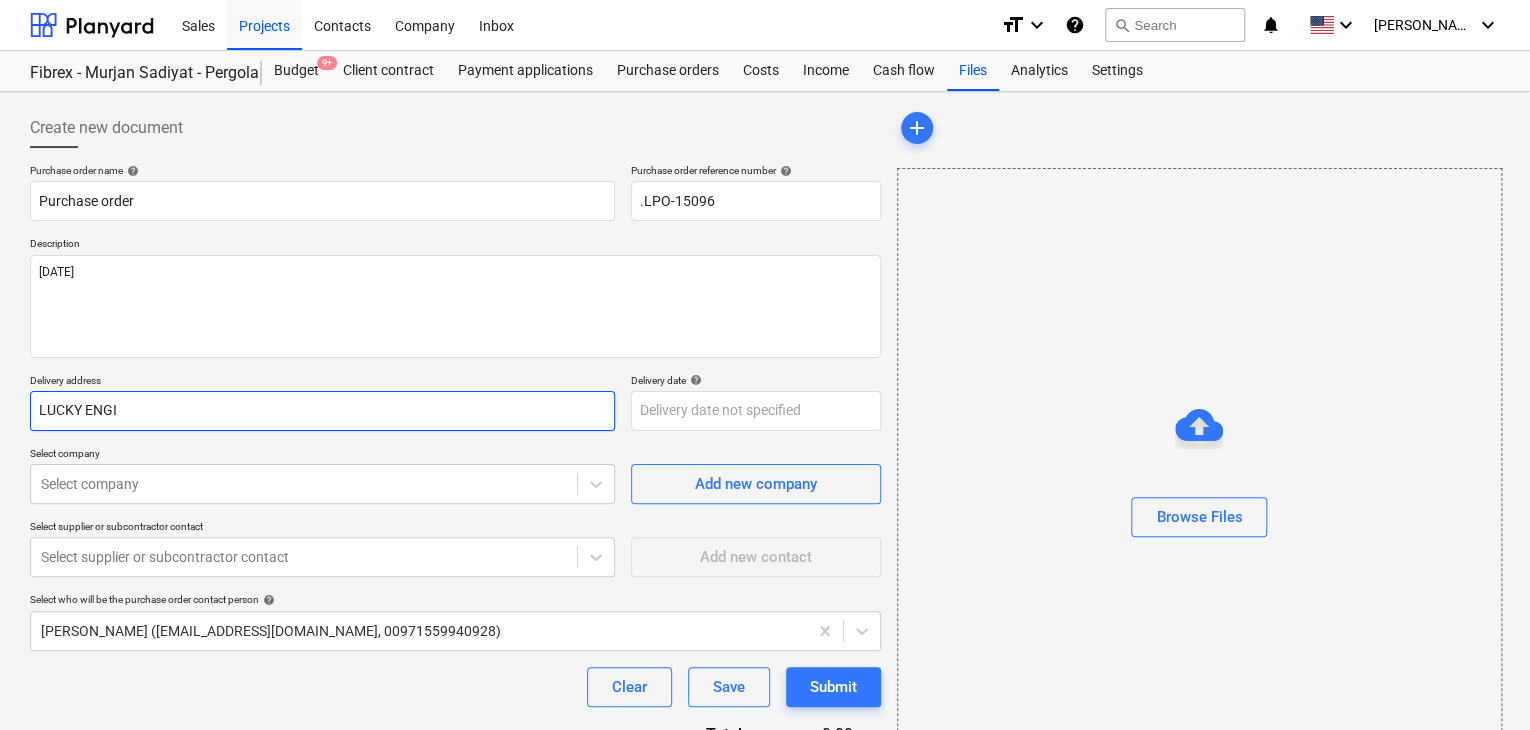 type on "x" 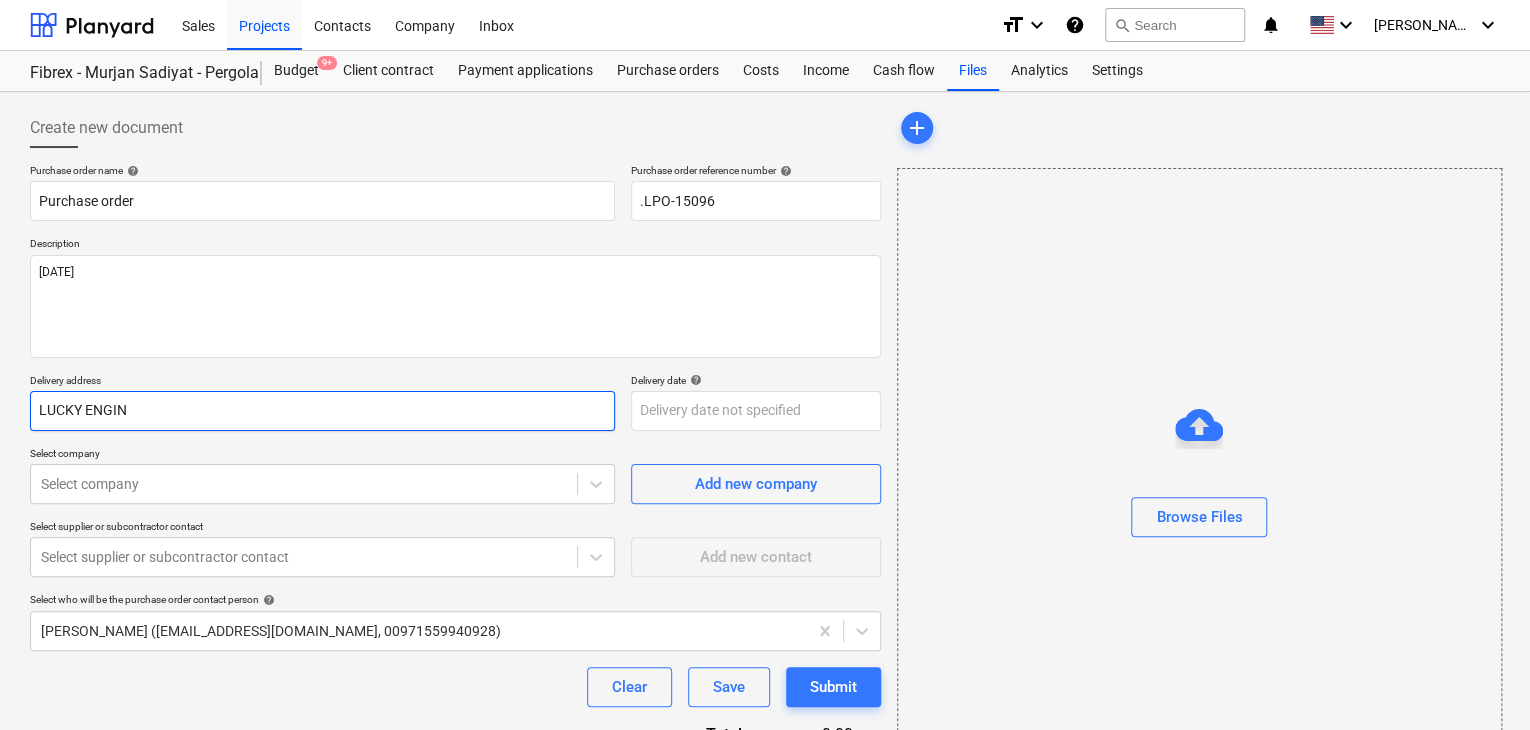 type on "x" 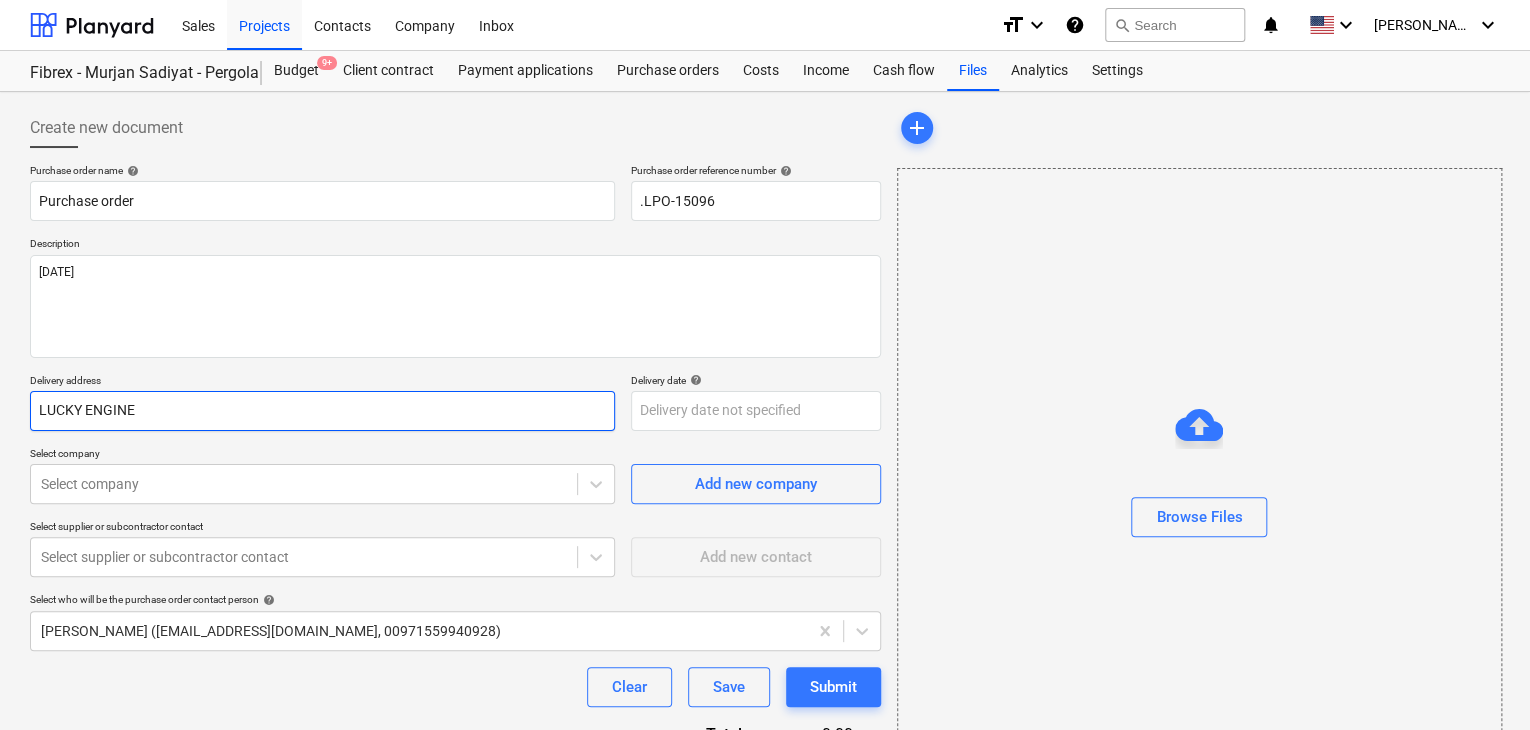 type on "x" 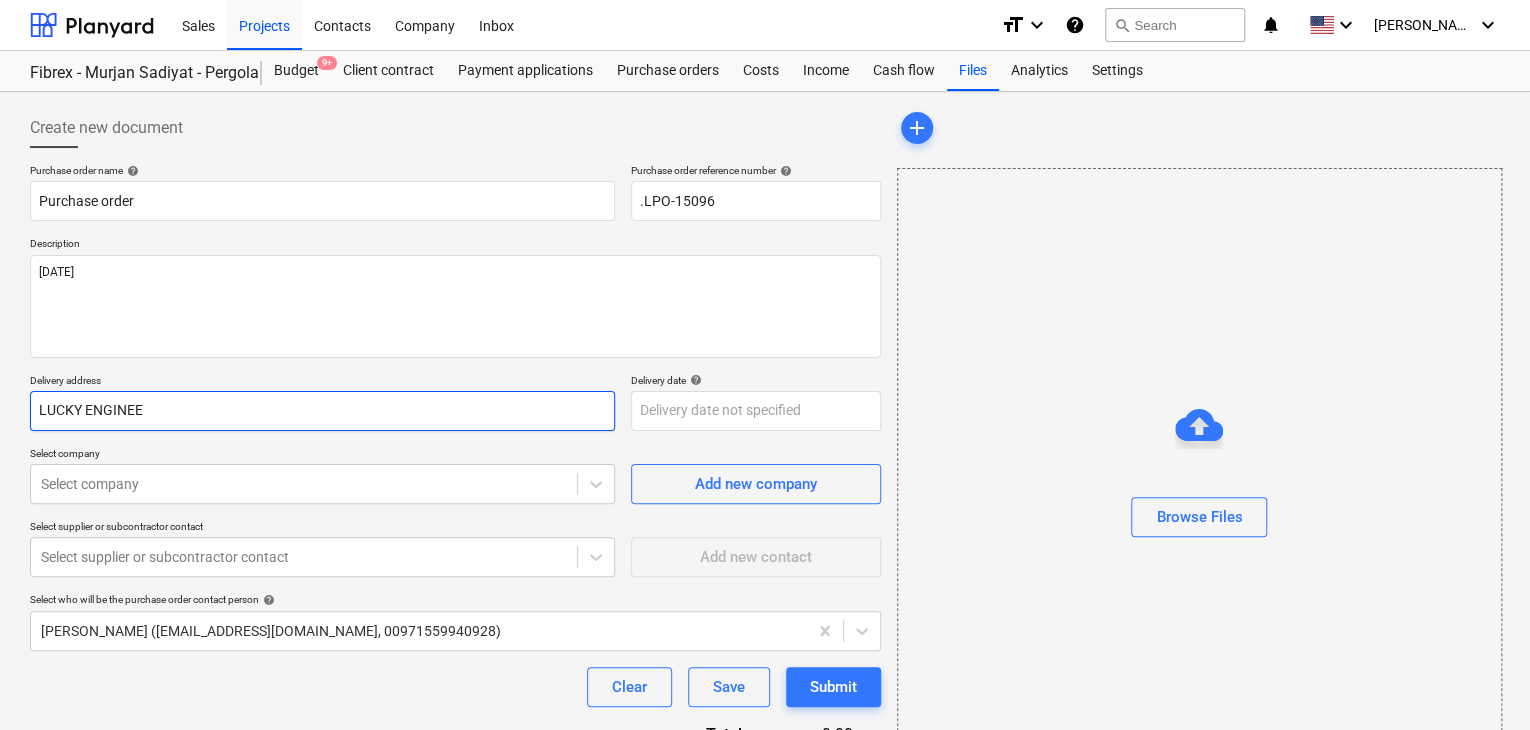 type on "x" 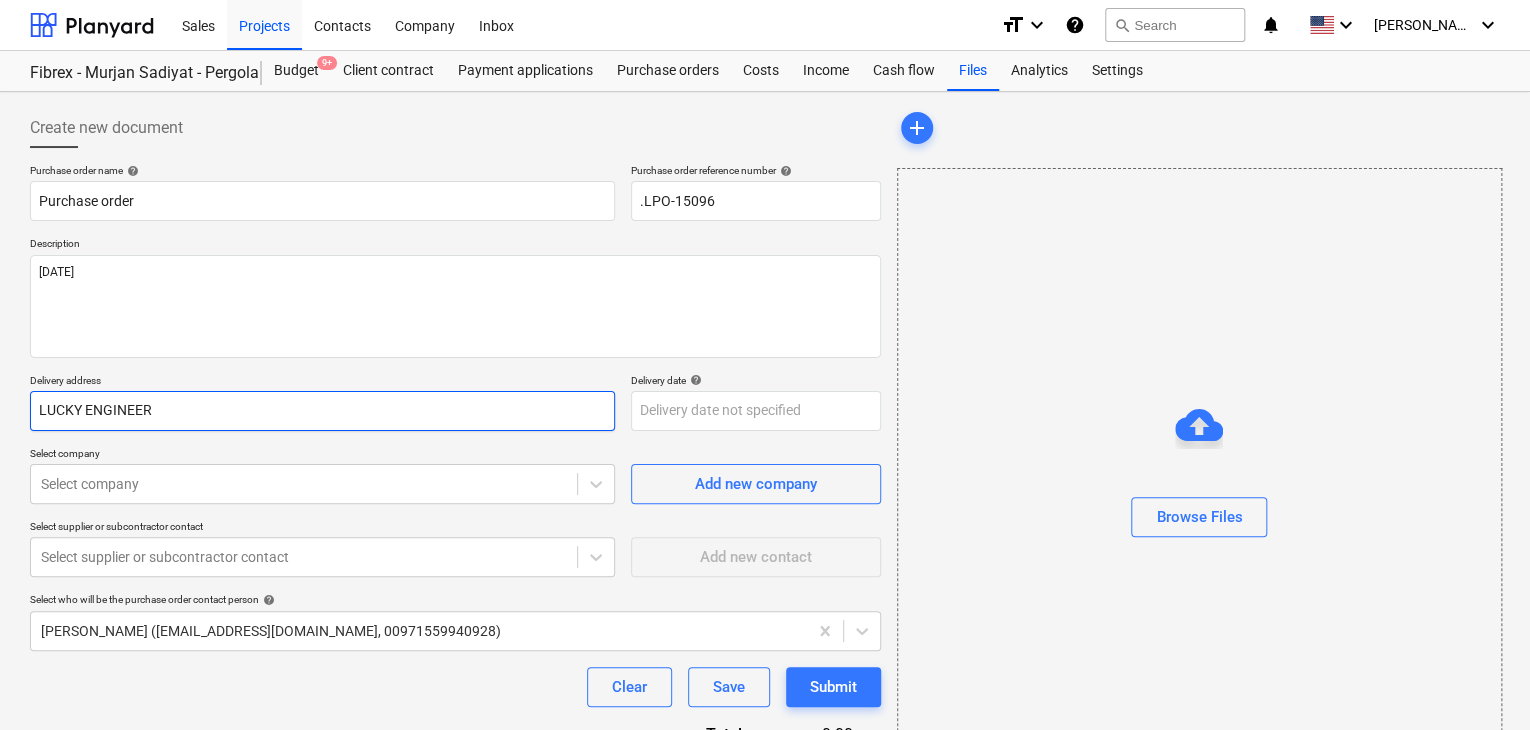 type on "x" 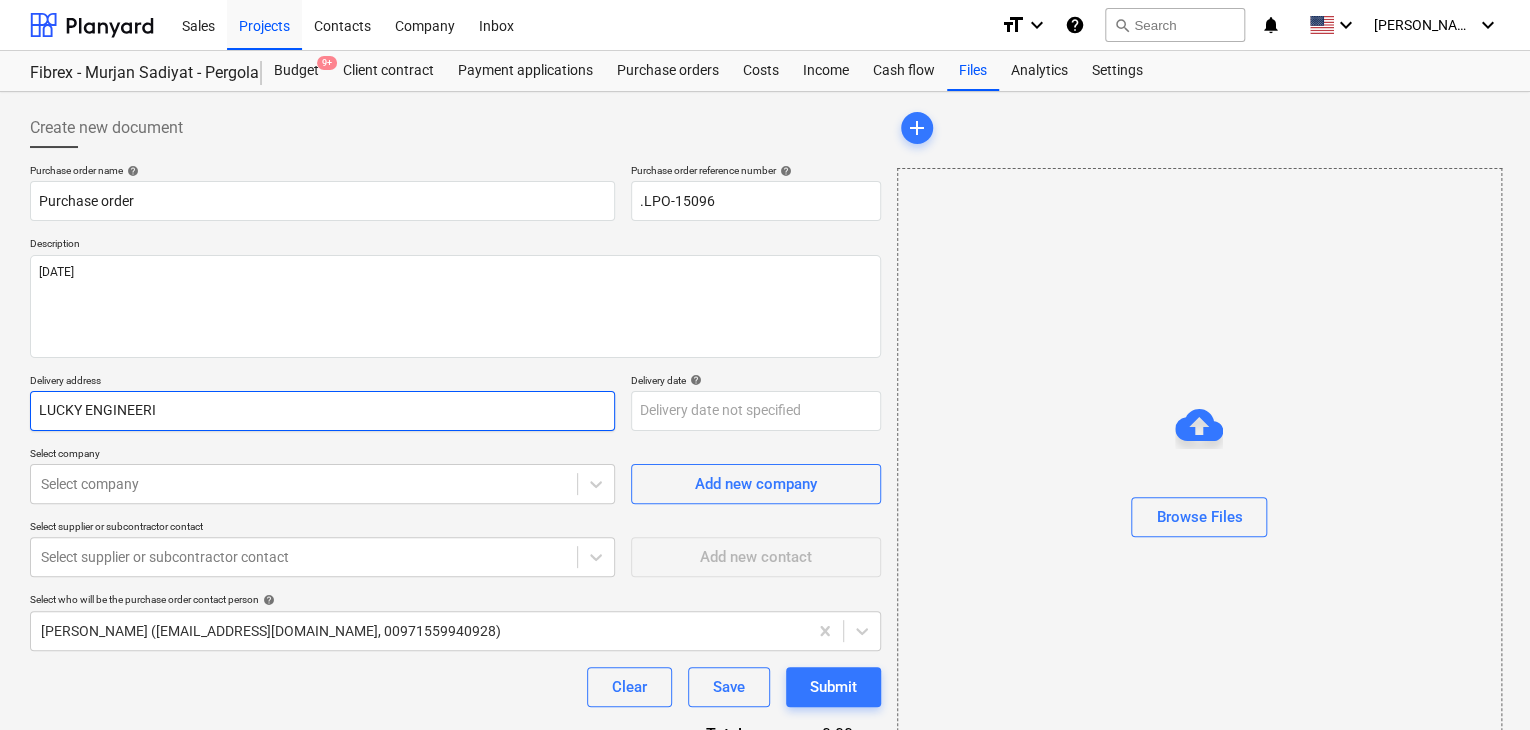 type on "x" 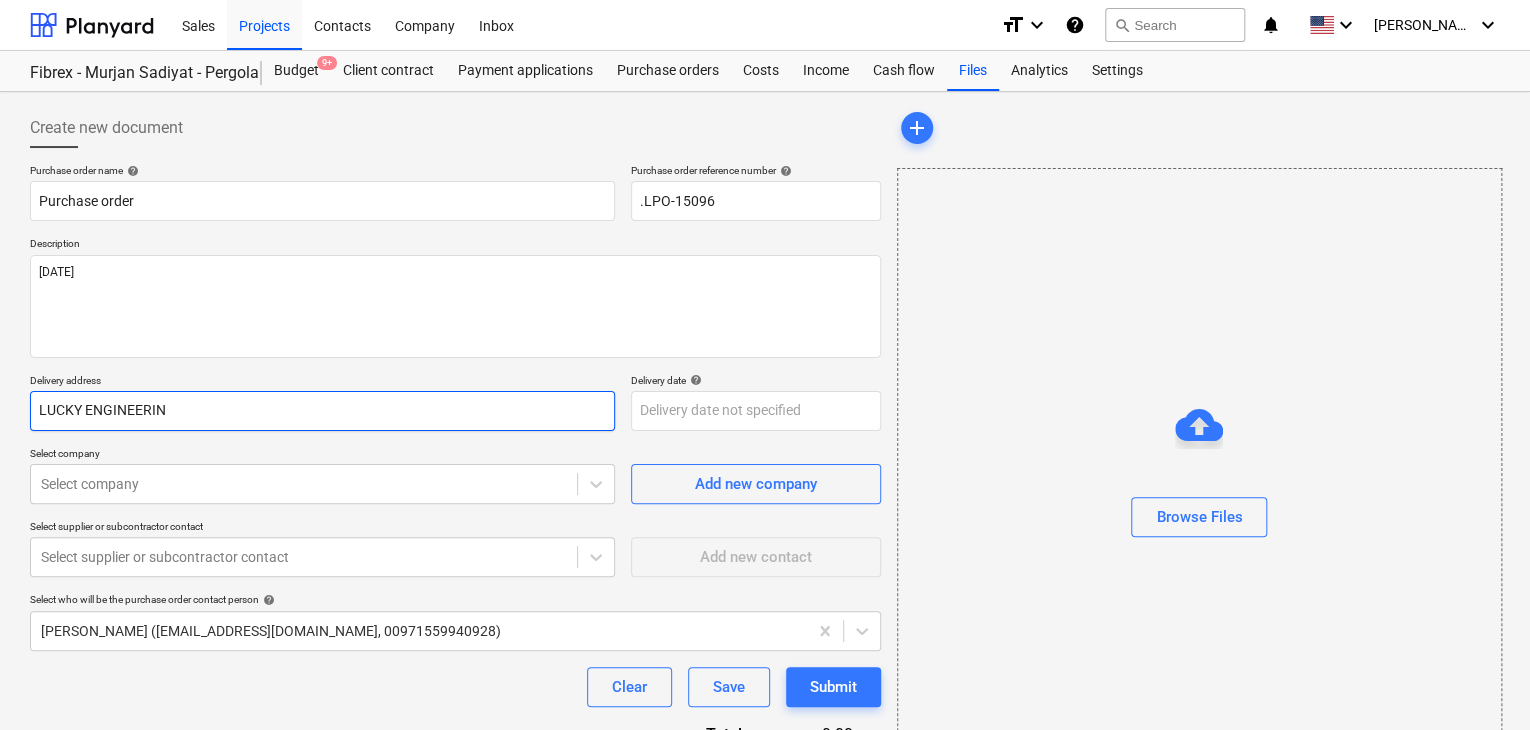 type on "x" 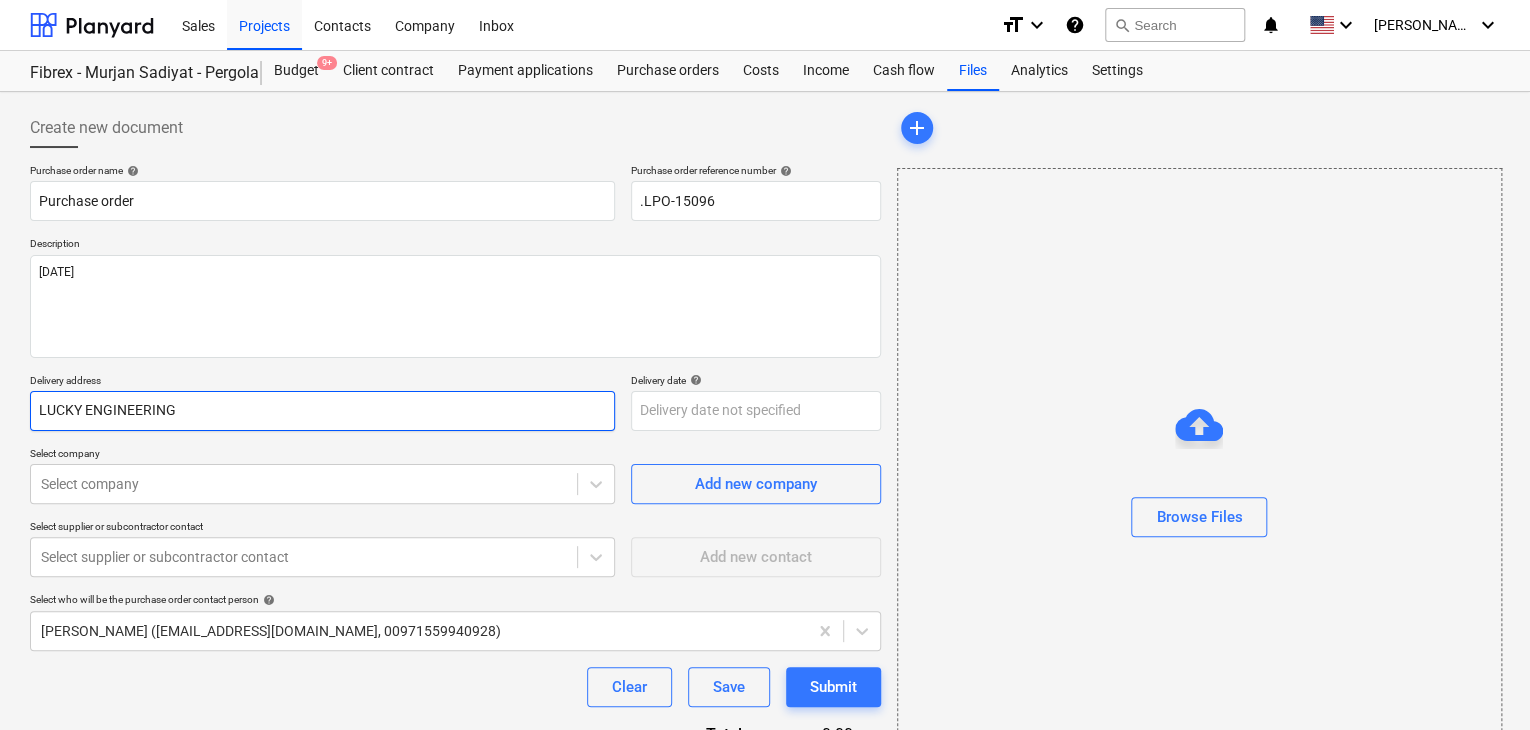 type on "x" 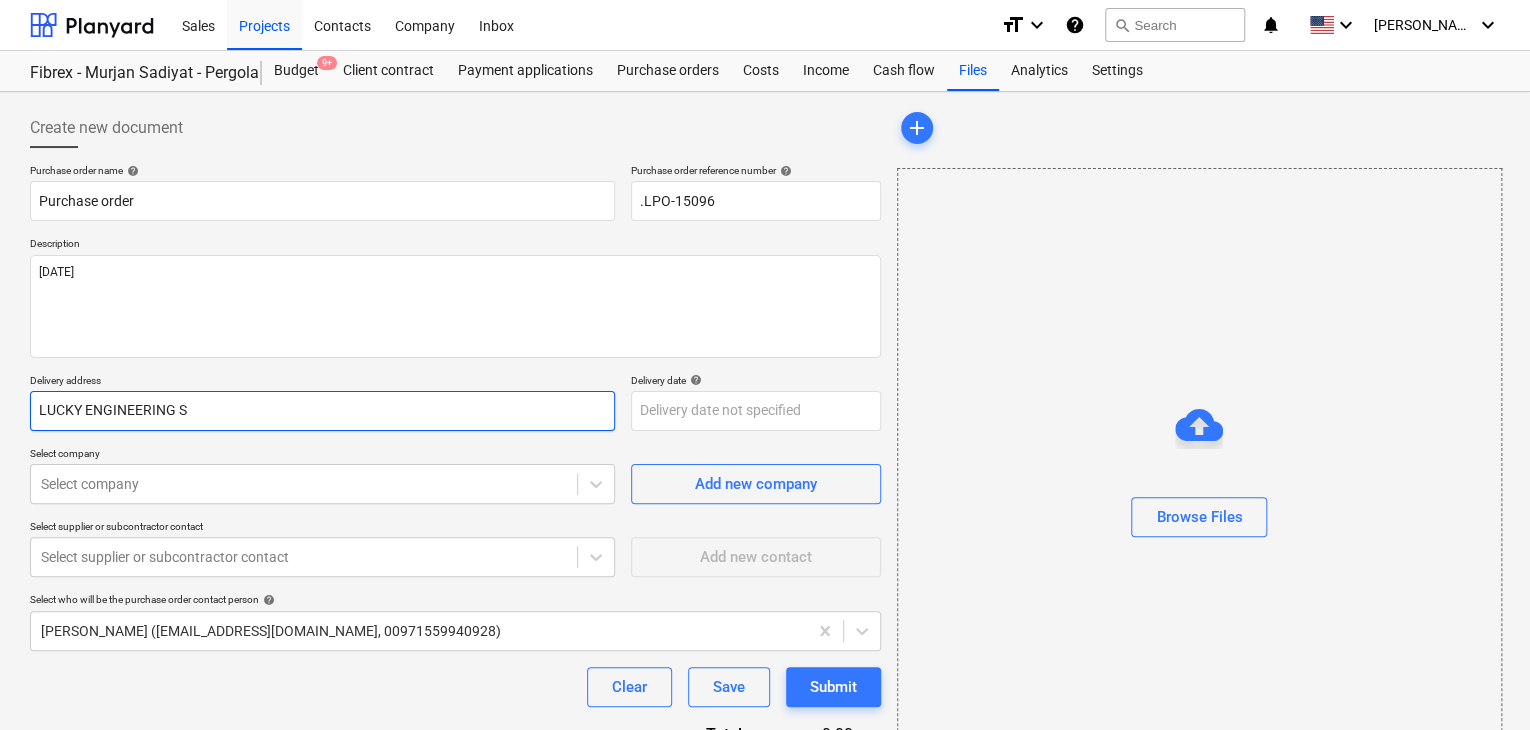 type on "x" 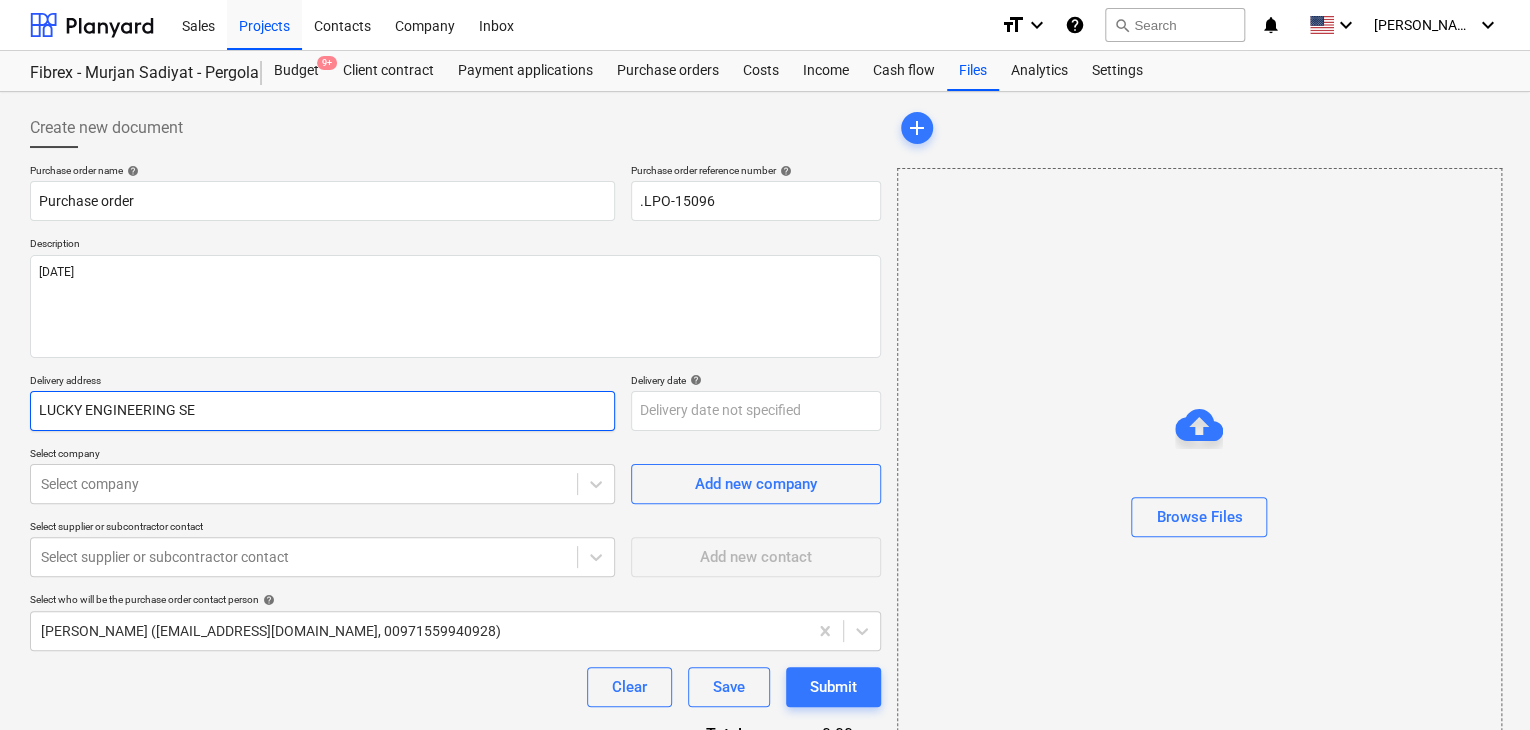 type on "x" 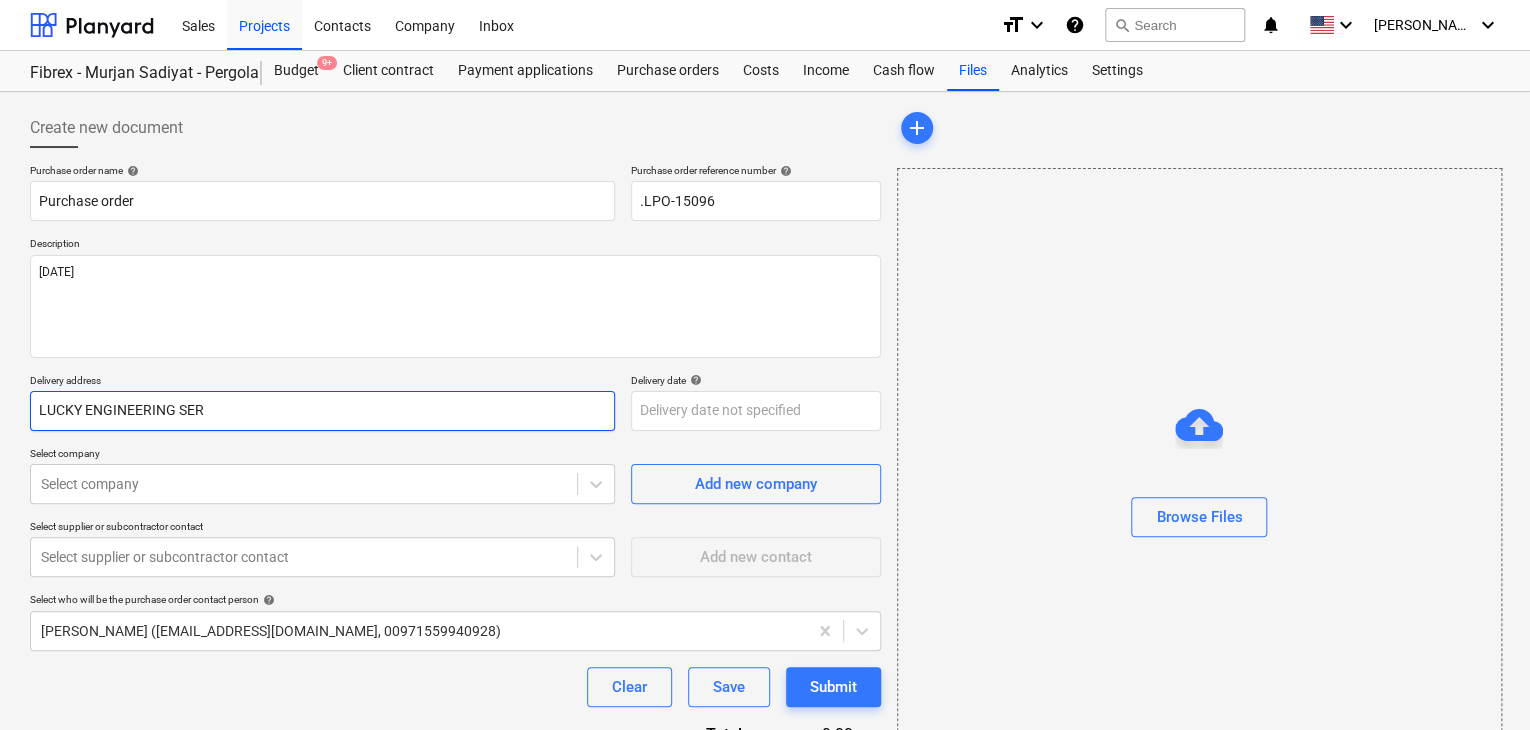 type on "x" 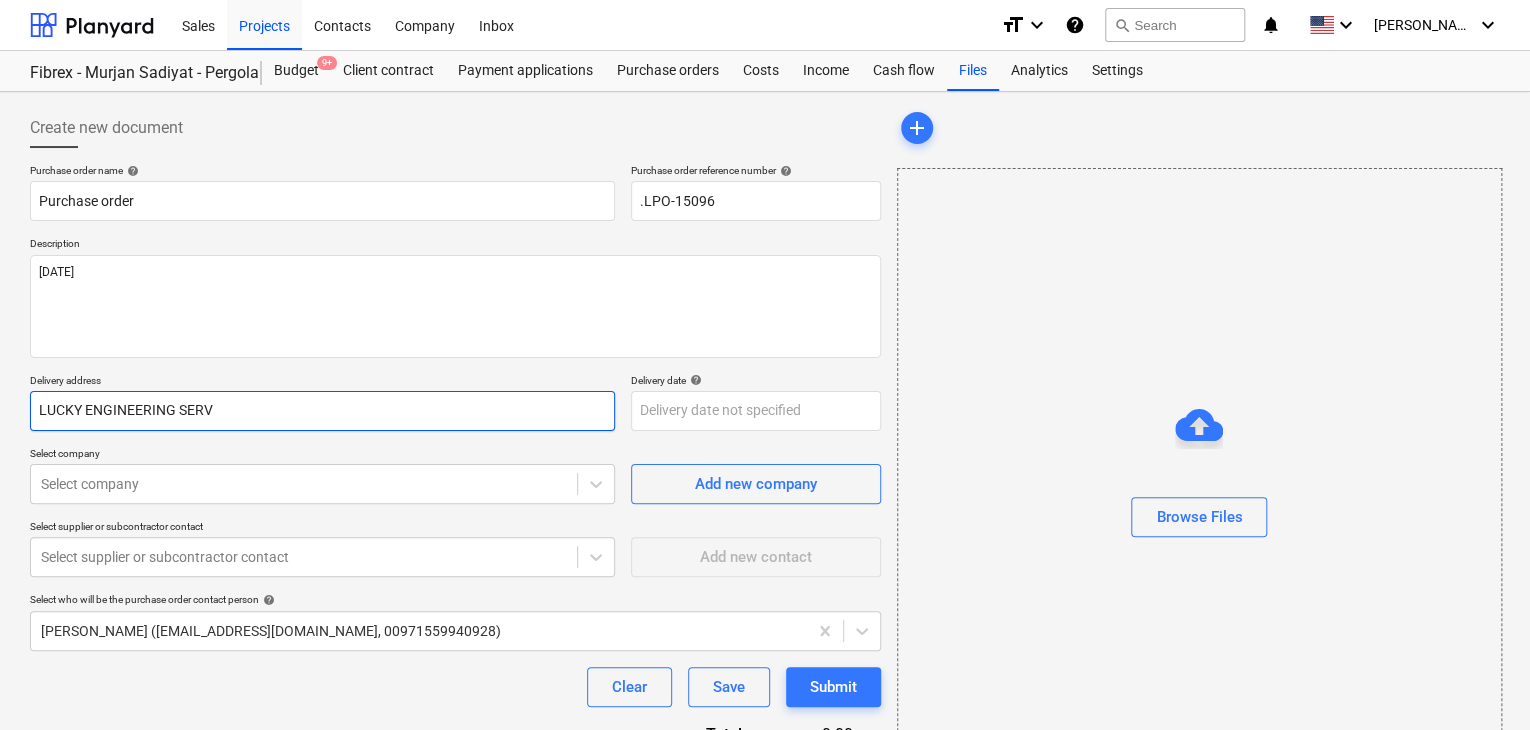 type on "x" 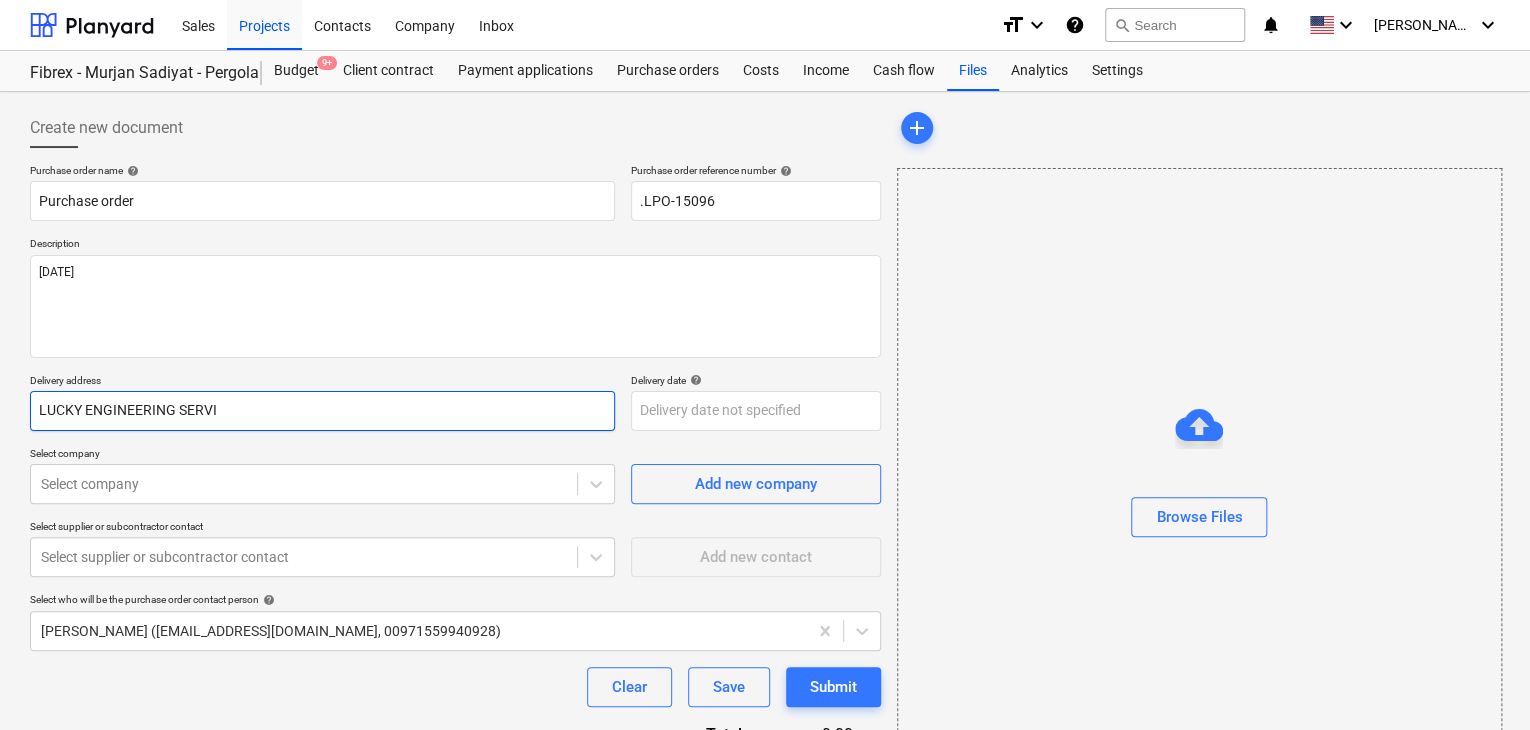 type on "x" 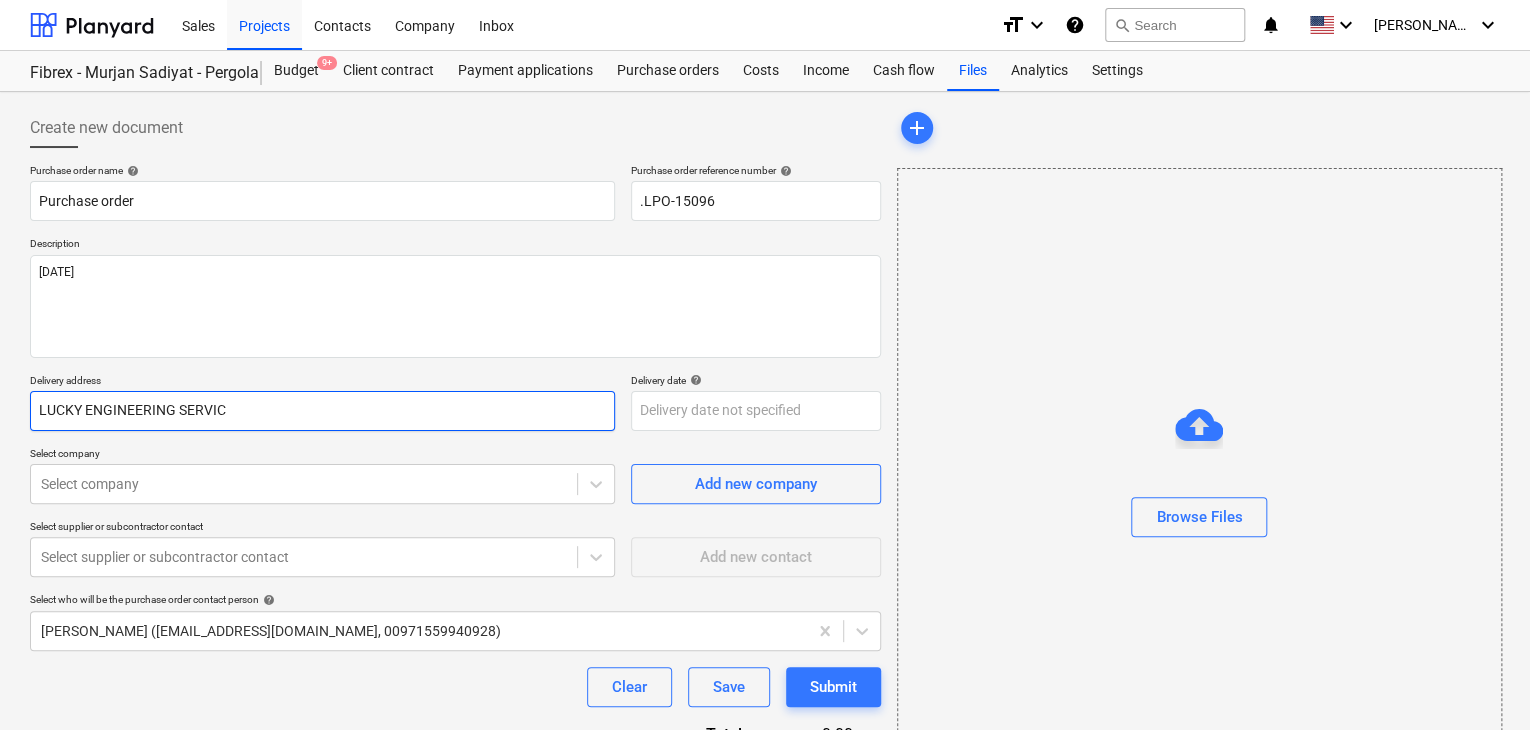 type on "x" 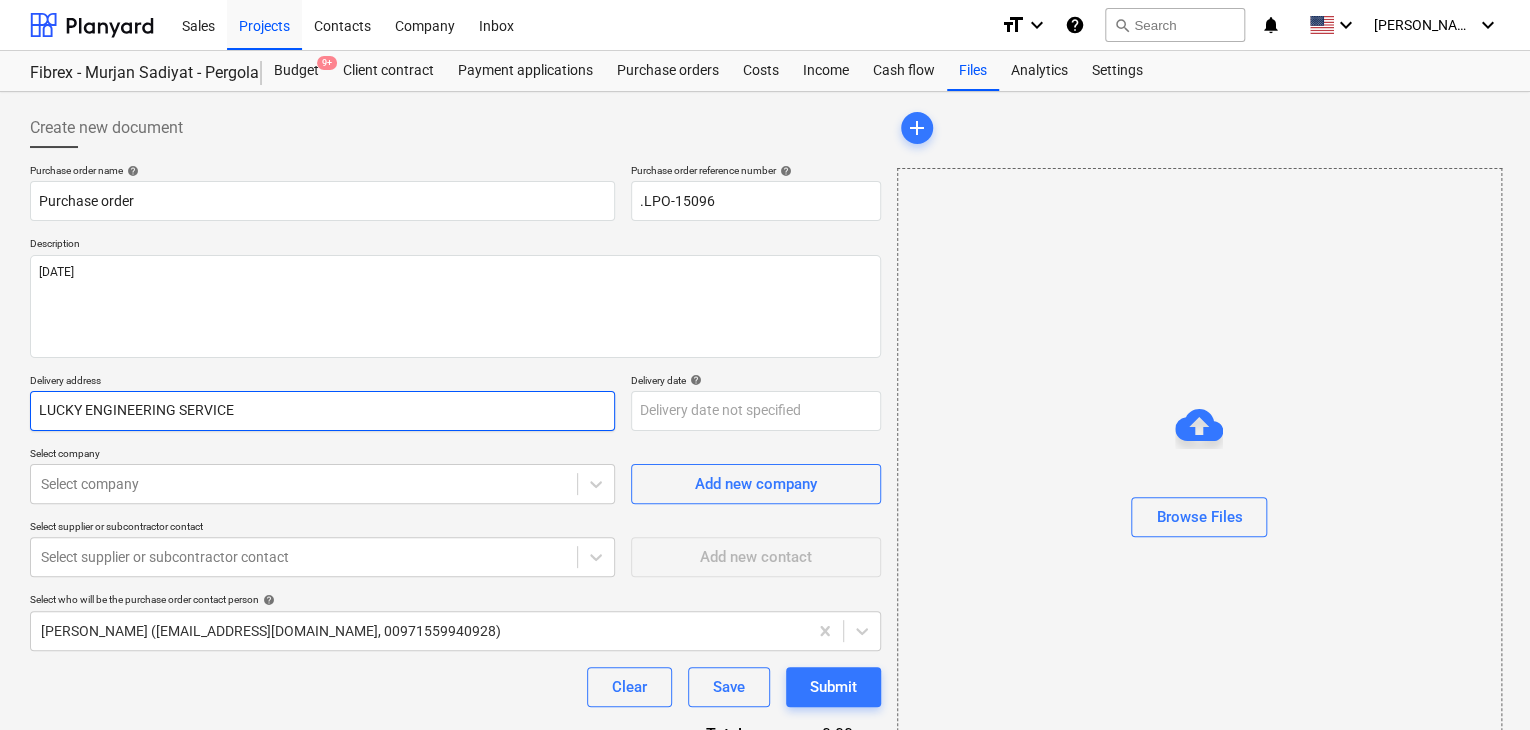 type on "x" 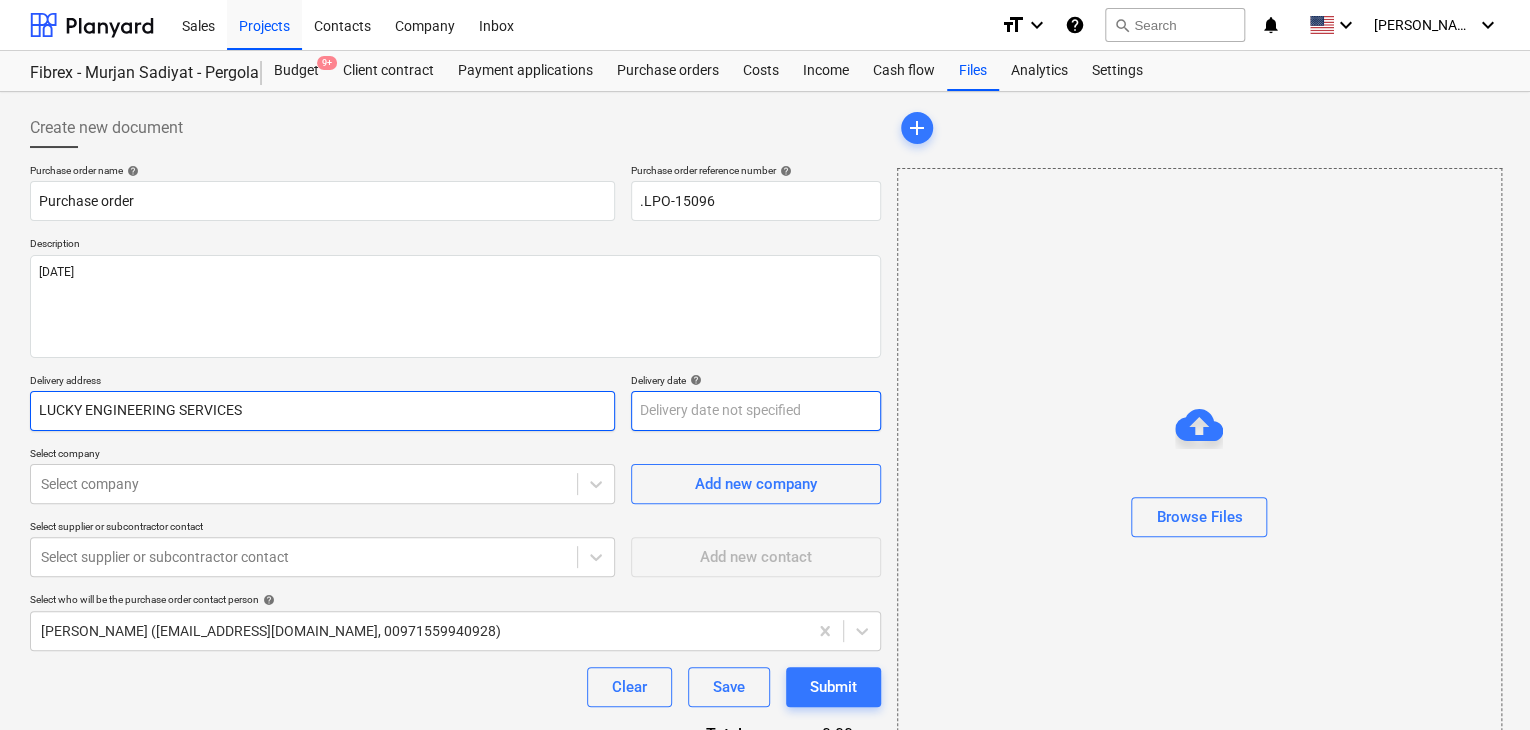 type on "LUCKY ENGINEERING SERVICES" 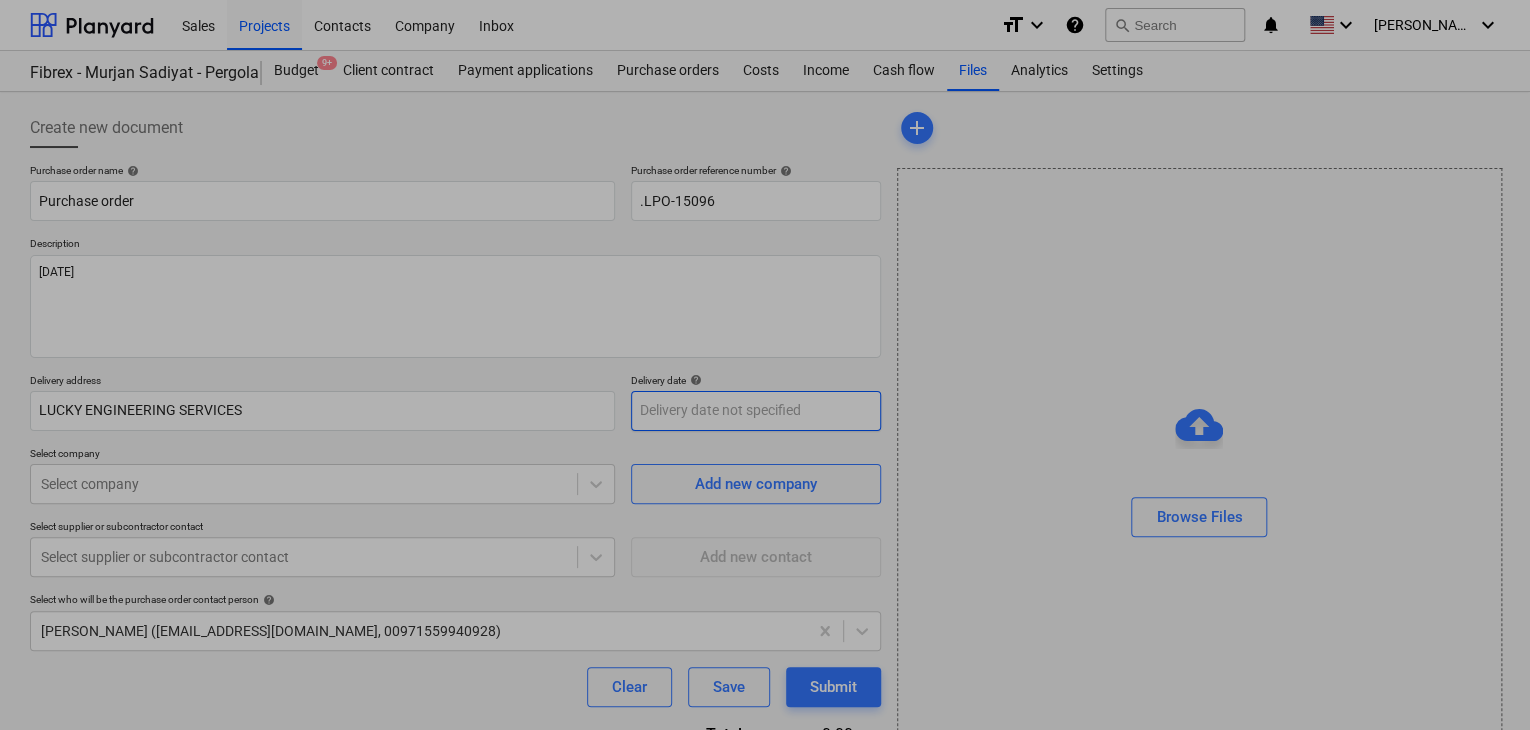 click on "Sales Projects Contacts Company Inbox format_size keyboard_arrow_down help search Search notifications 0 keyboard_arrow_down [PERSON_NAME] keyboard_arrow_down Fibrex - Murjan Sadiyat - Pergola & Canopies Budget 9+ Client contract Payment applications Purchase orders Costs Income Cash flow Files Analytics Settings Create new document Purchase order name help Purchase order Purchase order reference number help .LPO-15096 Description [DATE] Delivery address LUCKY ENGINEERING SERVICES Delivery date help Press the down arrow key to interact with the calendar and
select a date. Press the question mark key to get the keyboard shortcuts for changing dates. Select company Select company Add new company Select supplier or subcontractor contact Select supplier or subcontractor contact Add new contact Select who will be the purchase order contact person help [PERSON_NAME] ([EMAIL_ADDRESS][DOMAIN_NAME], 00971559940928) Clear Save Submit Total 0.00د.إ.‏ Select line-items to add help Search or select a line-item add" at bounding box center [765, 365] 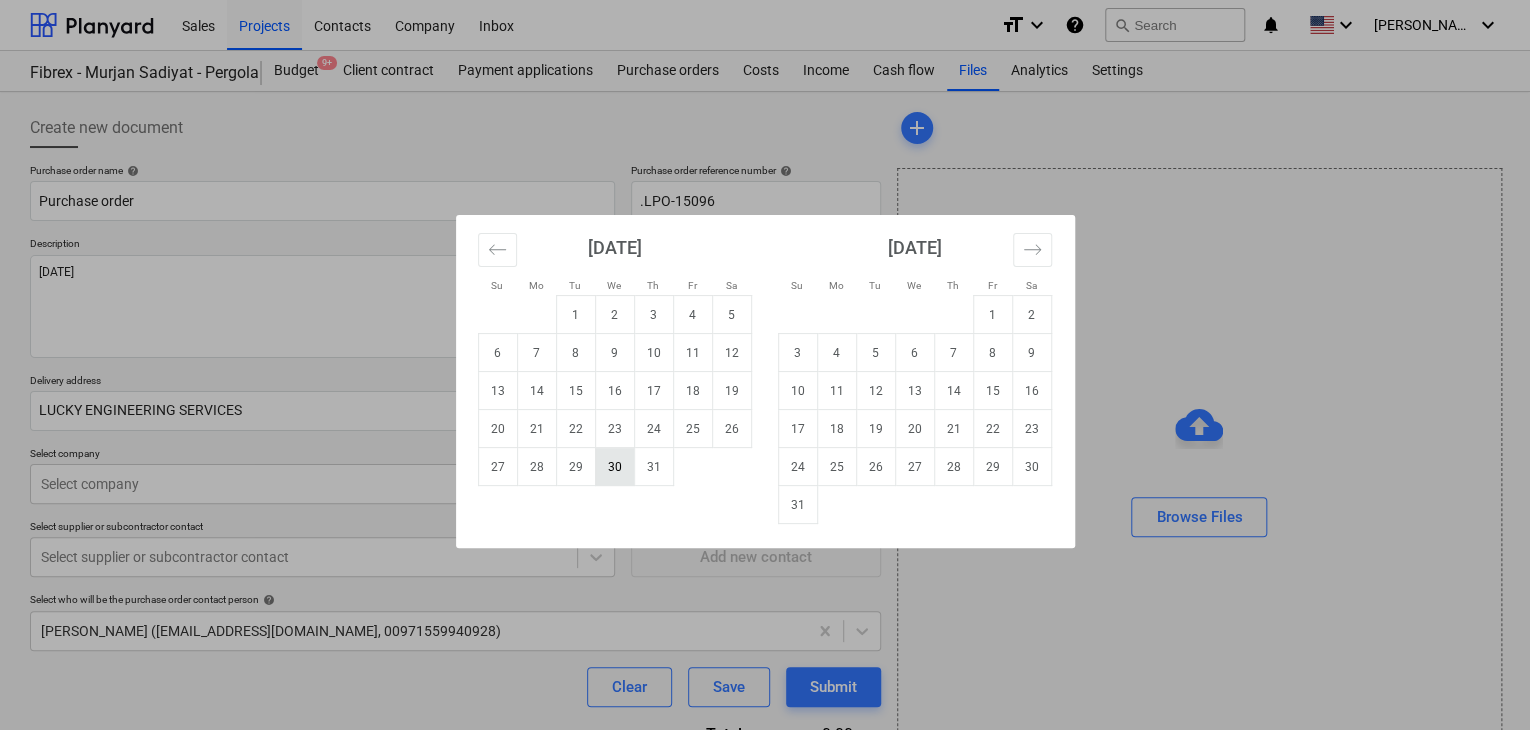 click on "30" at bounding box center [614, 467] 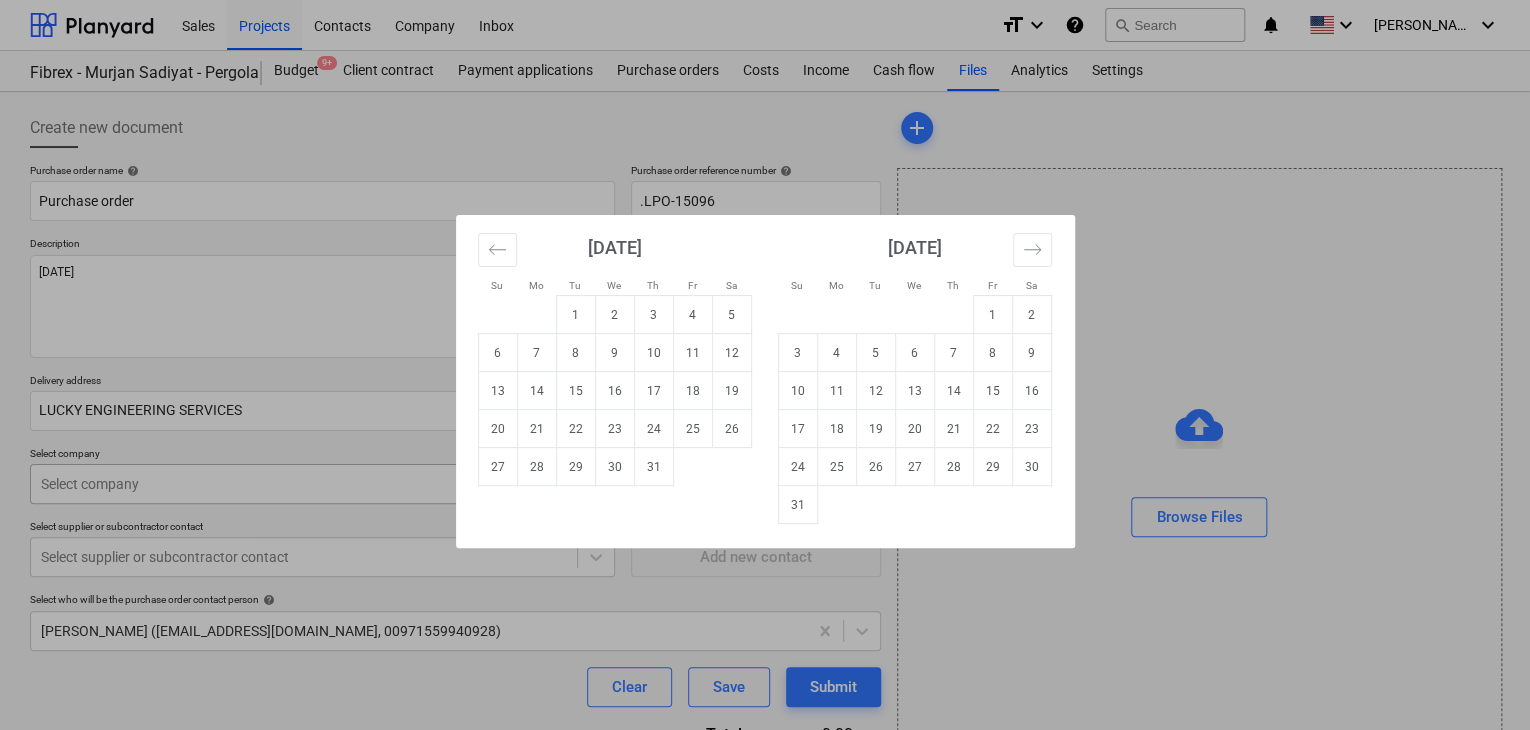 type on "x" 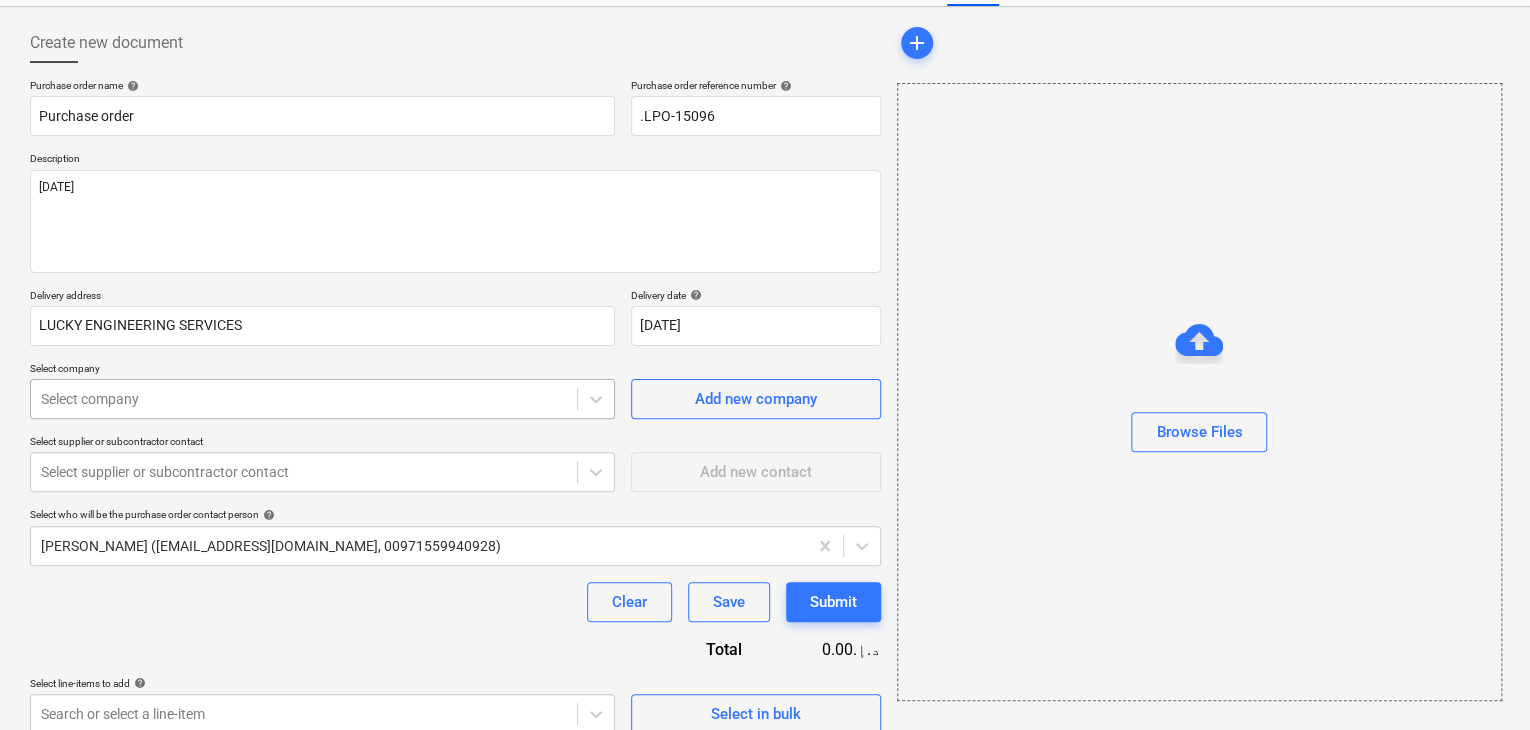 click on "Sales Projects Contacts Company Inbox format_size keyboard_arrow_down help search Search notifications 0 keyboard_arrow_down [PERSON_NAME] keyboard_arrow_down Fibrex - Murjan Sadiyat - Pergola & Canopies Budget 9+ Client contract Payment applications Purchase orders Costs Income Cash flow Files Analytics Settings Create new document Purchase order name help Purchase order Purchase order reference number help .LPO-15096 Description [DATE] Delivery address LUCKY ENGINEERING SERVICES Delivery date help [DATE] [DATE] Press the down arrow key to interact with the calendar and
select a date. Press the question mark key to get the keyboard shortcuts for changing dates. Select company Select company Add new company Select supplier or subcontractor contact Select supplier or subcontractor contact Add new contact Select who will be the purchase order contact person help [PERSON_NAME] ([EMAIL_ADDRESS][DOMAIN_NAME], 00971559940928) Clear Save Submit Total 0.00د.إ.‏ Select line-items to add help add
x" at bounding box center [765, 280] 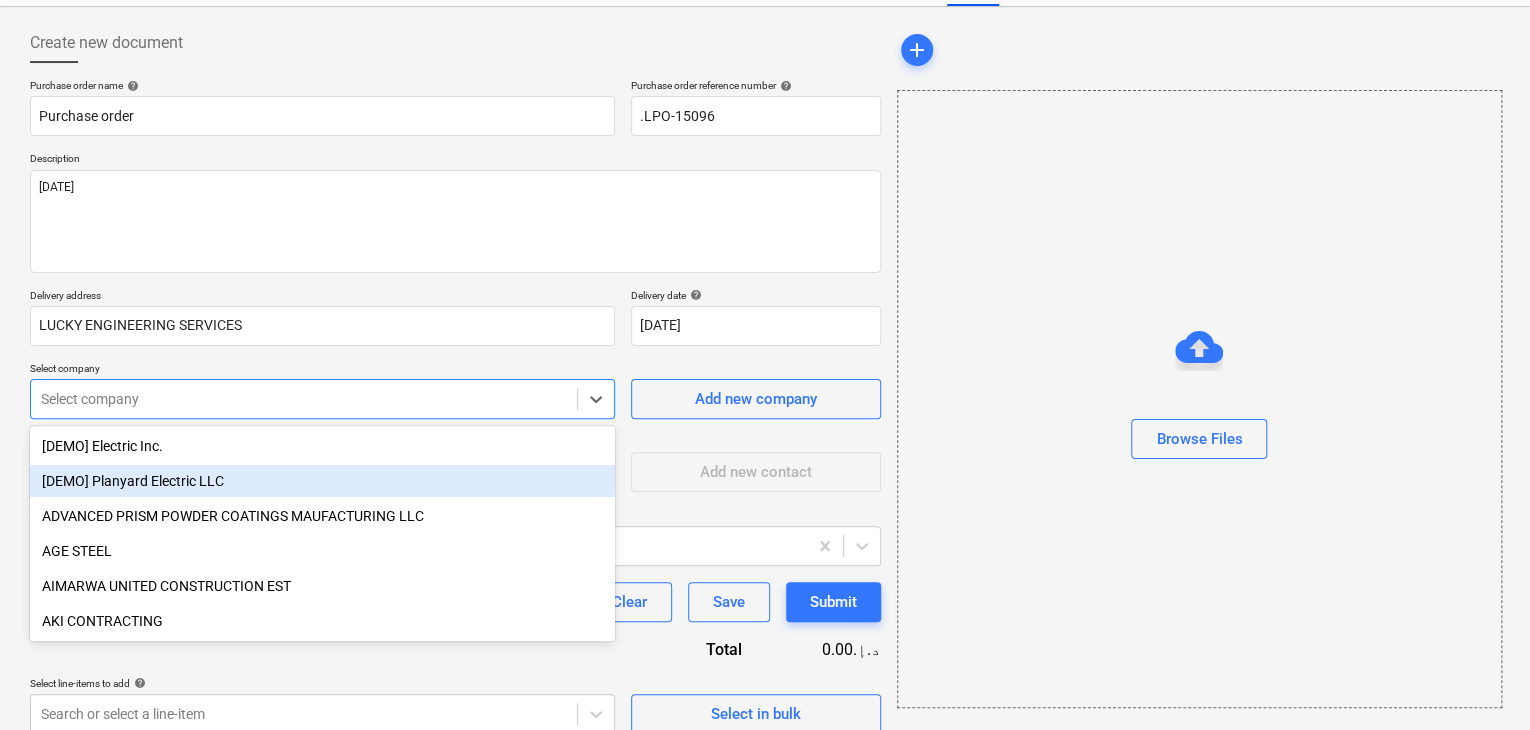 scroll, scrollTop: 93, scrollLeft: 0, axis: vertical 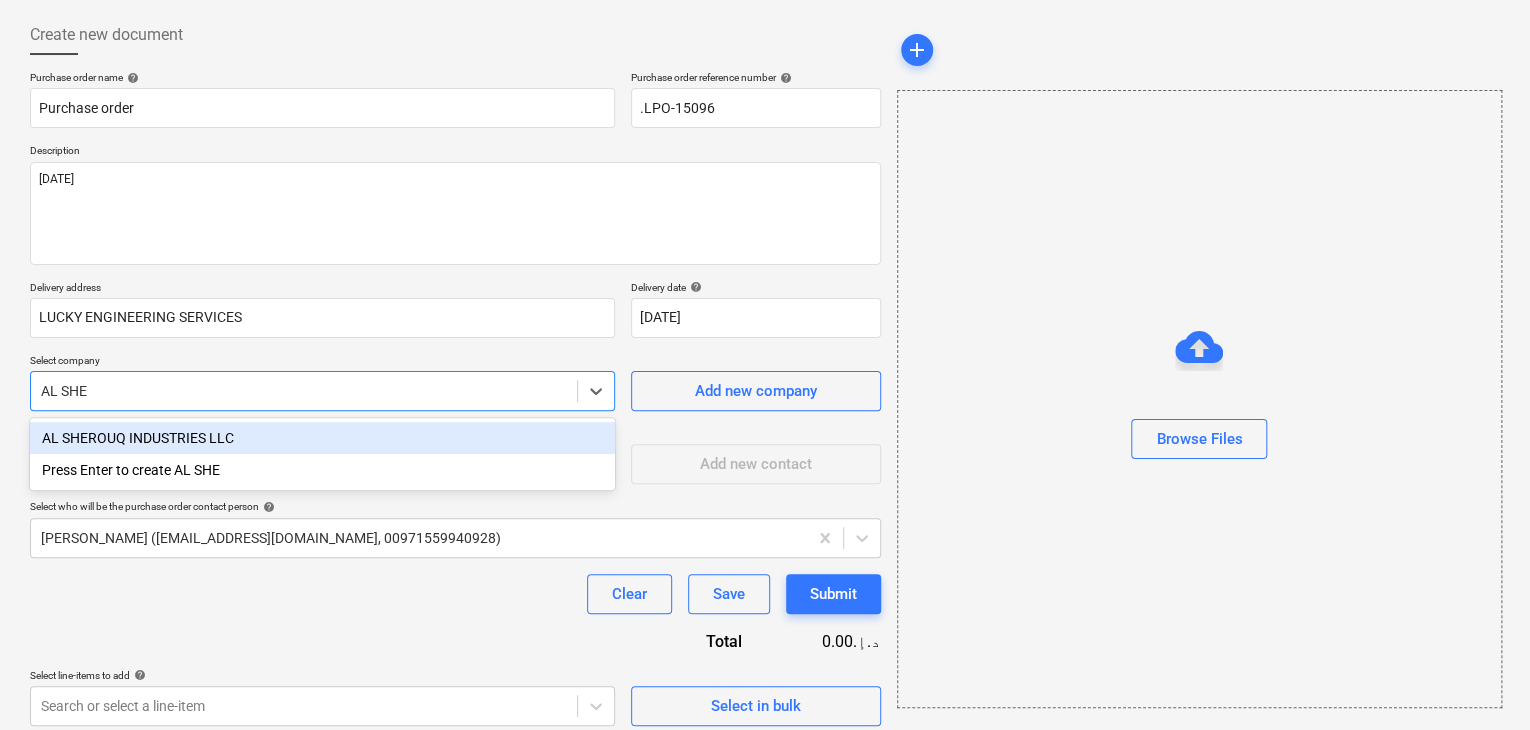 type on "[PERSON_NAME]" 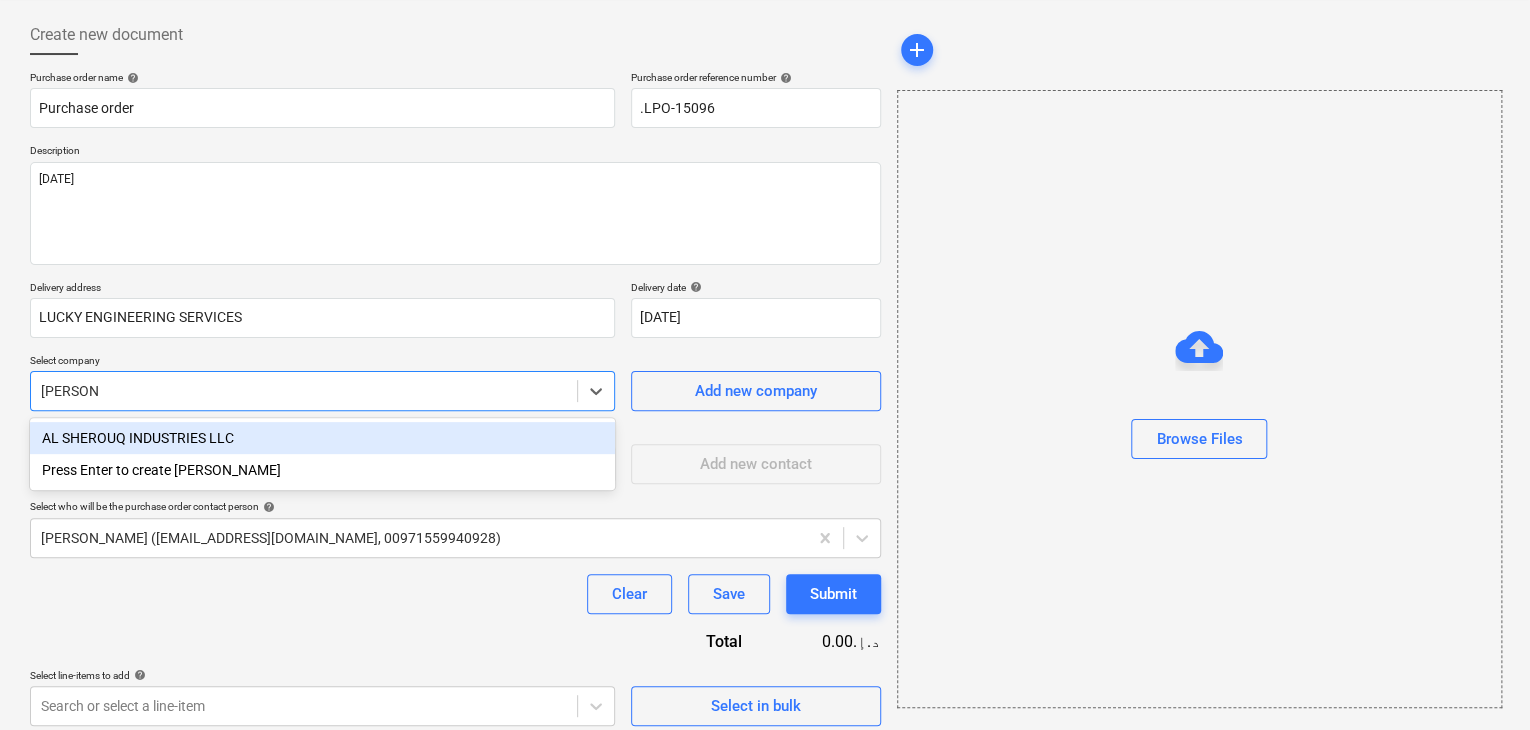 click on "AL SHEROUQ INDUSTRIES LLC" at bounding box center (322, 438) 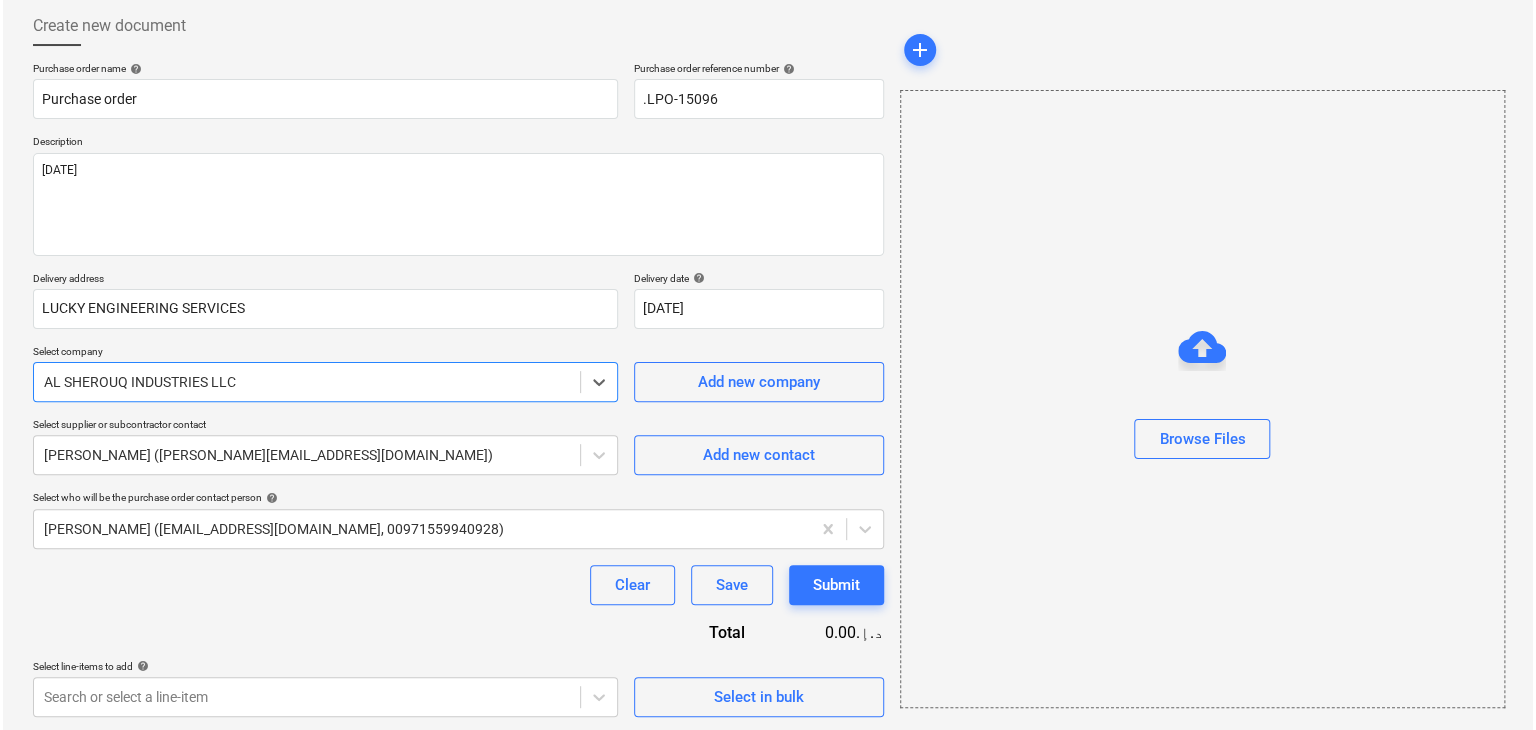 scroll, scrollTop: 104, scrollLeft: 0, axis: vertical 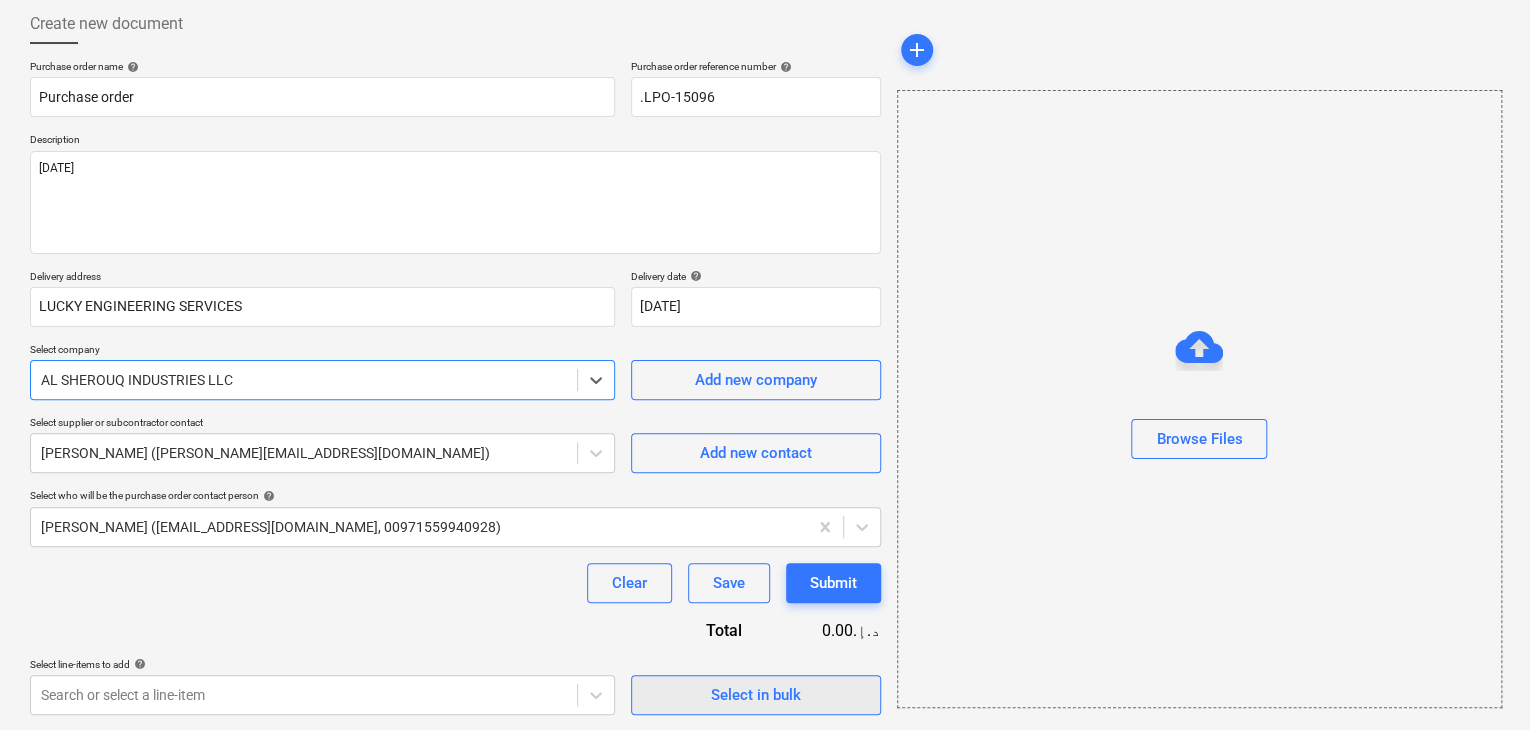 click on "Select in bulk" at bounding box center [756, 695] 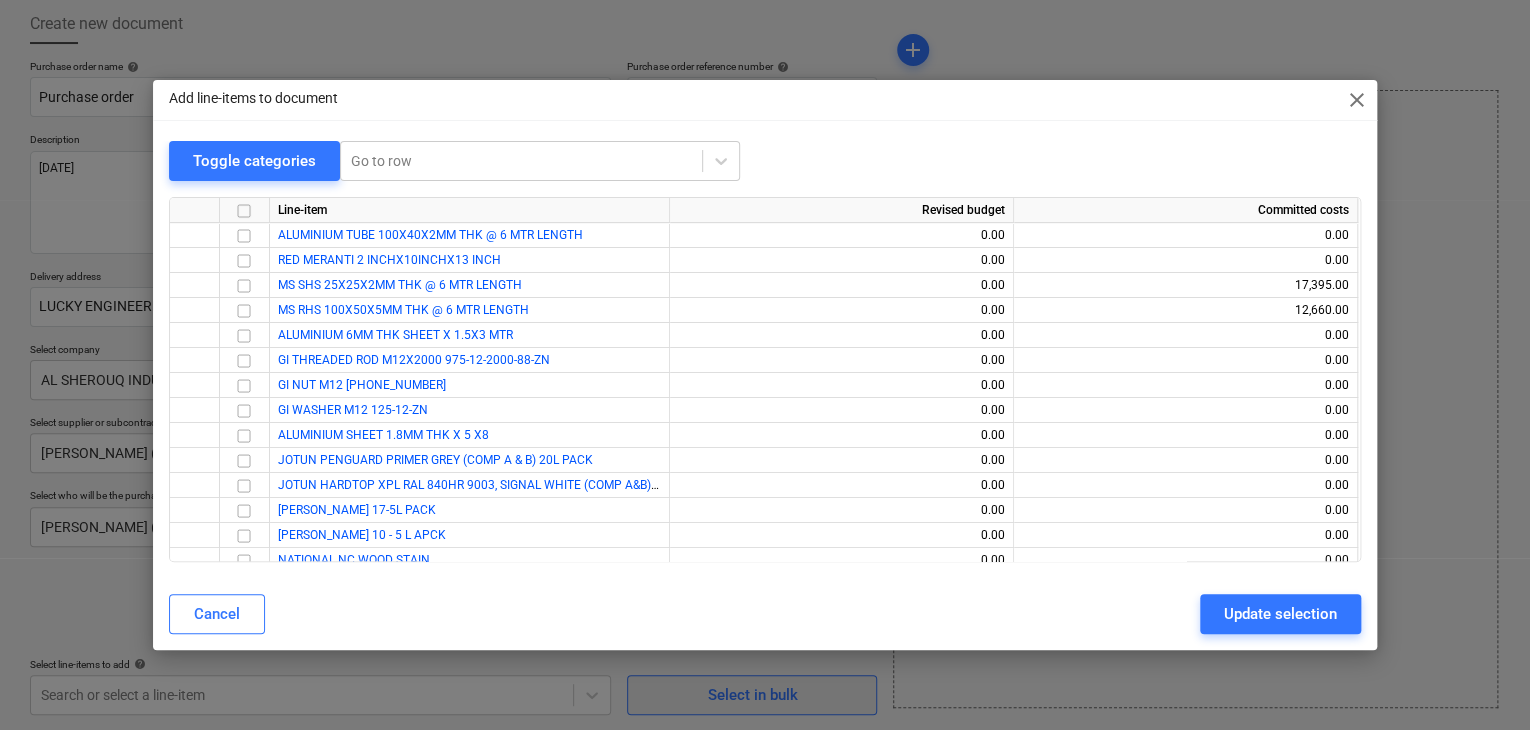 type on "x" 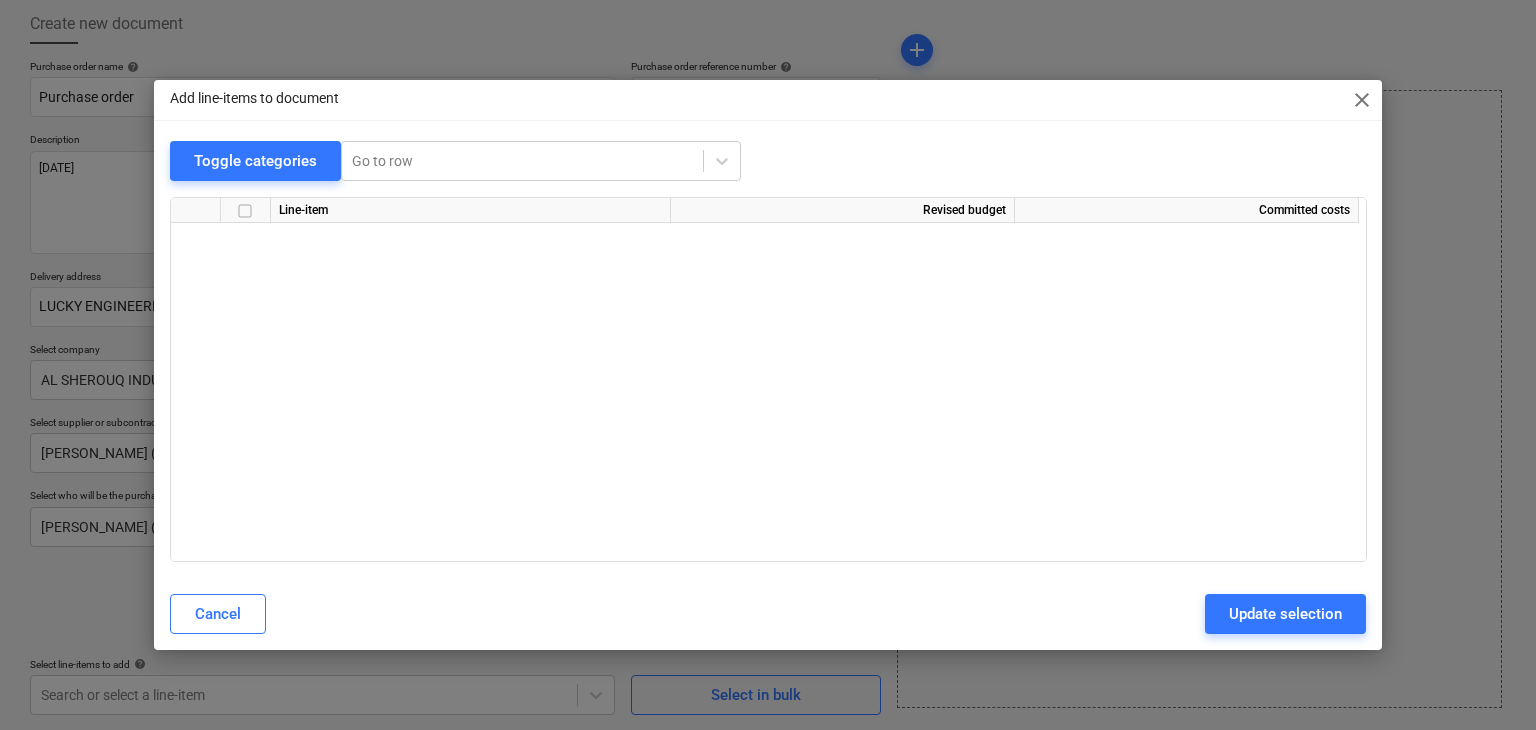 scroll, scrollTop: 6687, scrollLeft: 0, axis: vertical 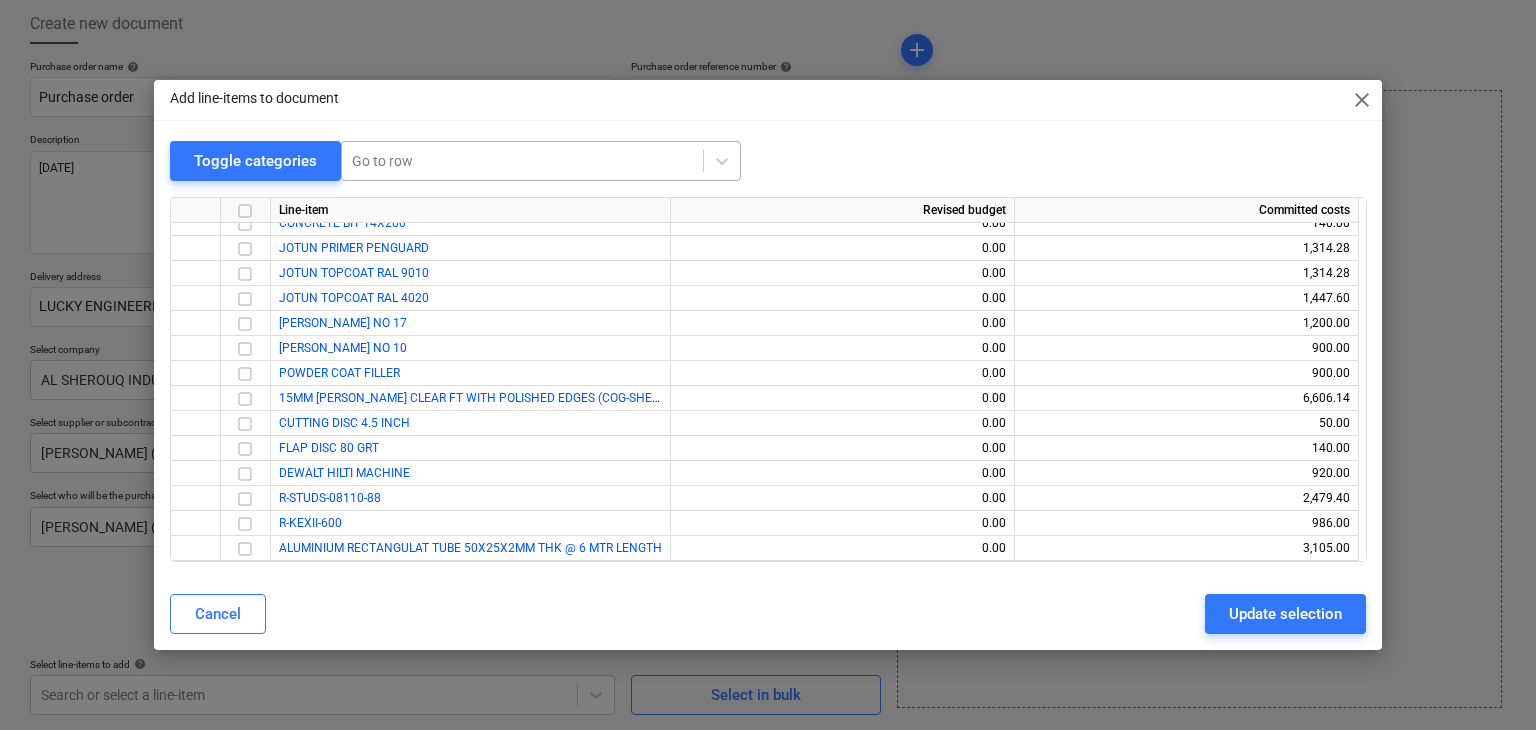 click at bounding box center (522, 161) 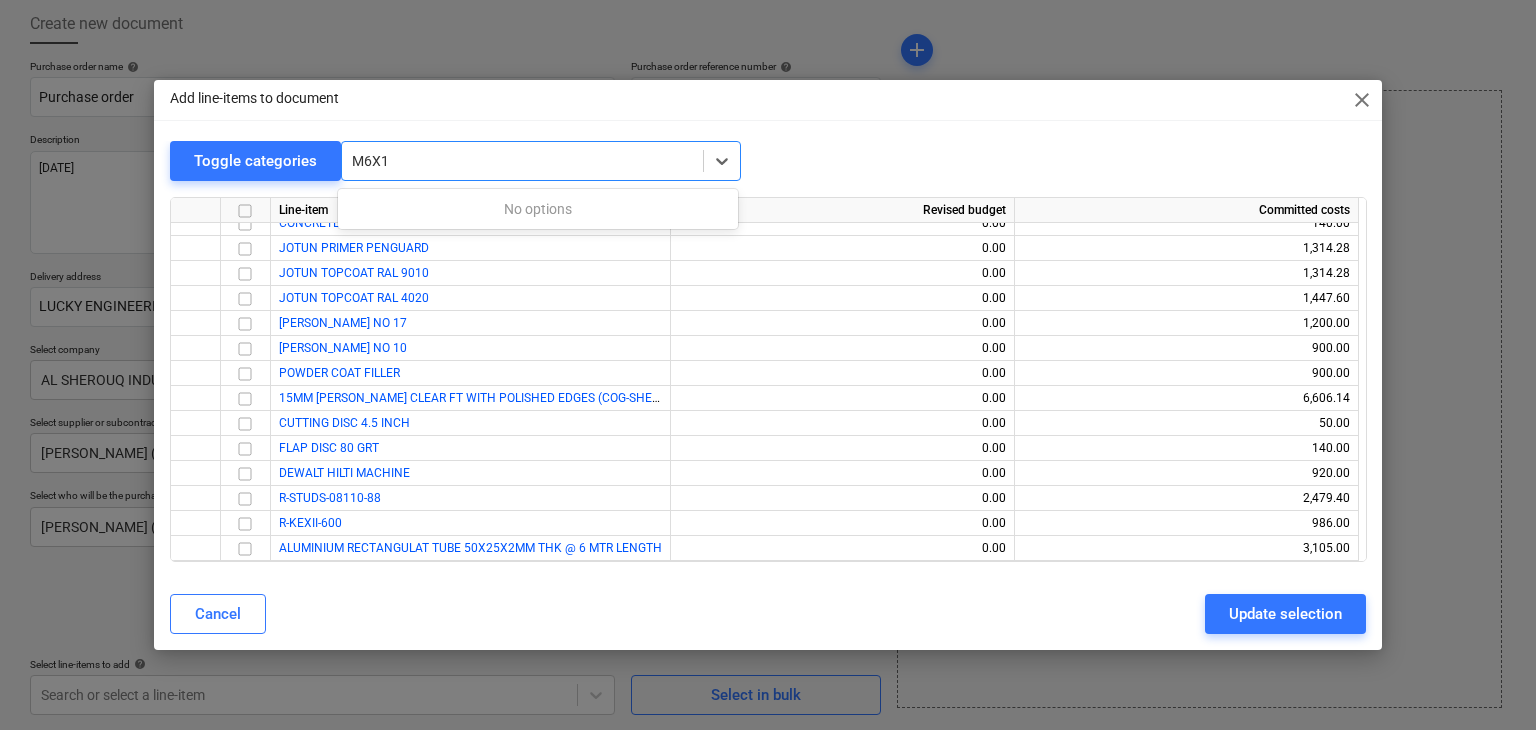 type on "M6X" 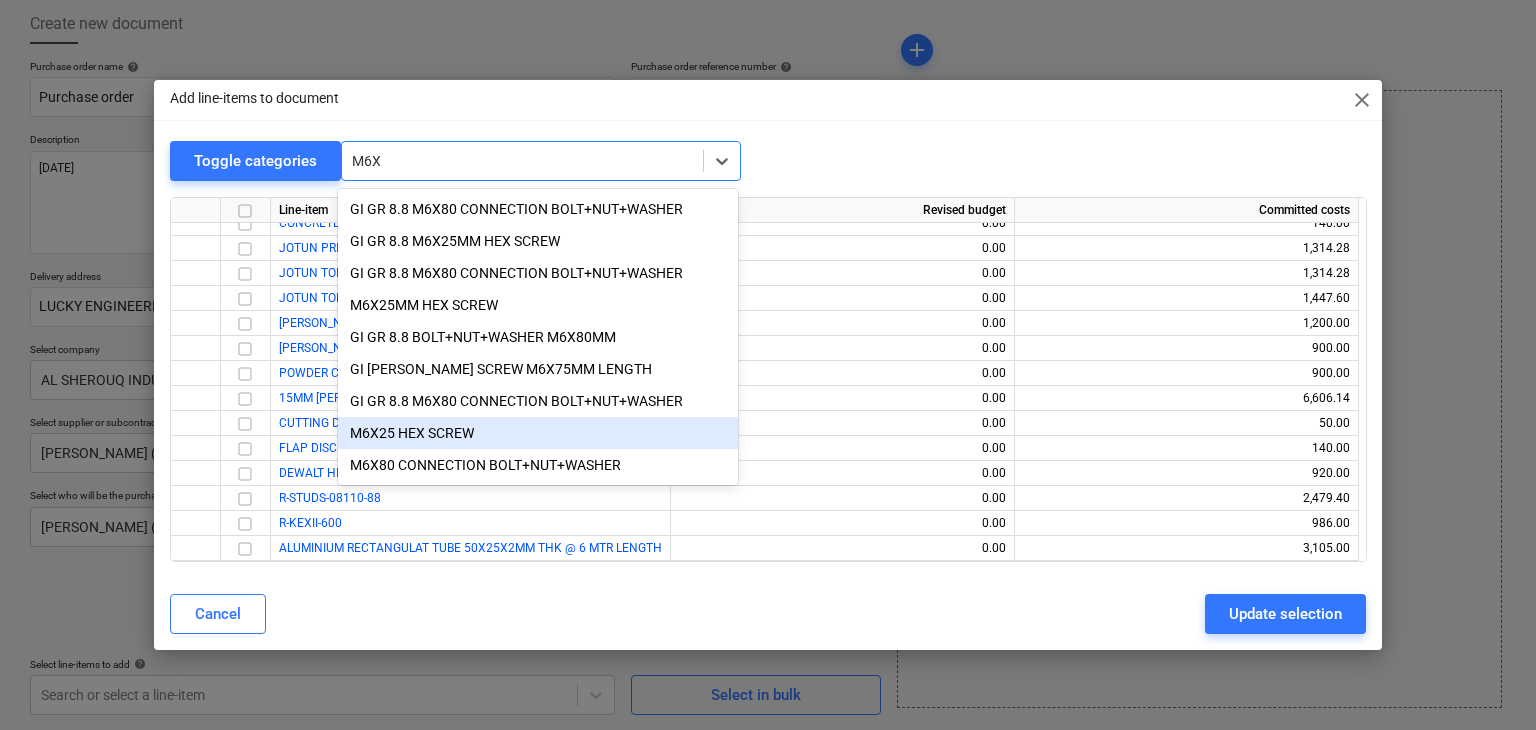 click on "M6X25 HEX SCREW" at bounding box center (538, 433) 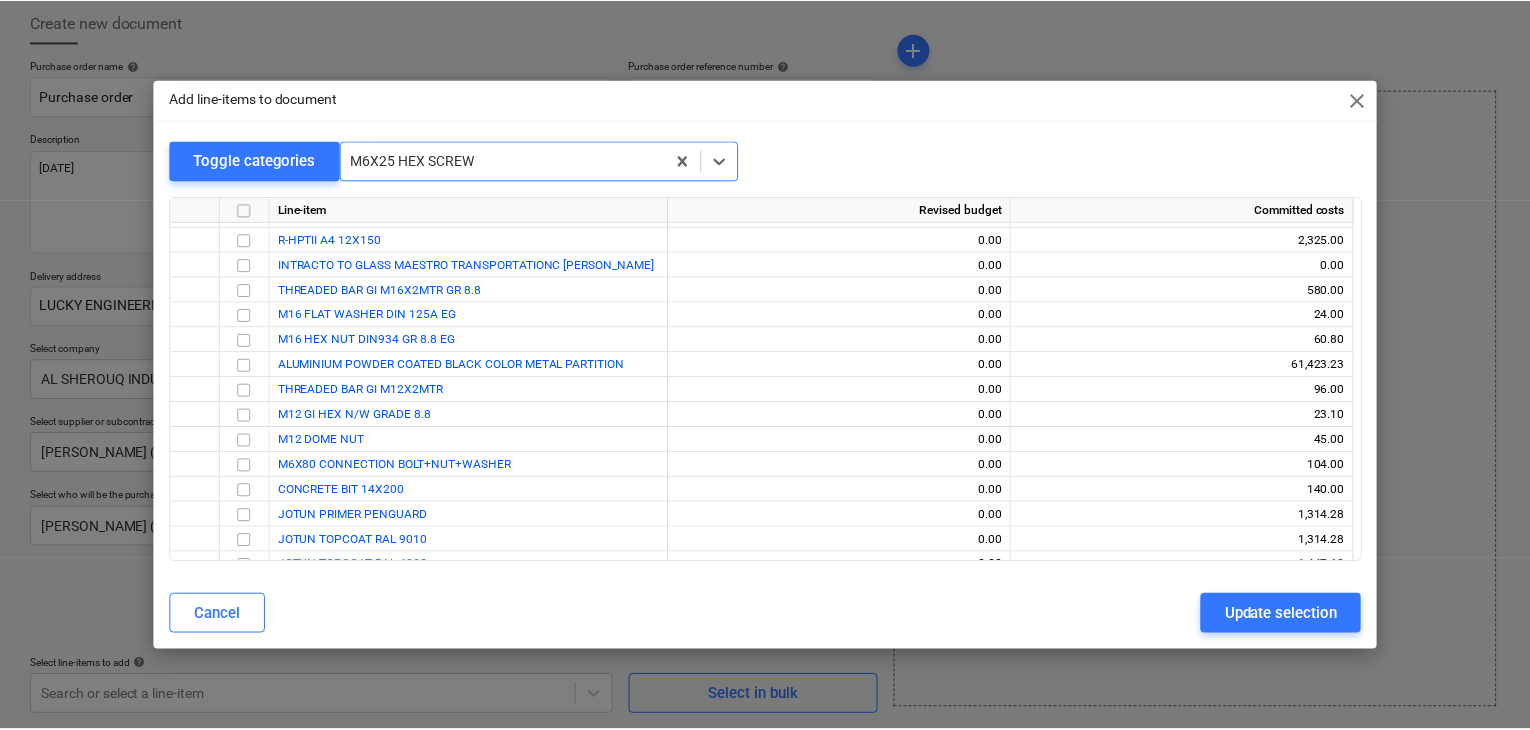 scroll, scrollTop: 6350, scrollLeft: 0, axis: vertical 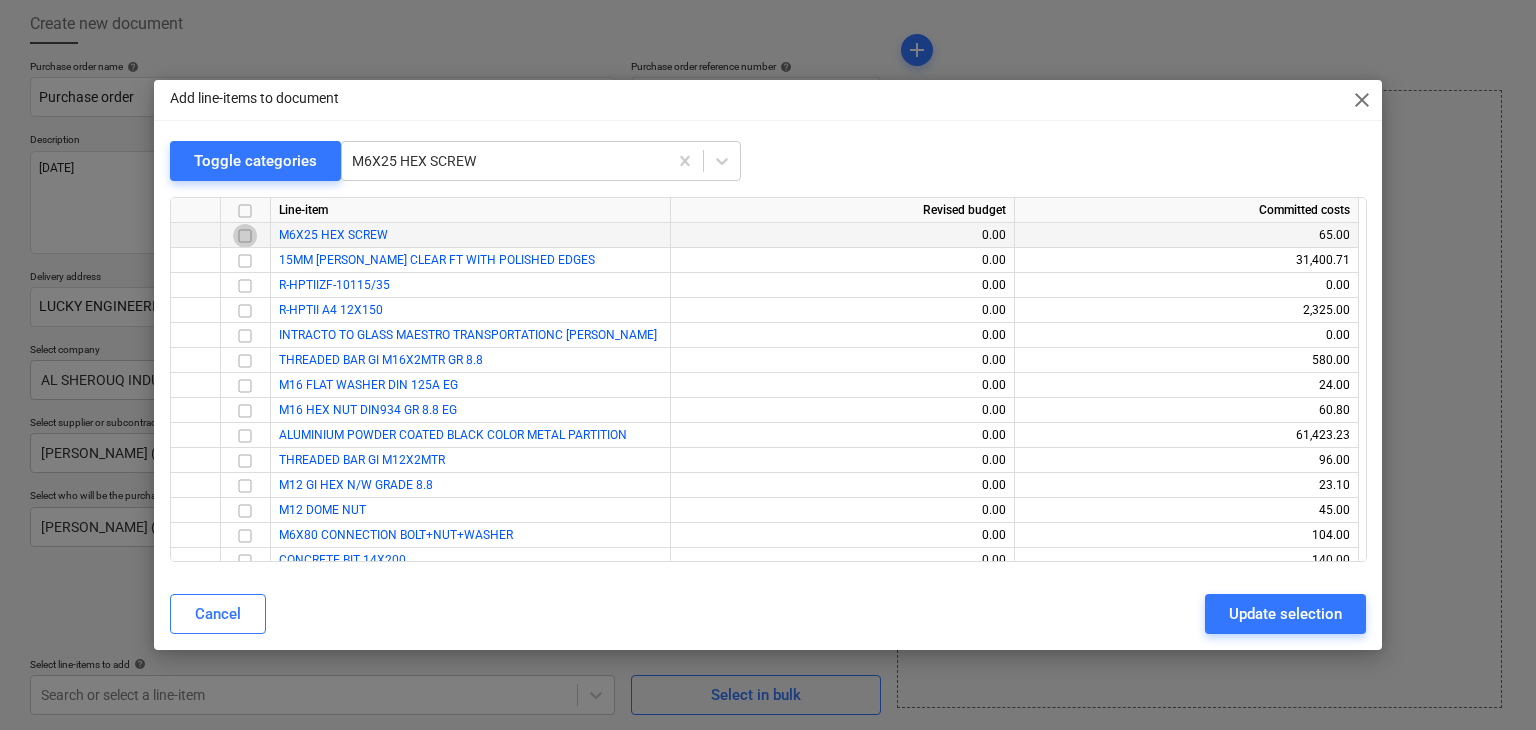 click at bounding box center [245, 236] 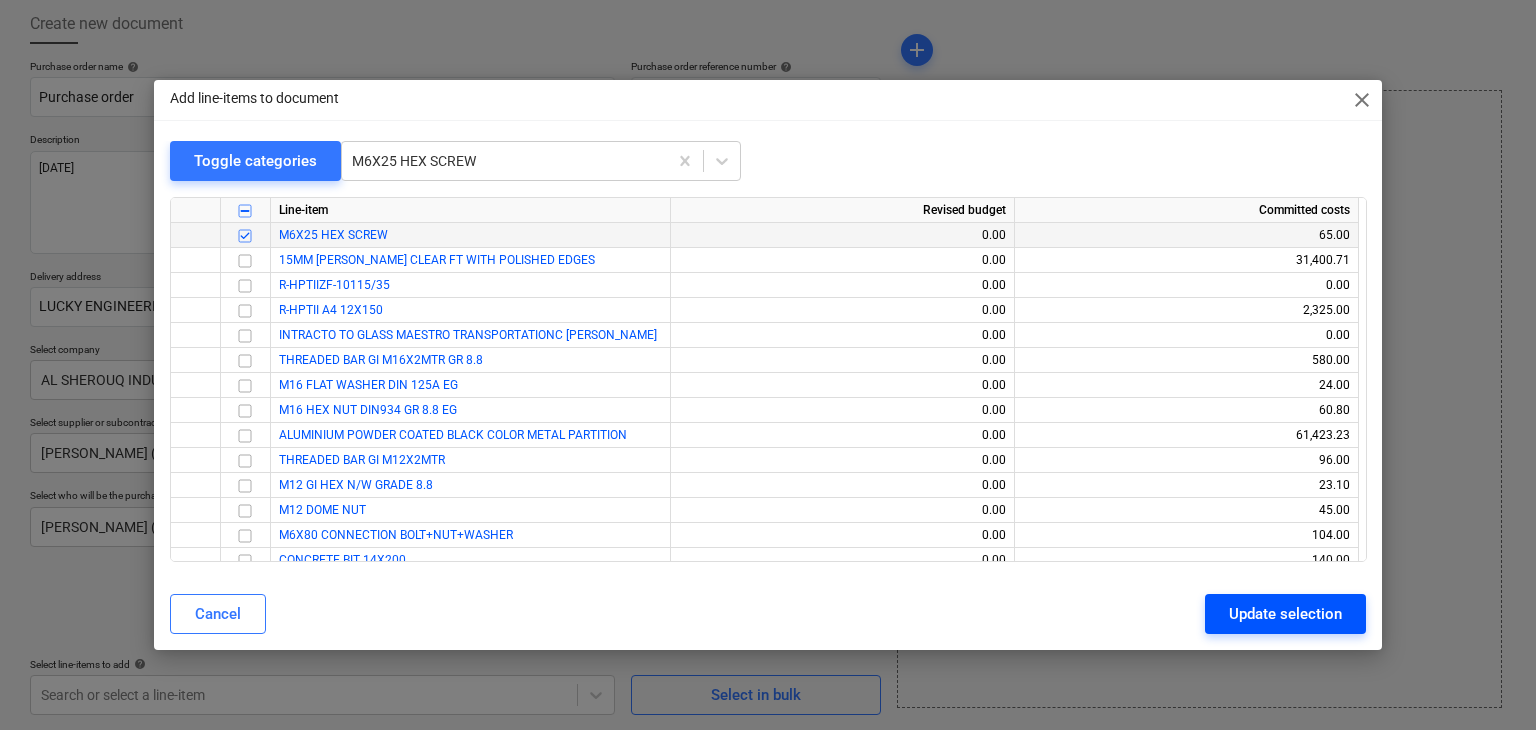 click on "Update selection" at bounding box center (1285, 614) 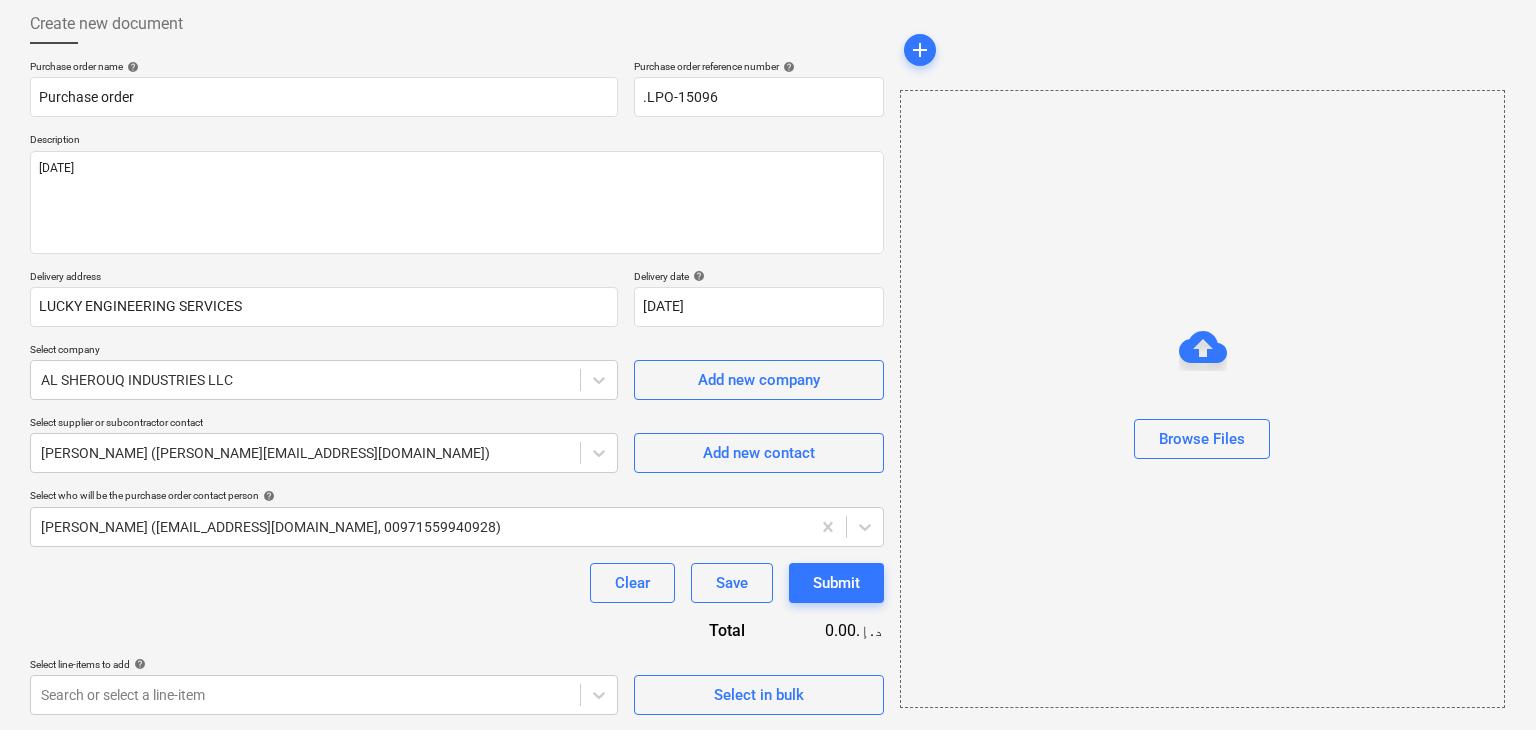 type on "x" 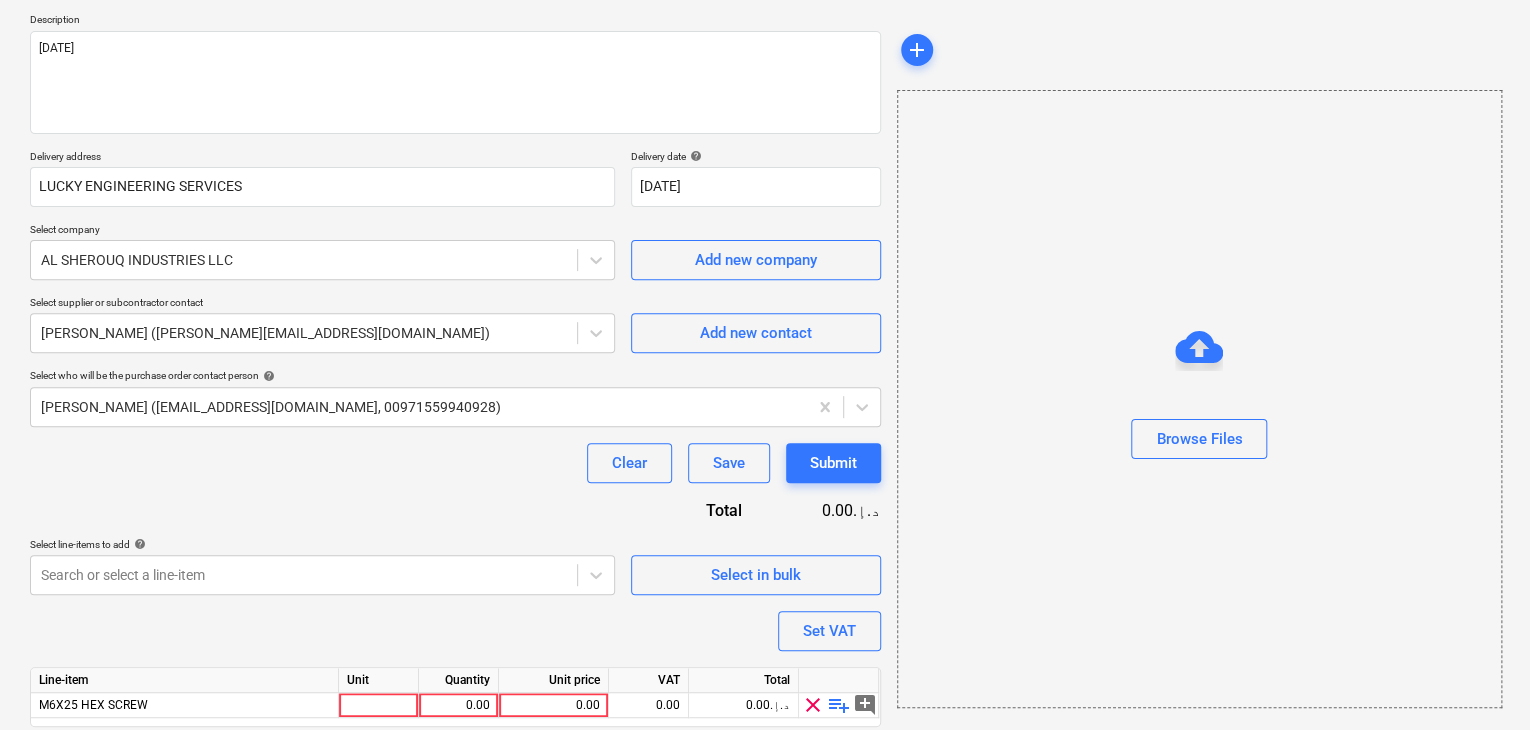 scroll, scrollTop: 292, scrollLeft: 0, axis: vertical 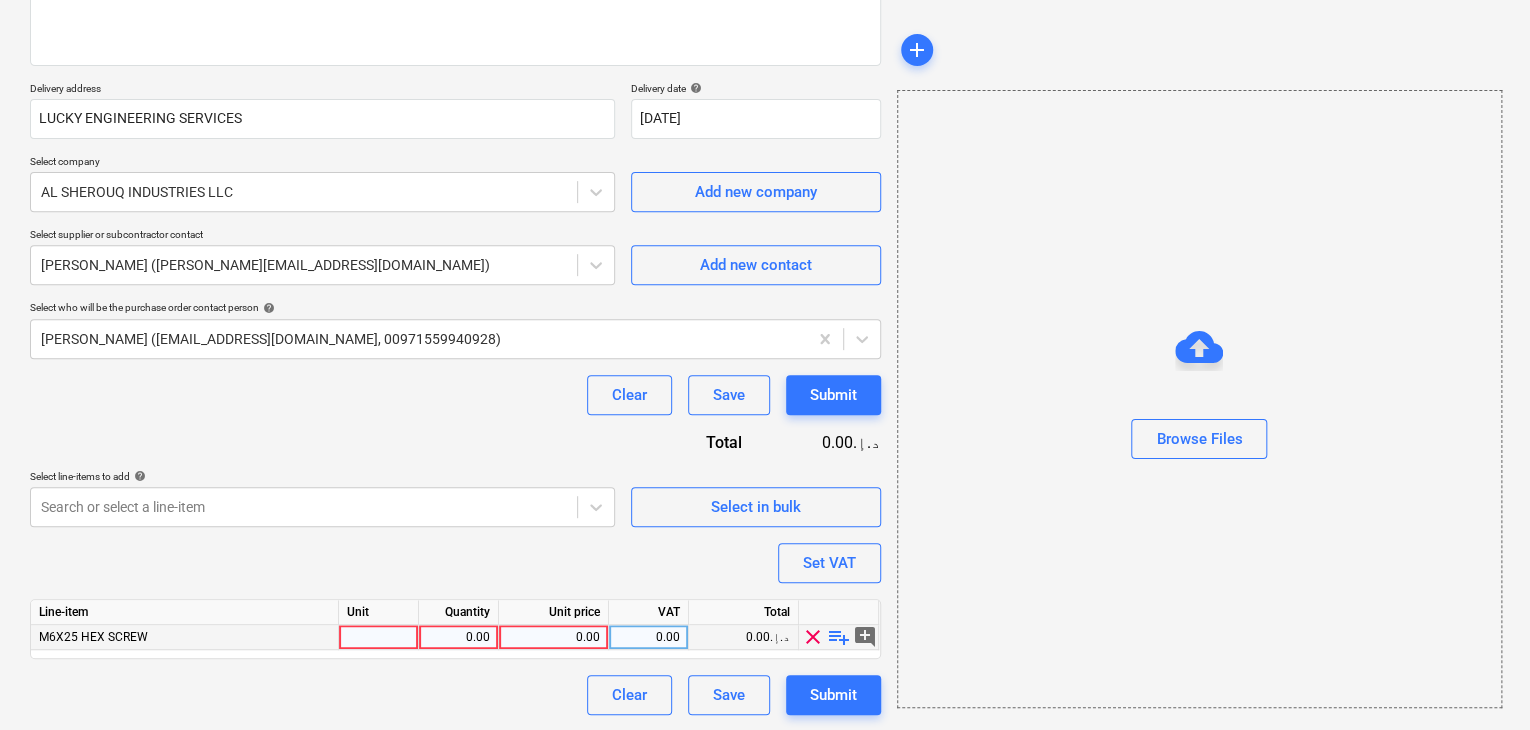 click at bounding box center [379, 637] 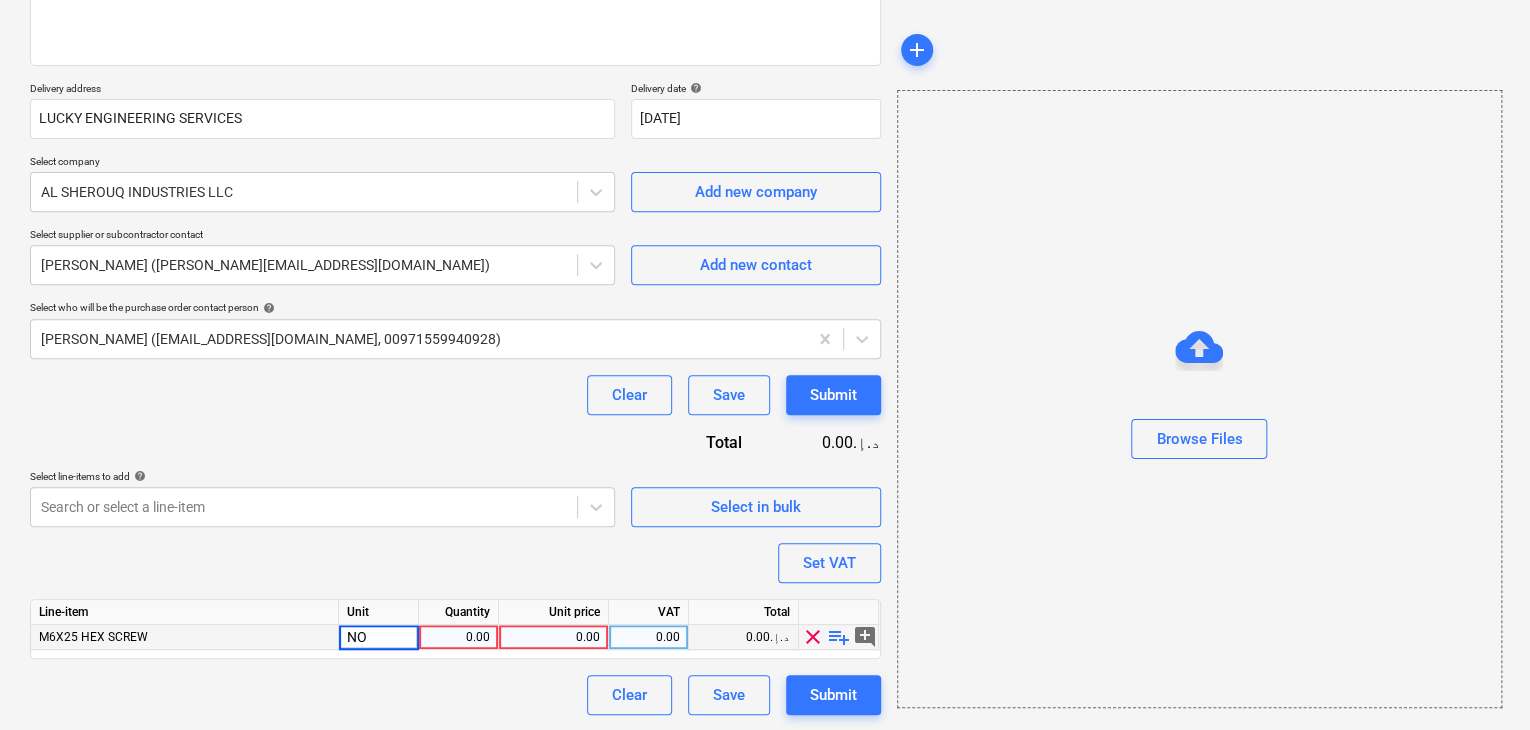 type on "NOS" 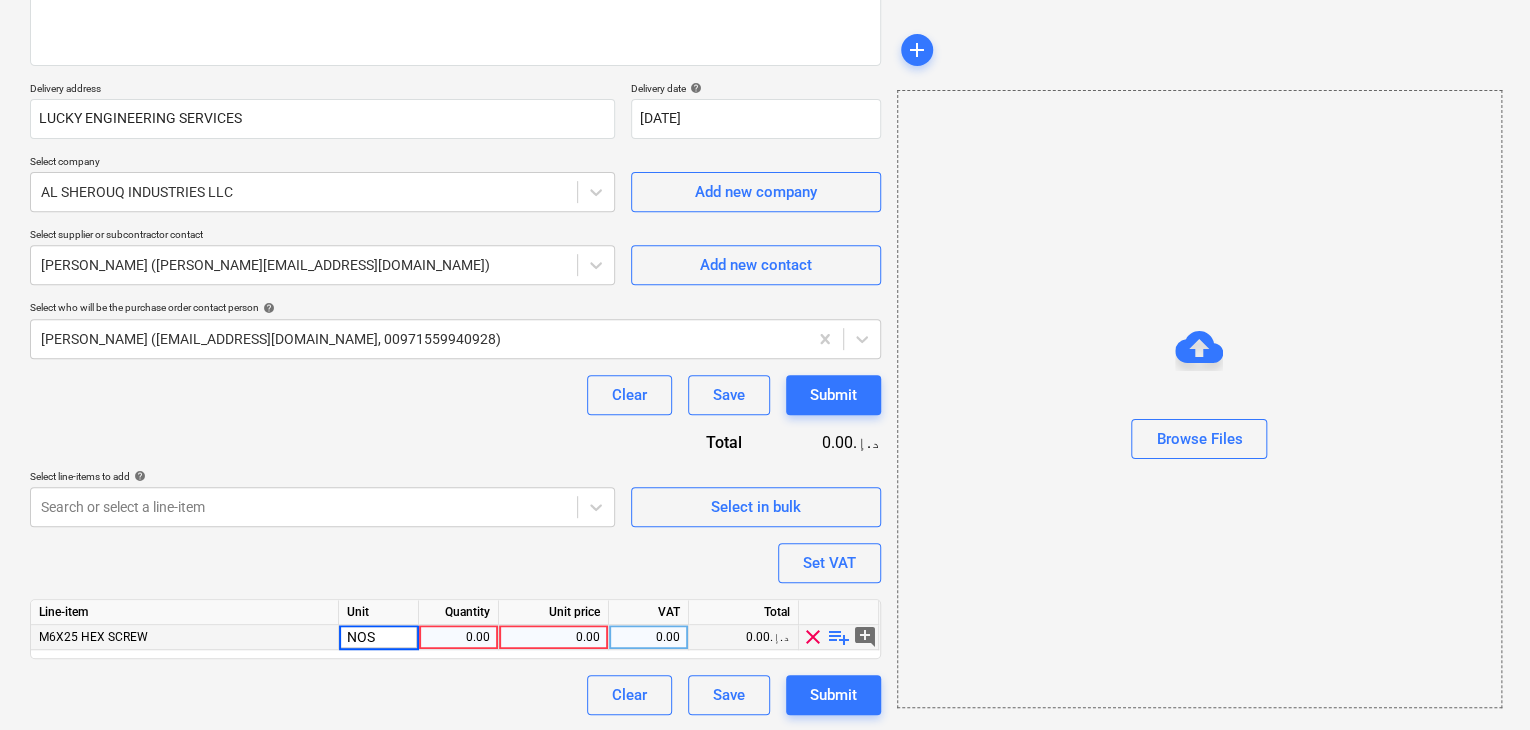 type on "x" 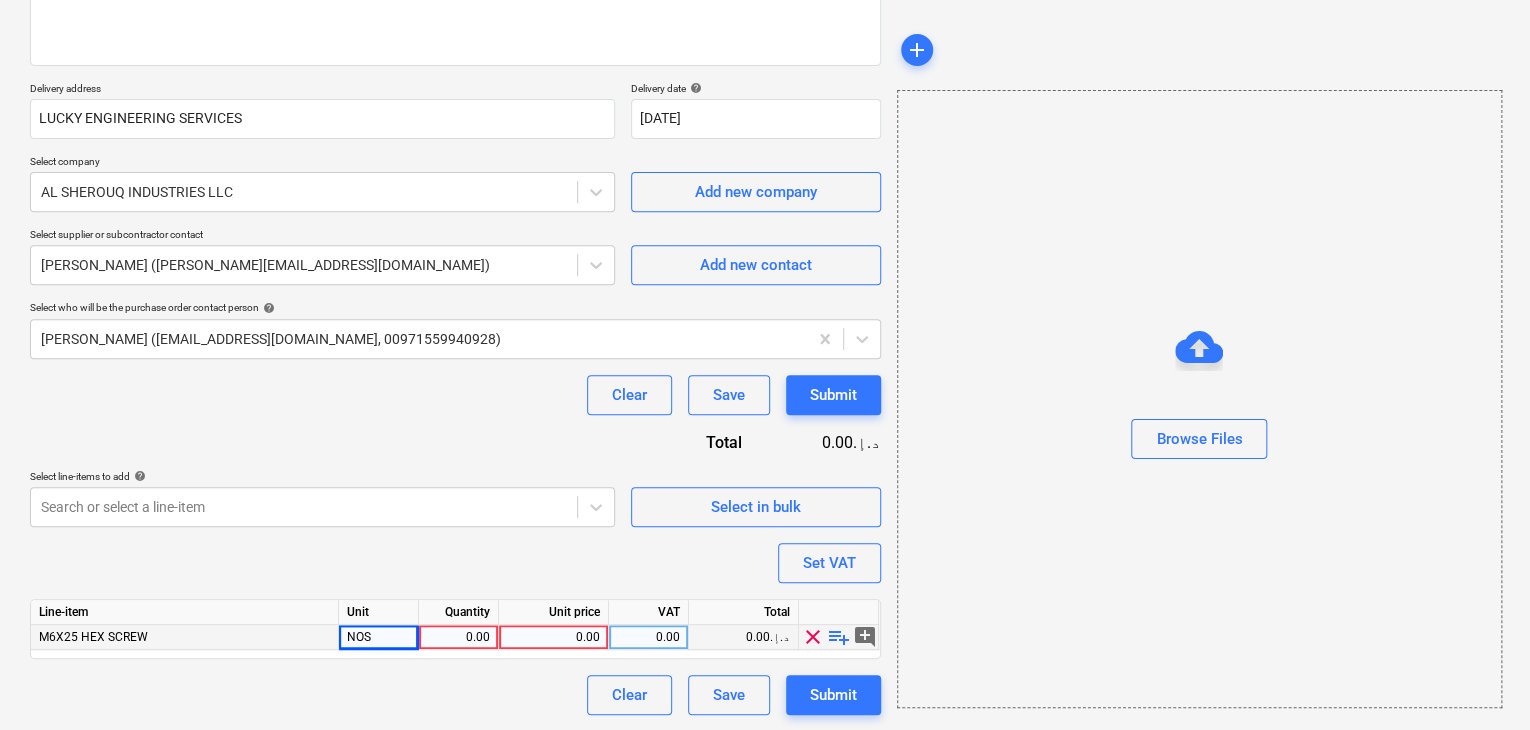 click on "0.00" at bounding box center (458, 637) 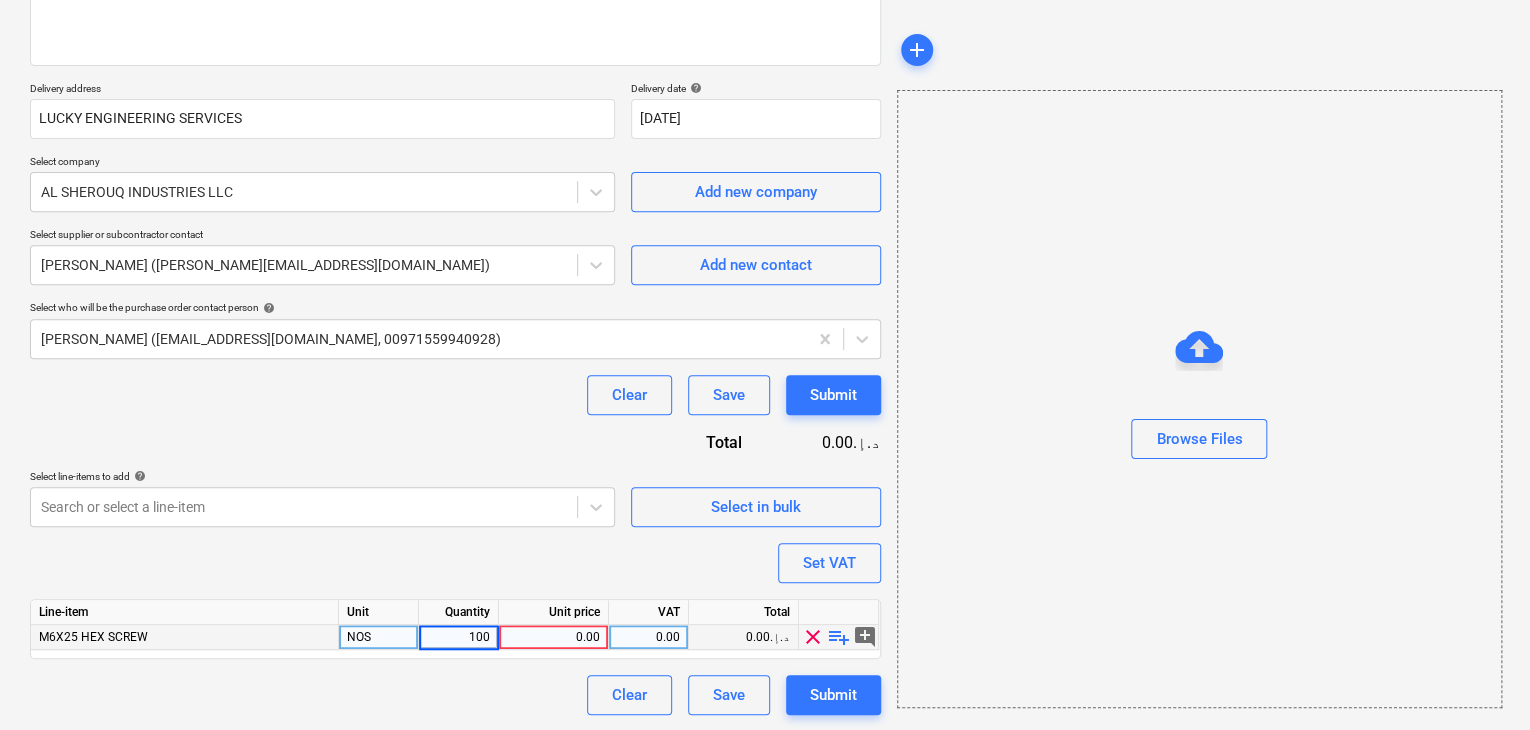 type on "1000" 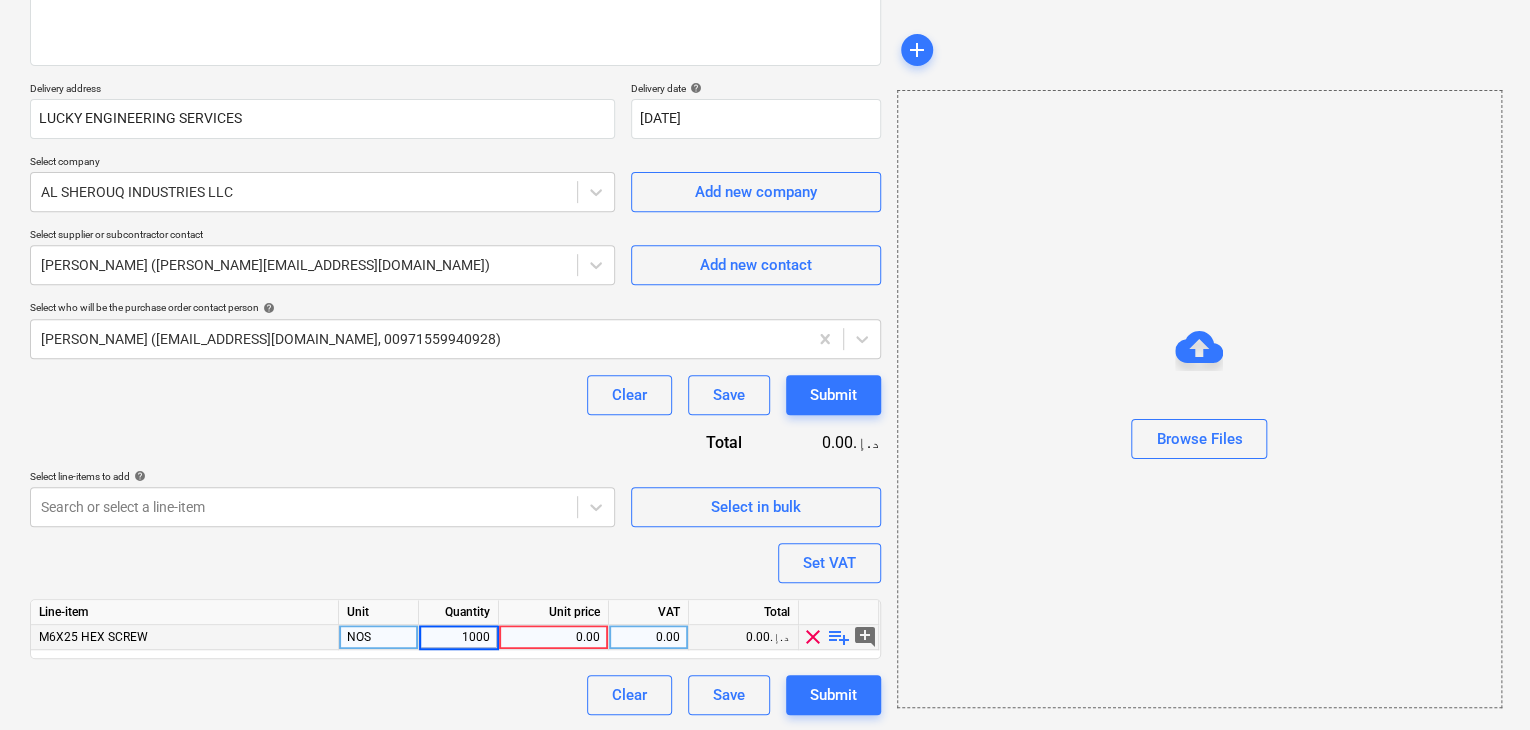 type on "x" 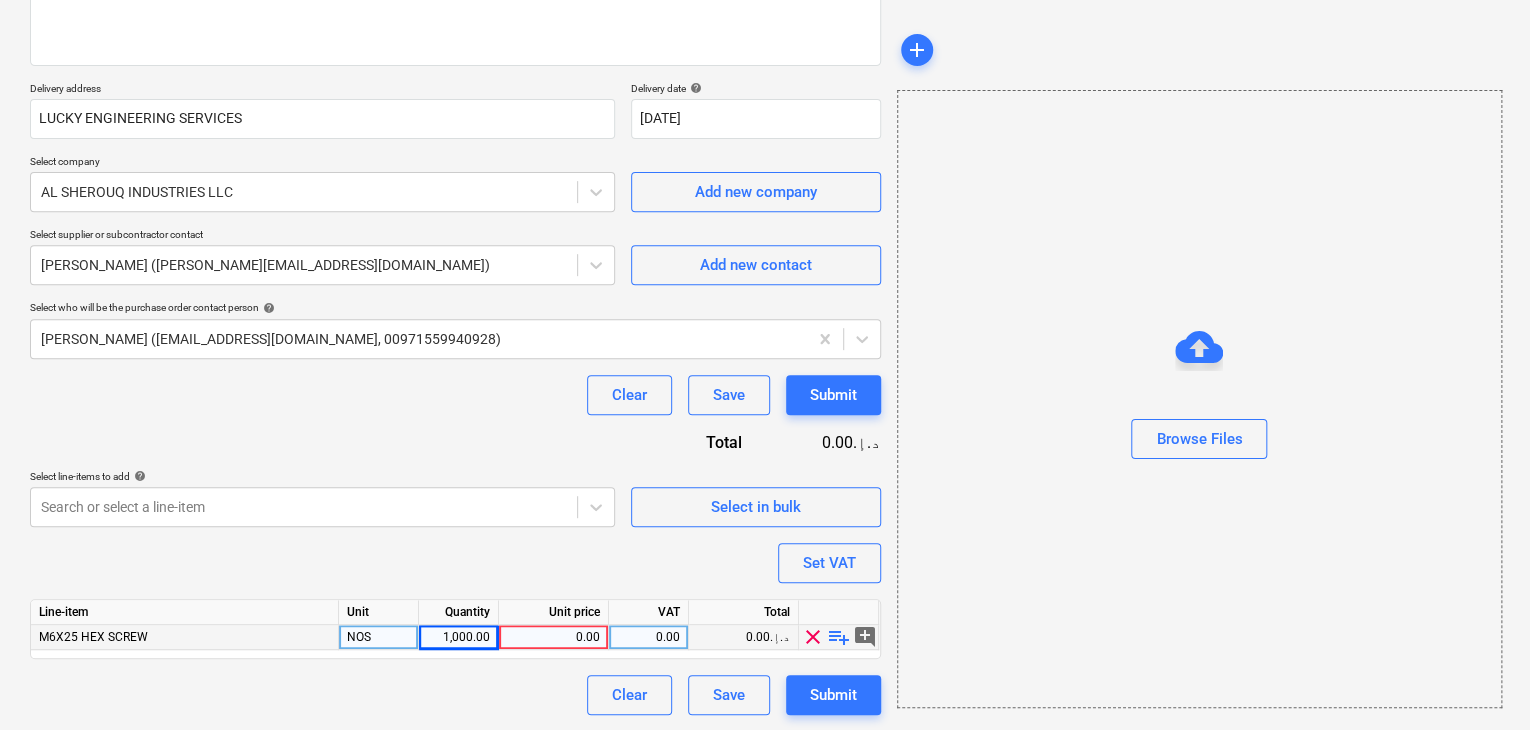 click on "0.00" at bounding box center [553, 637] 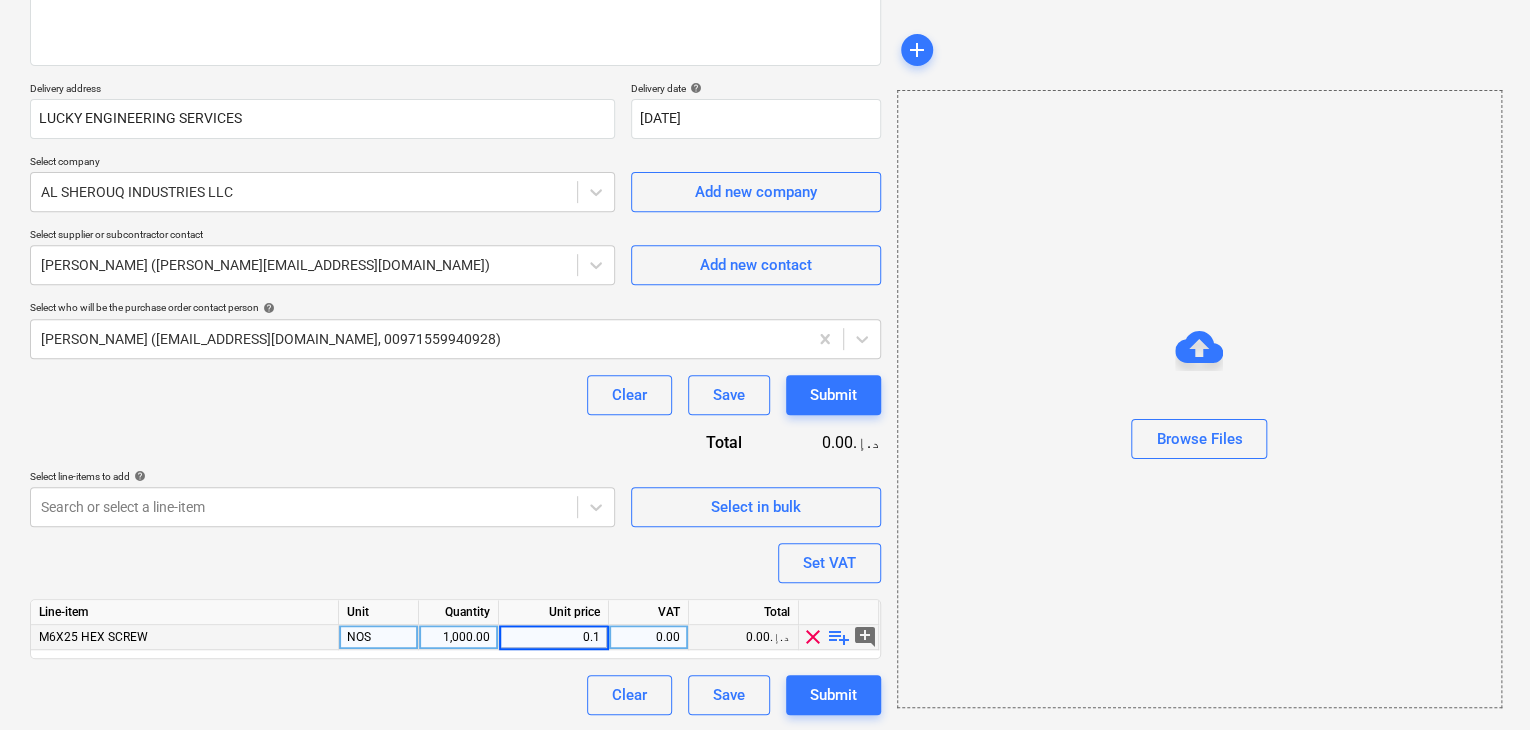 type on "0.13" 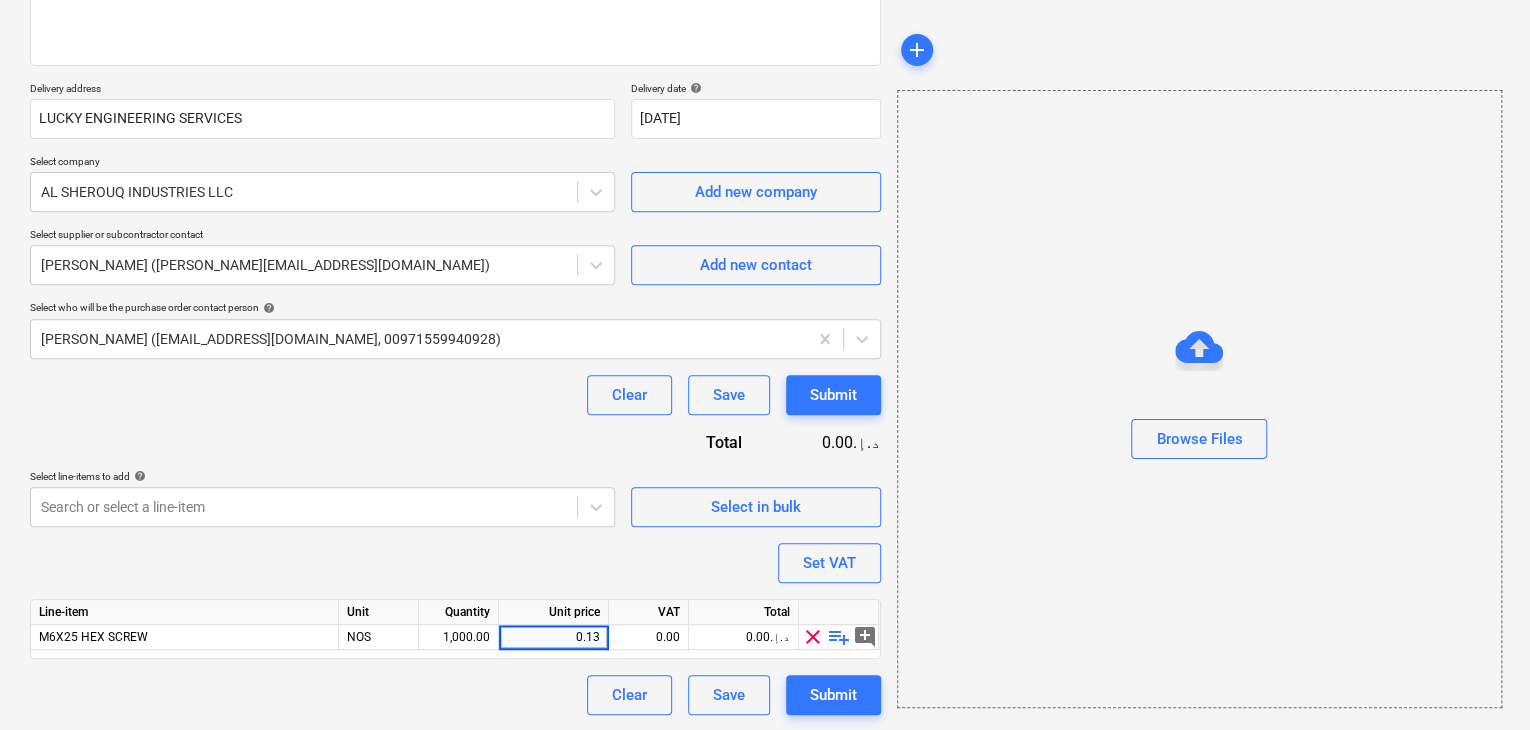 type on "x" 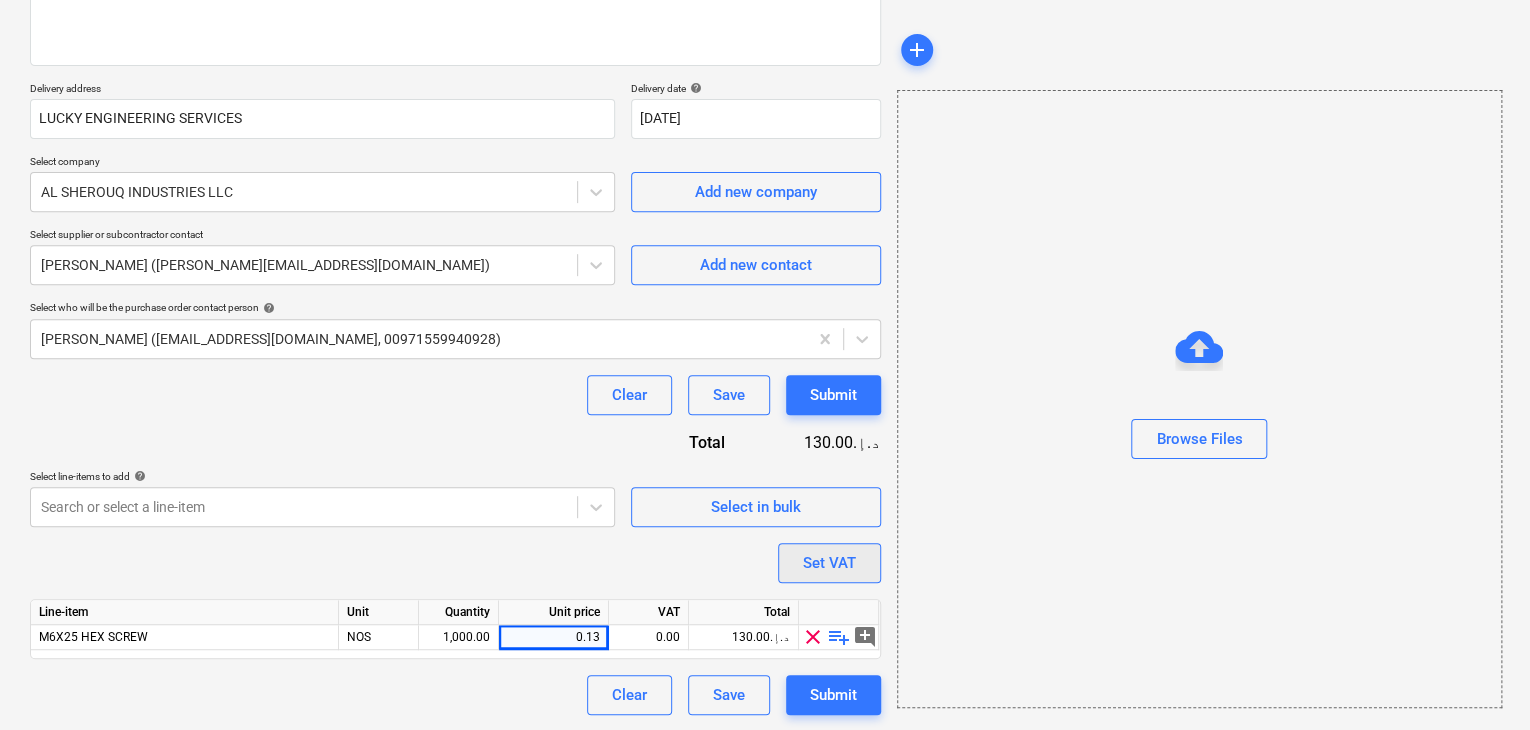 click on "Set VAT" at bounding box center (829, 563) 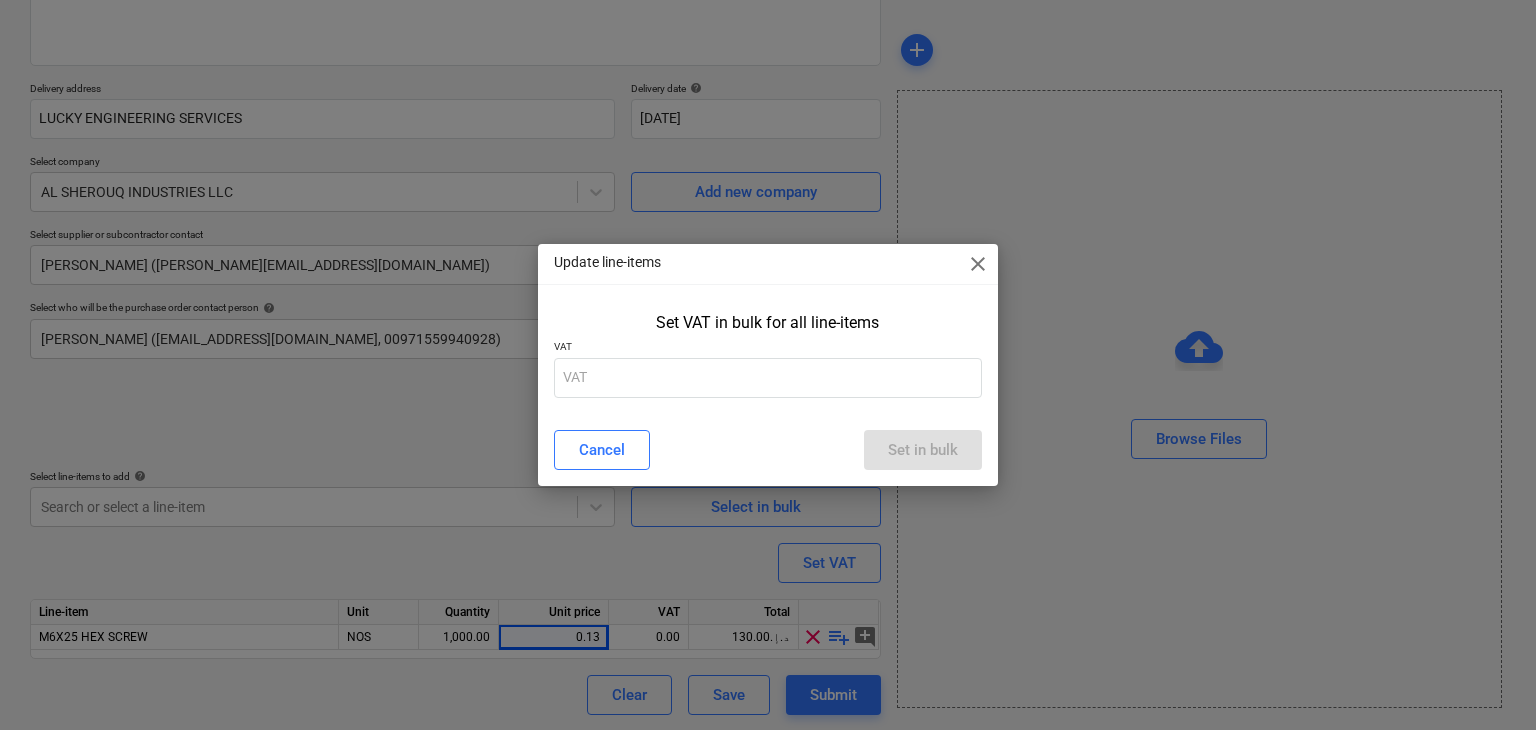 click on "VAT" at bounding box center (768, 348) 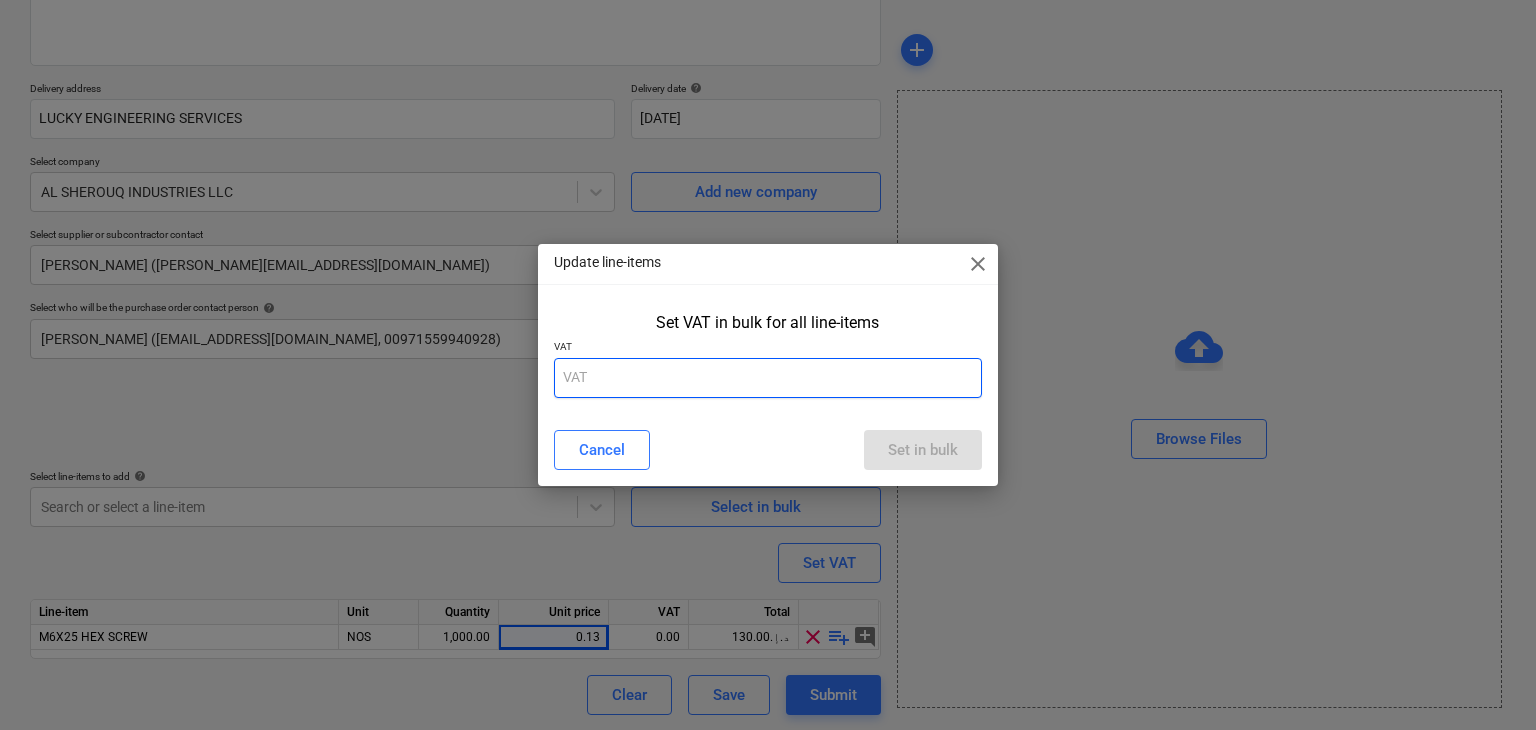click at bounding box center (768, 378) 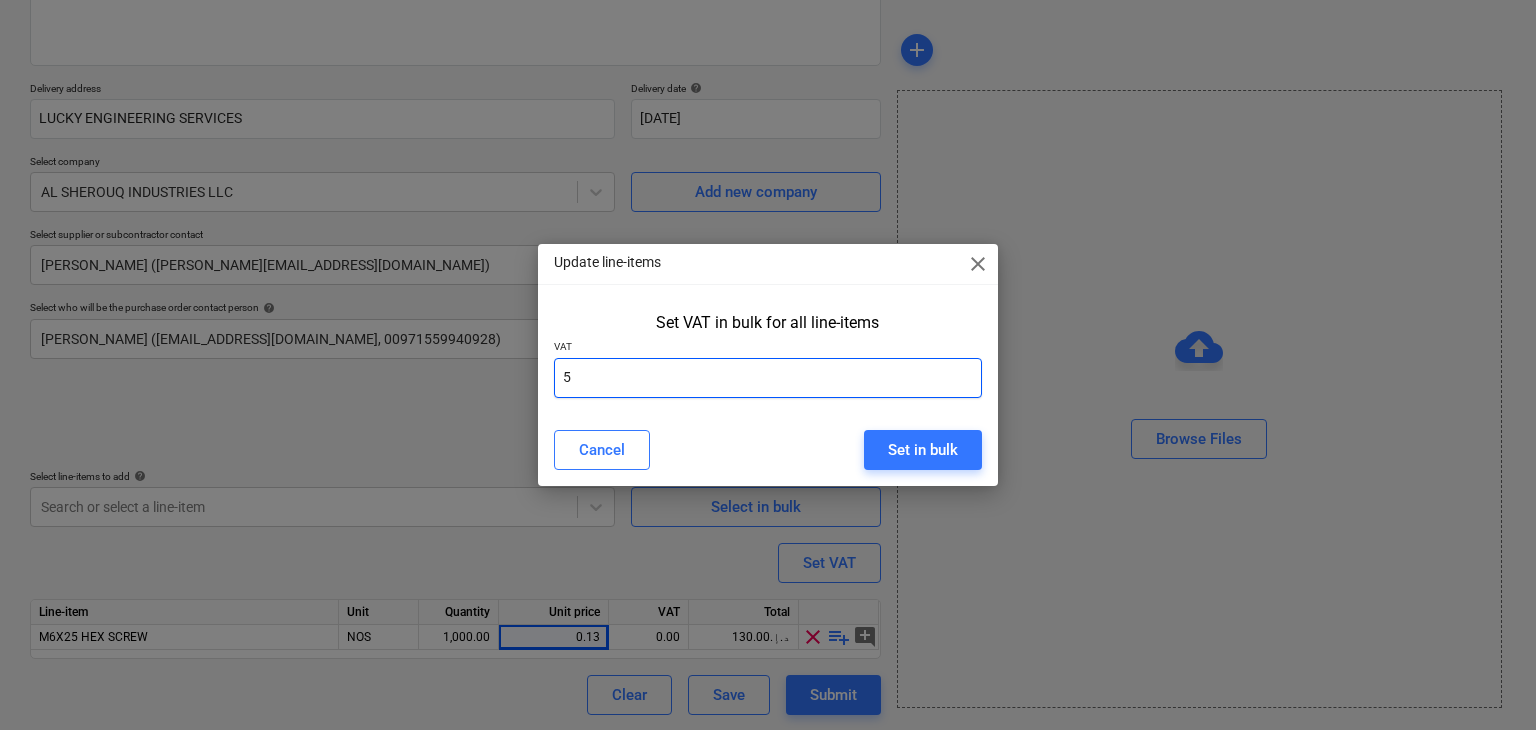 type on "5" 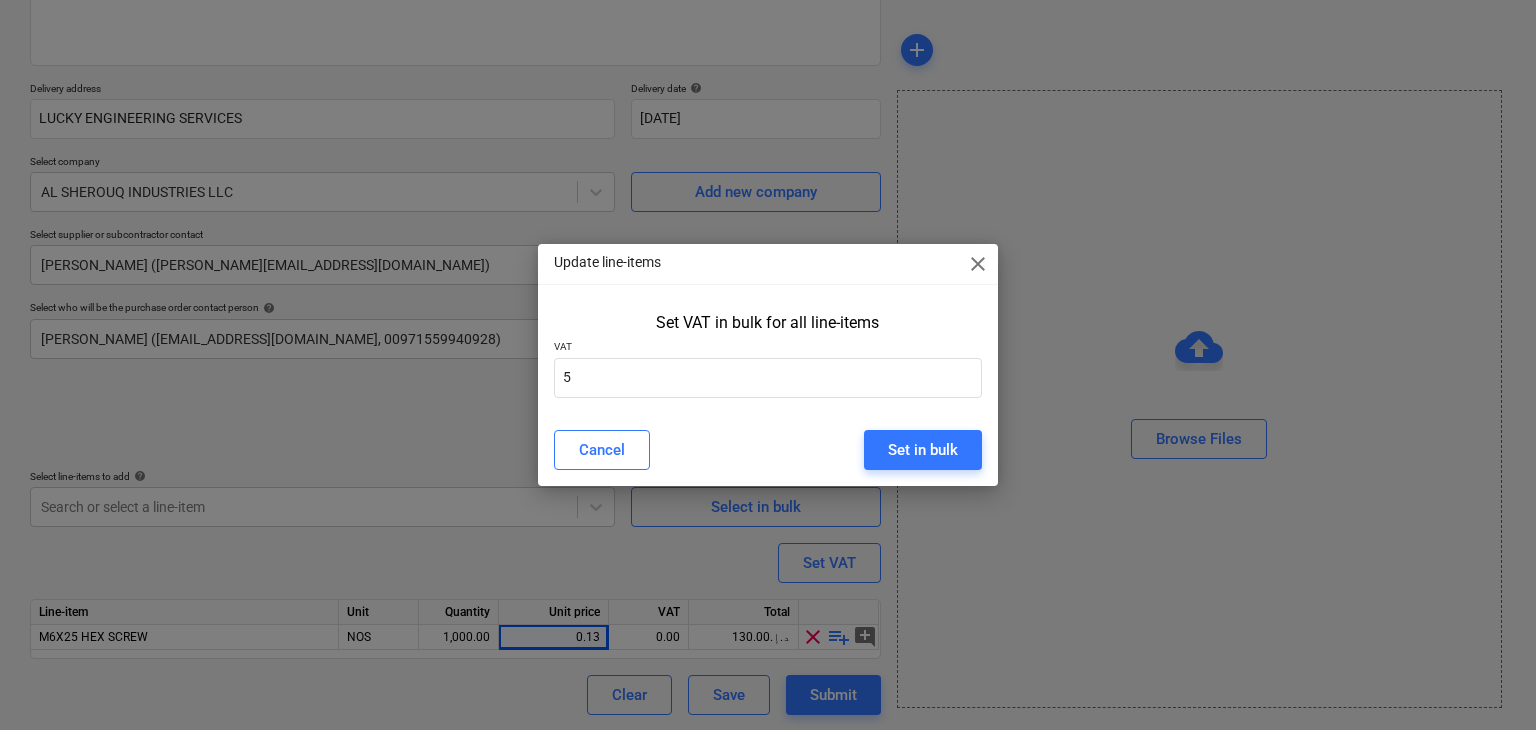 click on "Cancel Set in bulk" at bounding box center (768, 450) 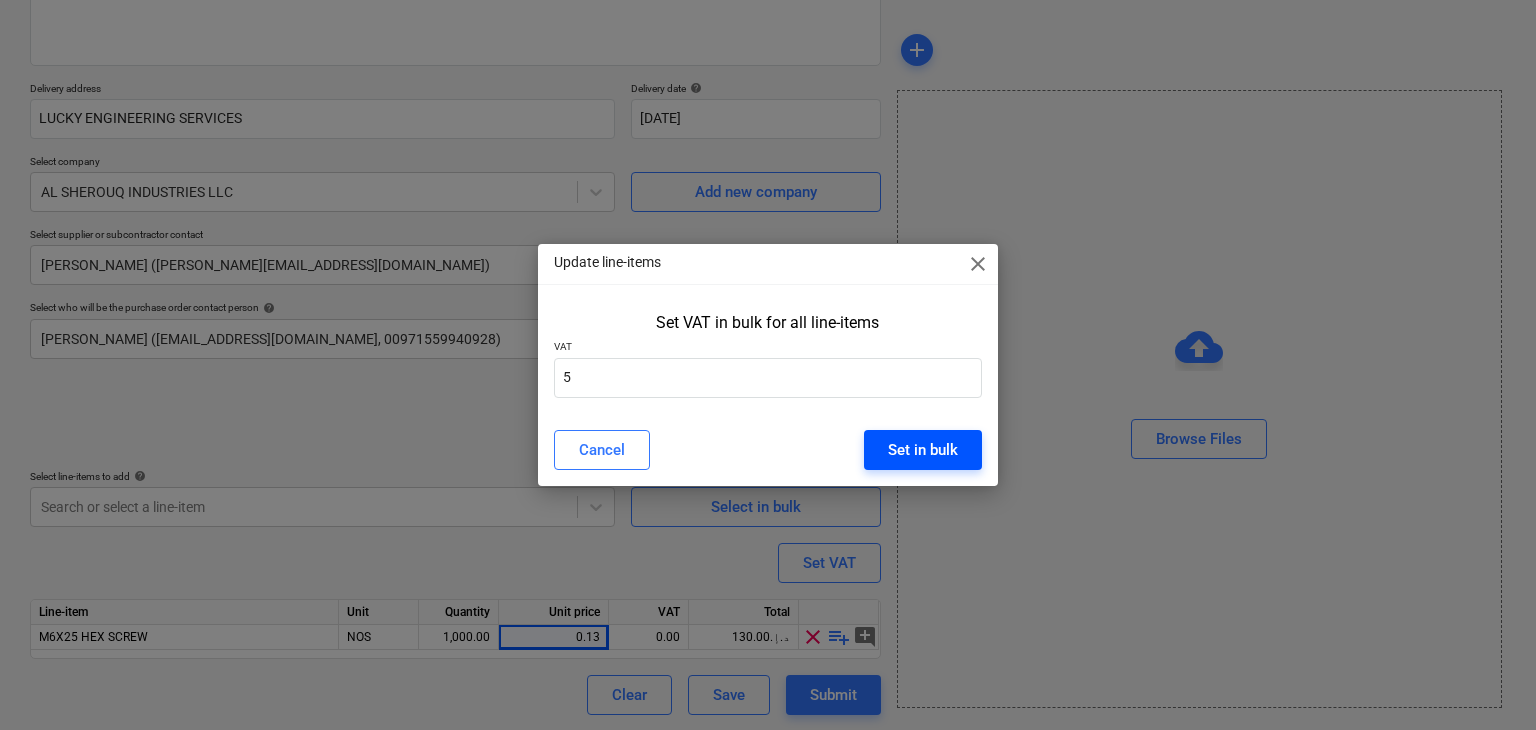 click on "Set in bulk" at bounding box center [923, 450] 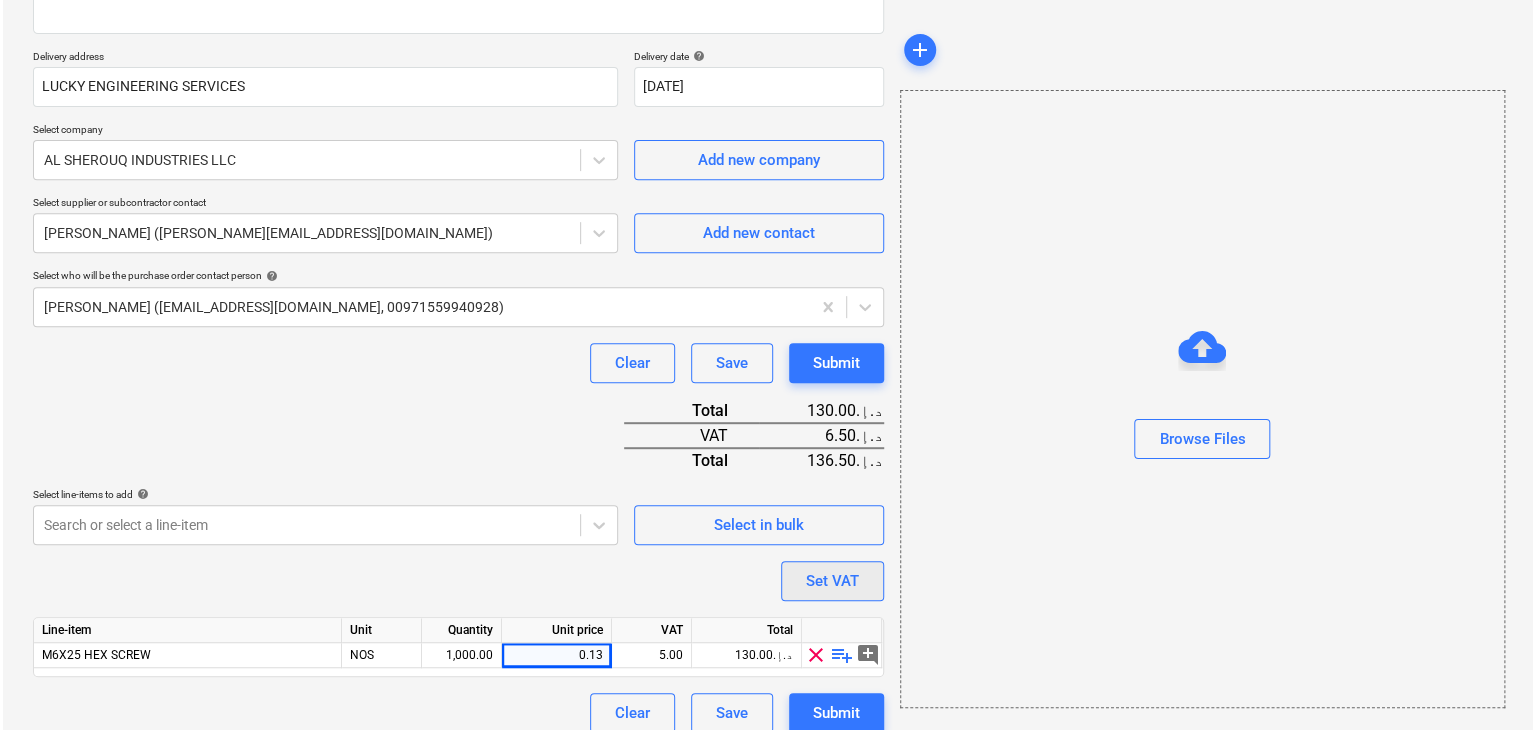 scroll, scrollTop: 342, scrollLeft: 0, axis: vertical 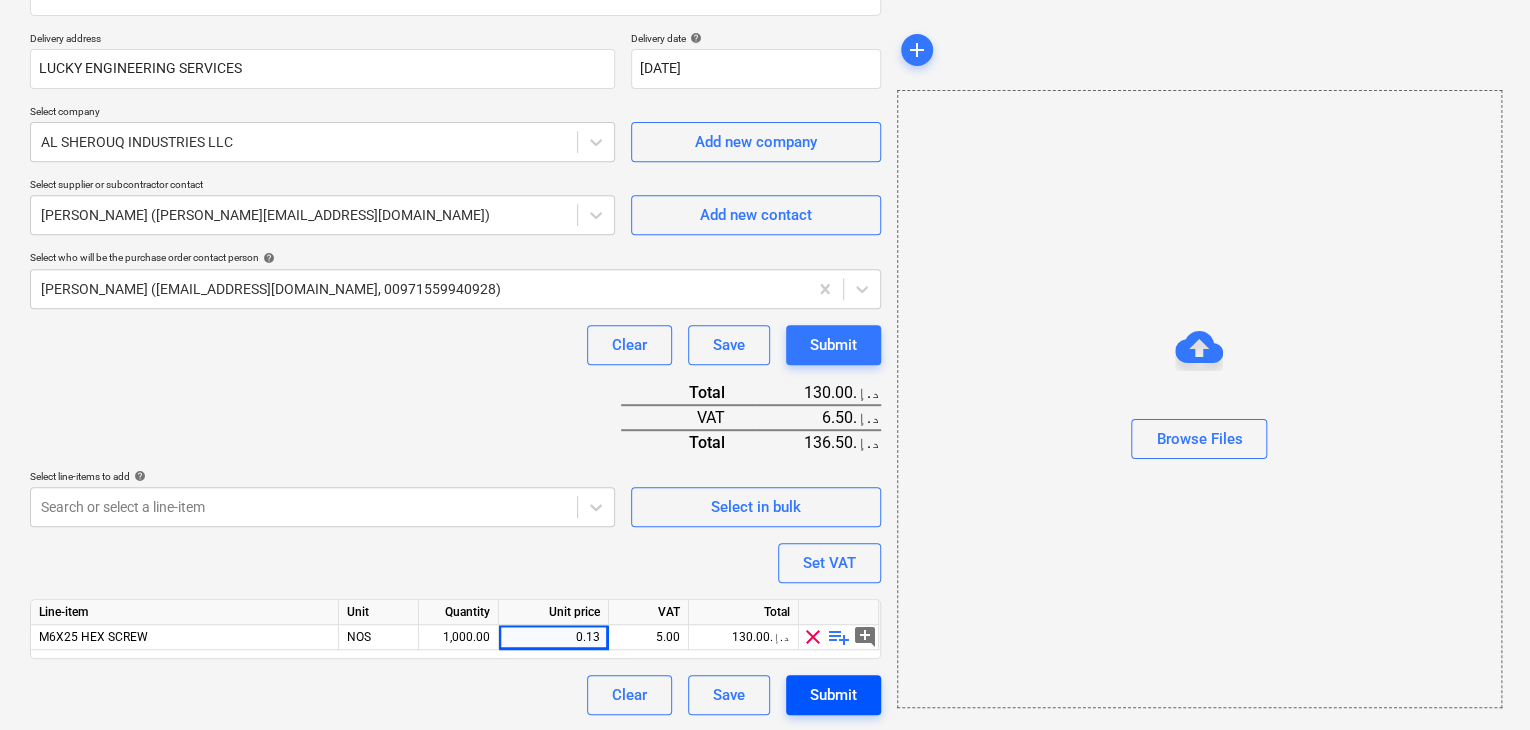 click on "Submit" at bounding box center (833, 695) 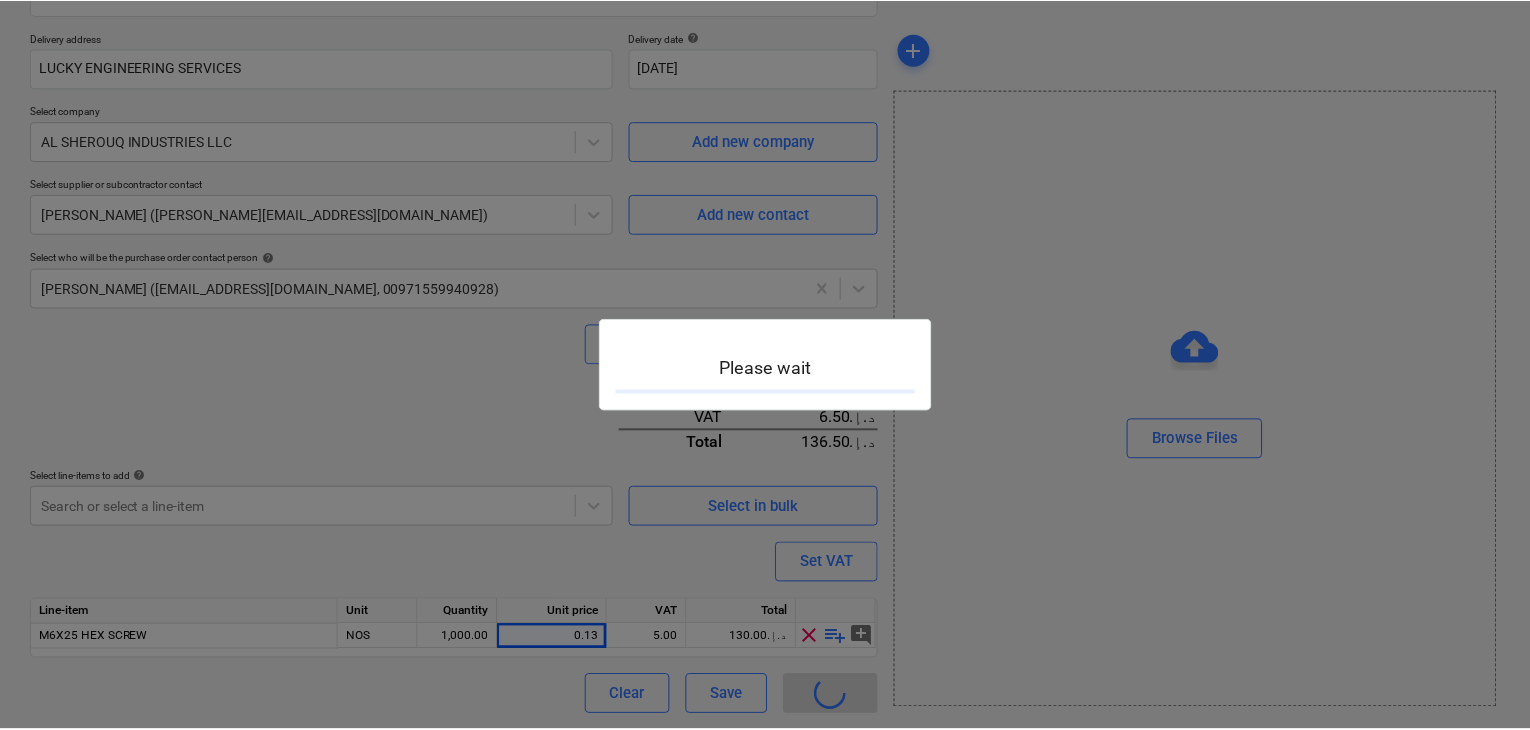scroll, scrollTop: 0, scrollLeft: 0, axis: both 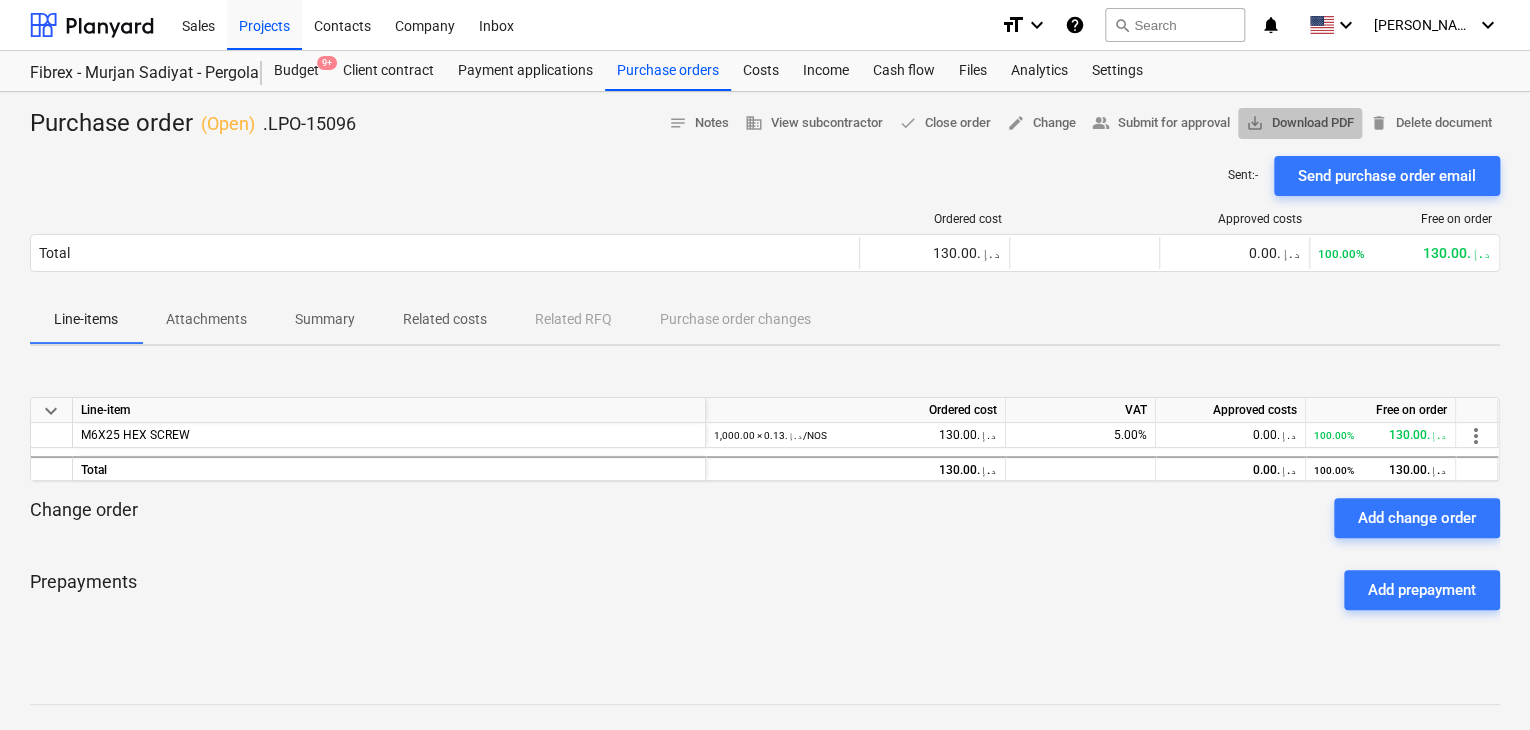click on "save_alt Download PDF" at bounding box center [1300, 123] 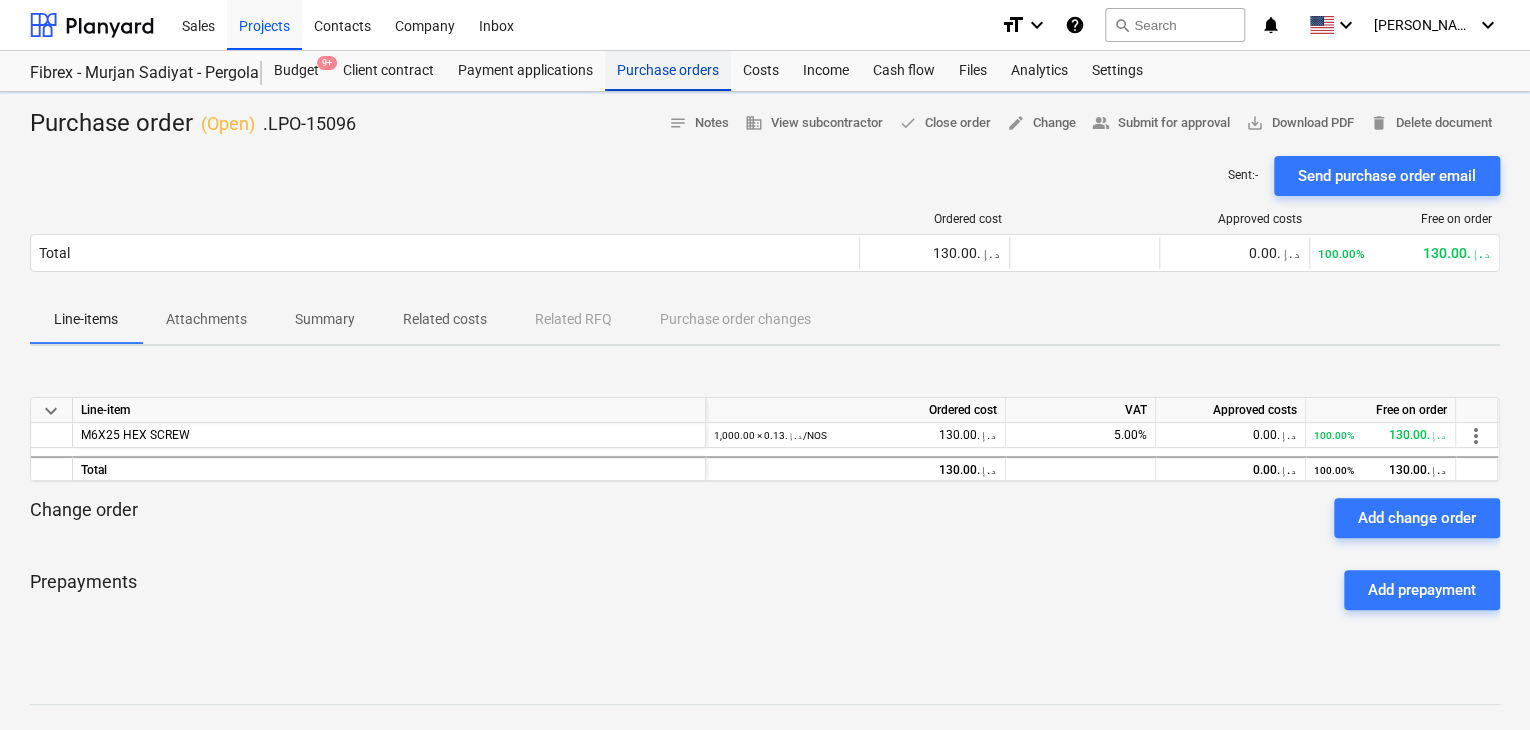 click on "Purchase orders" at bounding box center (668, 71) 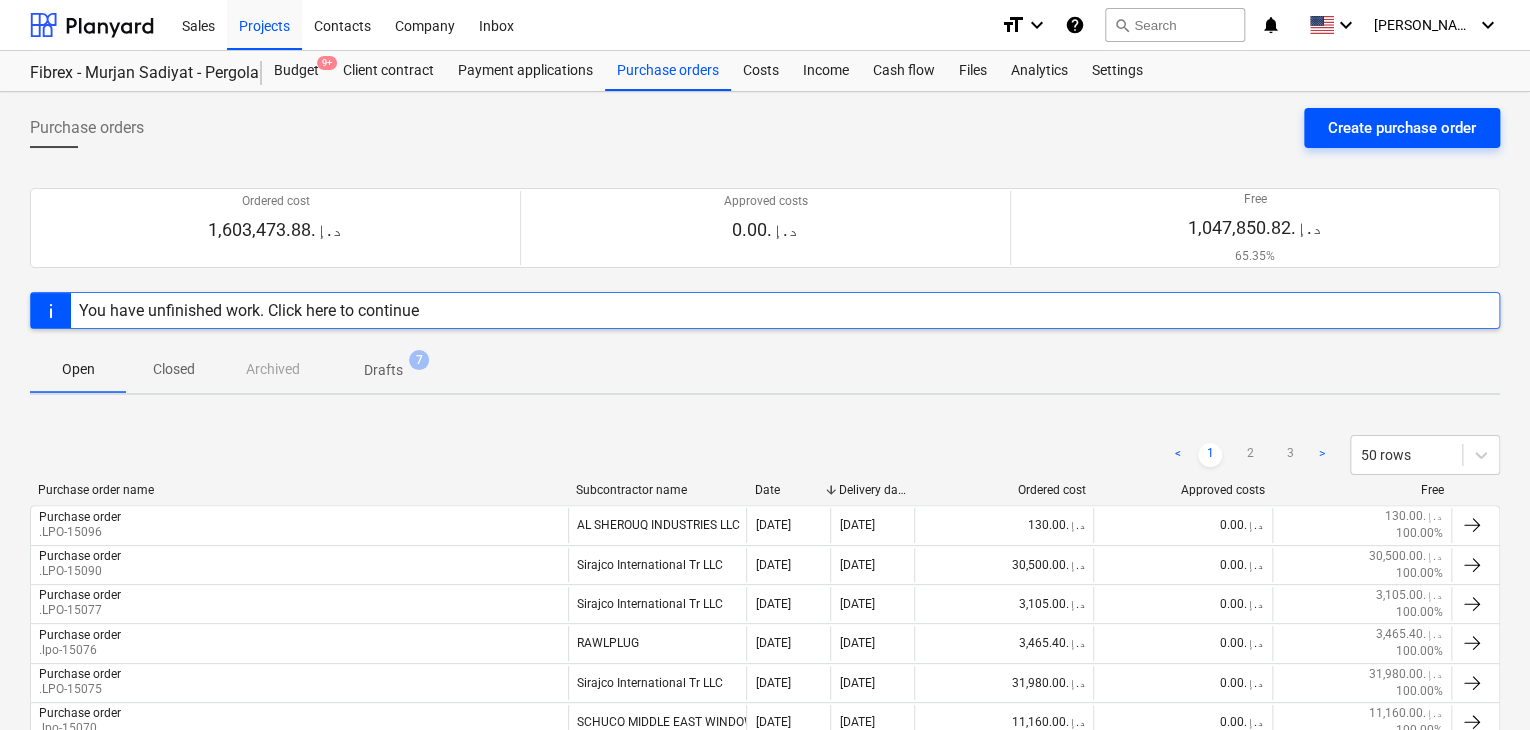 click on "Create purchase order" at bounding box center (1402, 128) 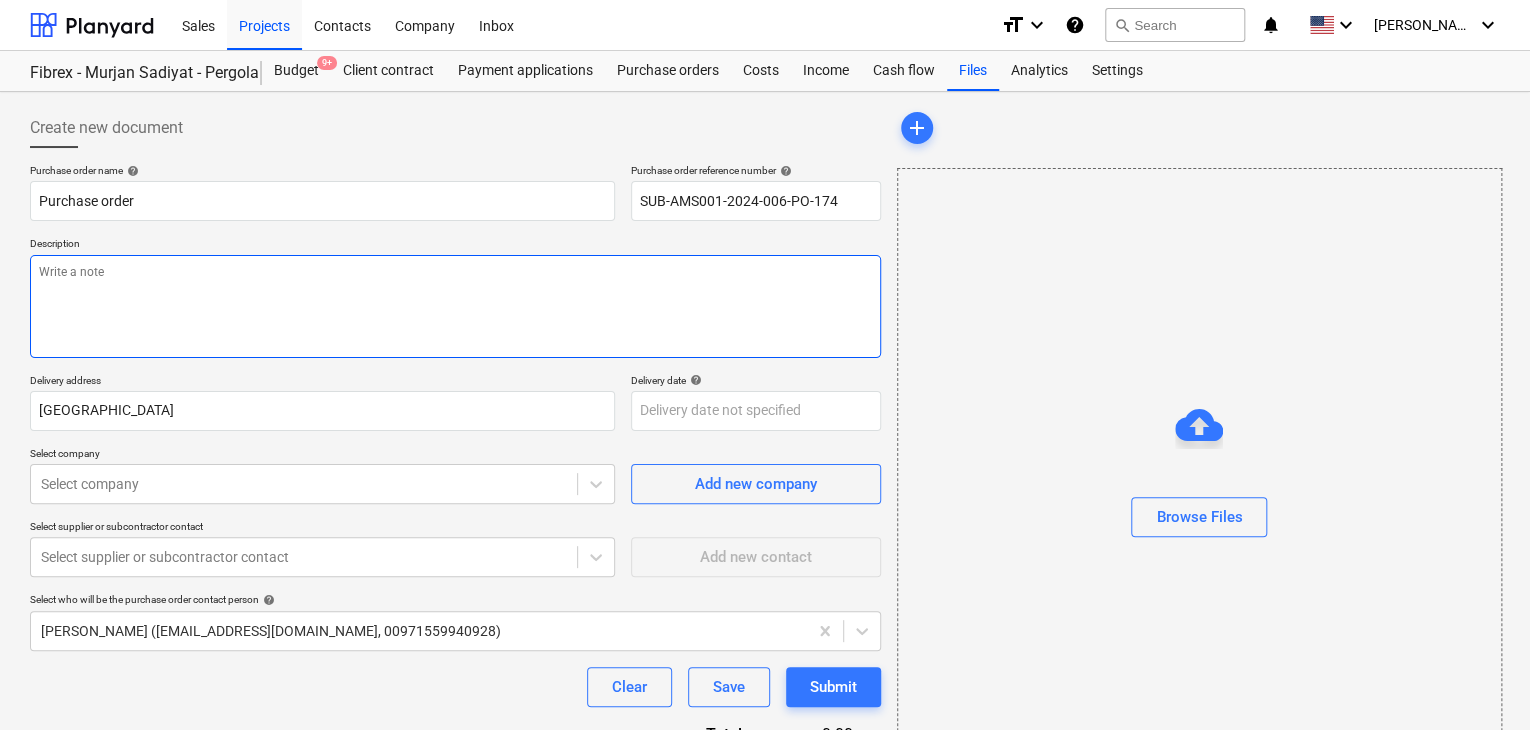 click at bounding box center [455, 306] 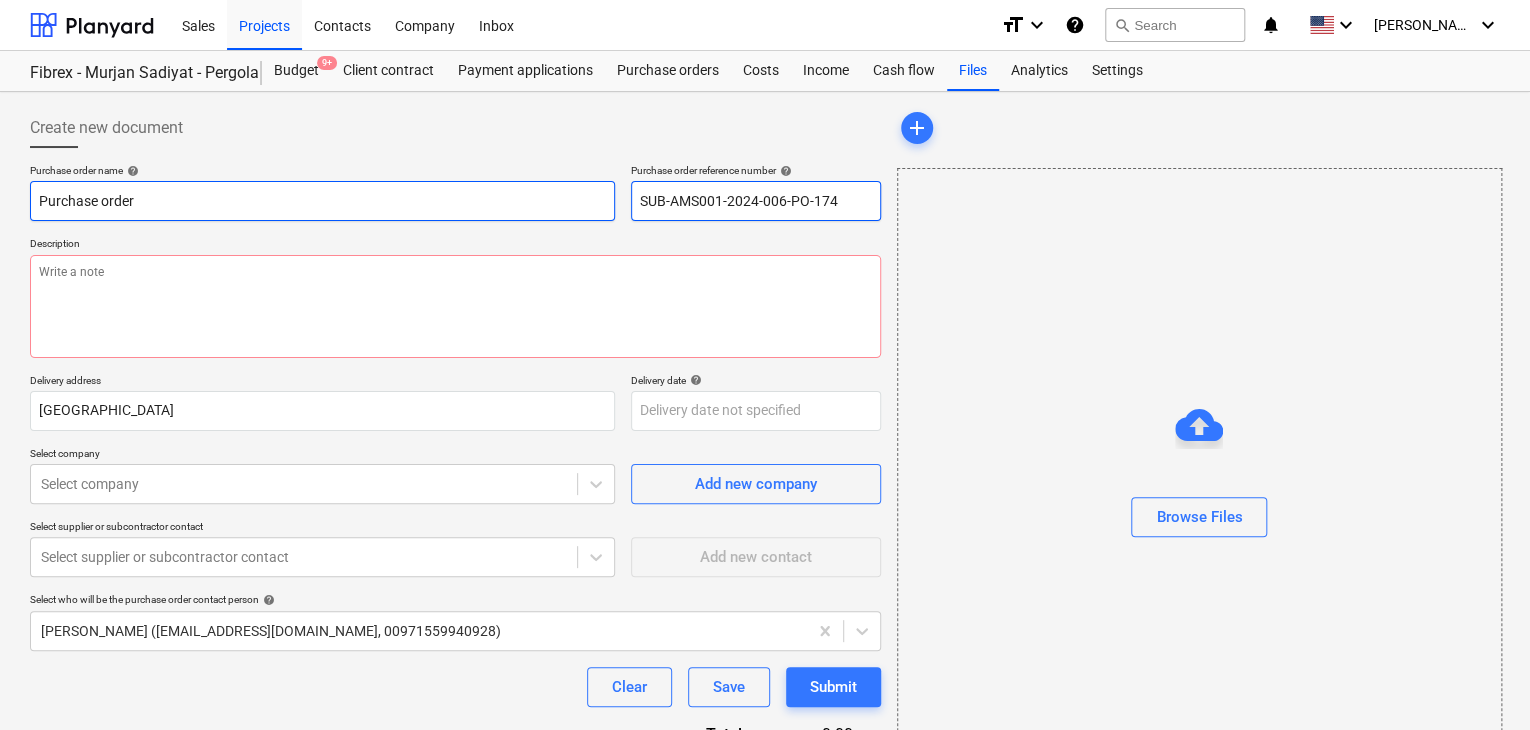 drag, startPoint x: 844, startPoint y: 205, endPoint x: 584, endPoint y: 183, distance: 260.9291 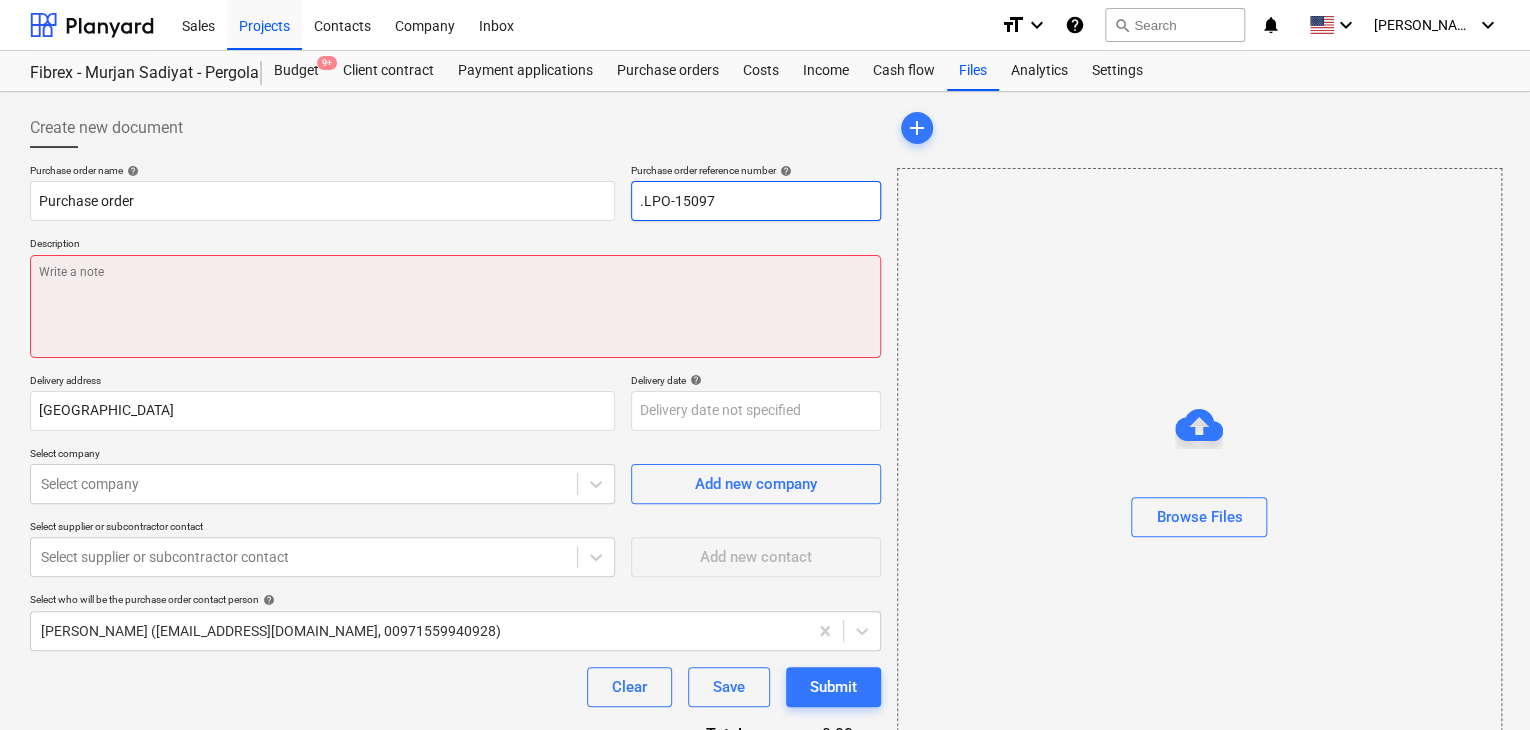 type on ".LPO-15097" 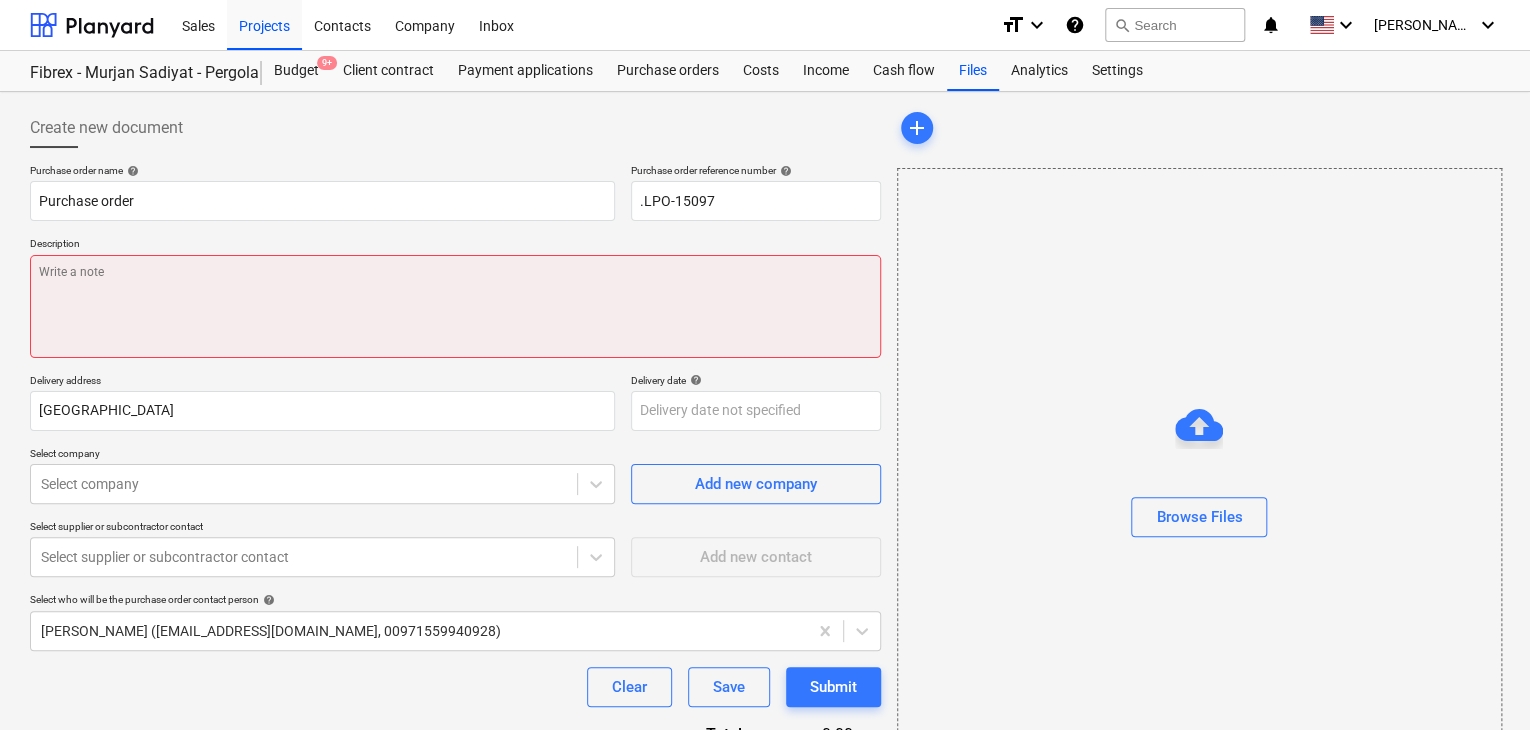 click at bounding box center (455, 306) 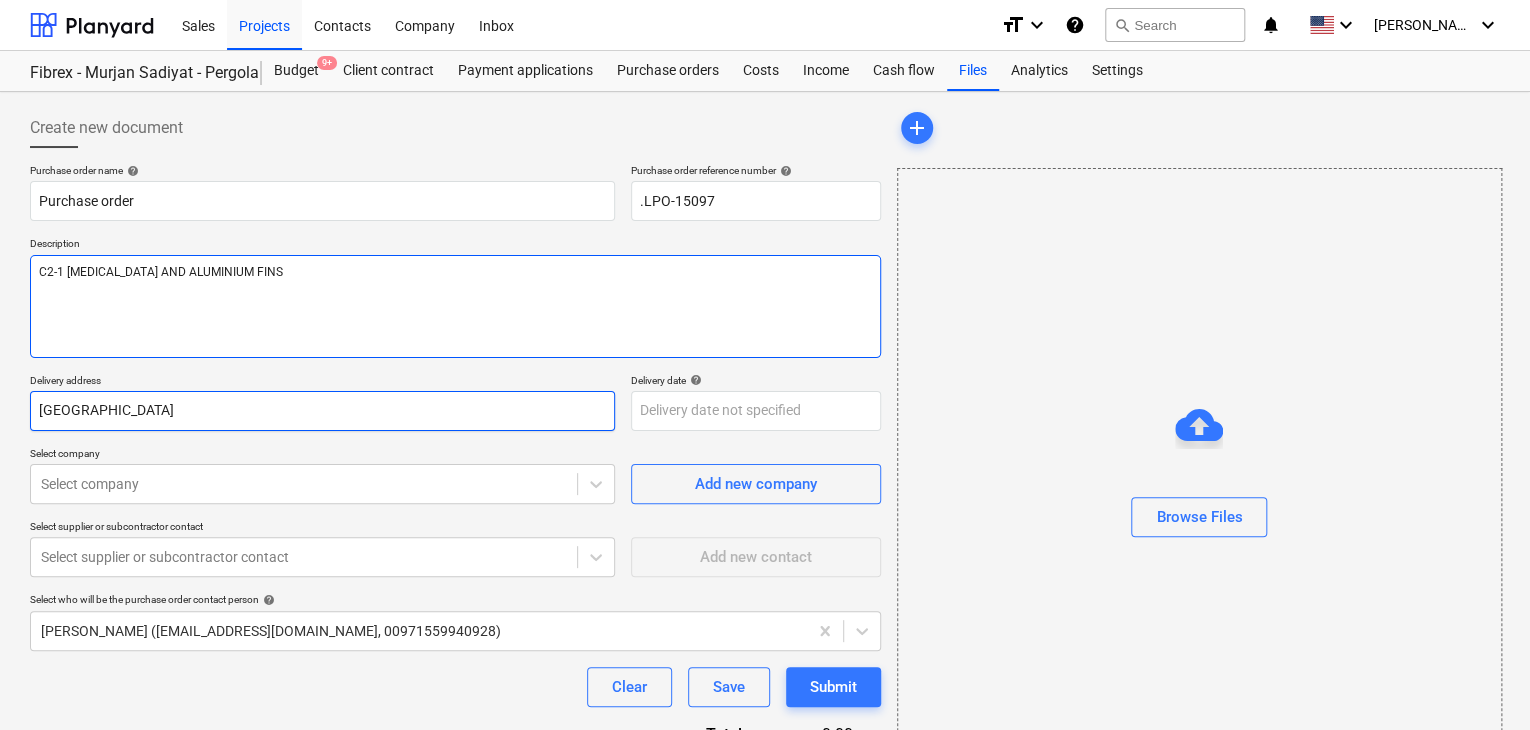 type on "C2-1 [MEDICAL_DATA] AND ALUMINIUM FINS" 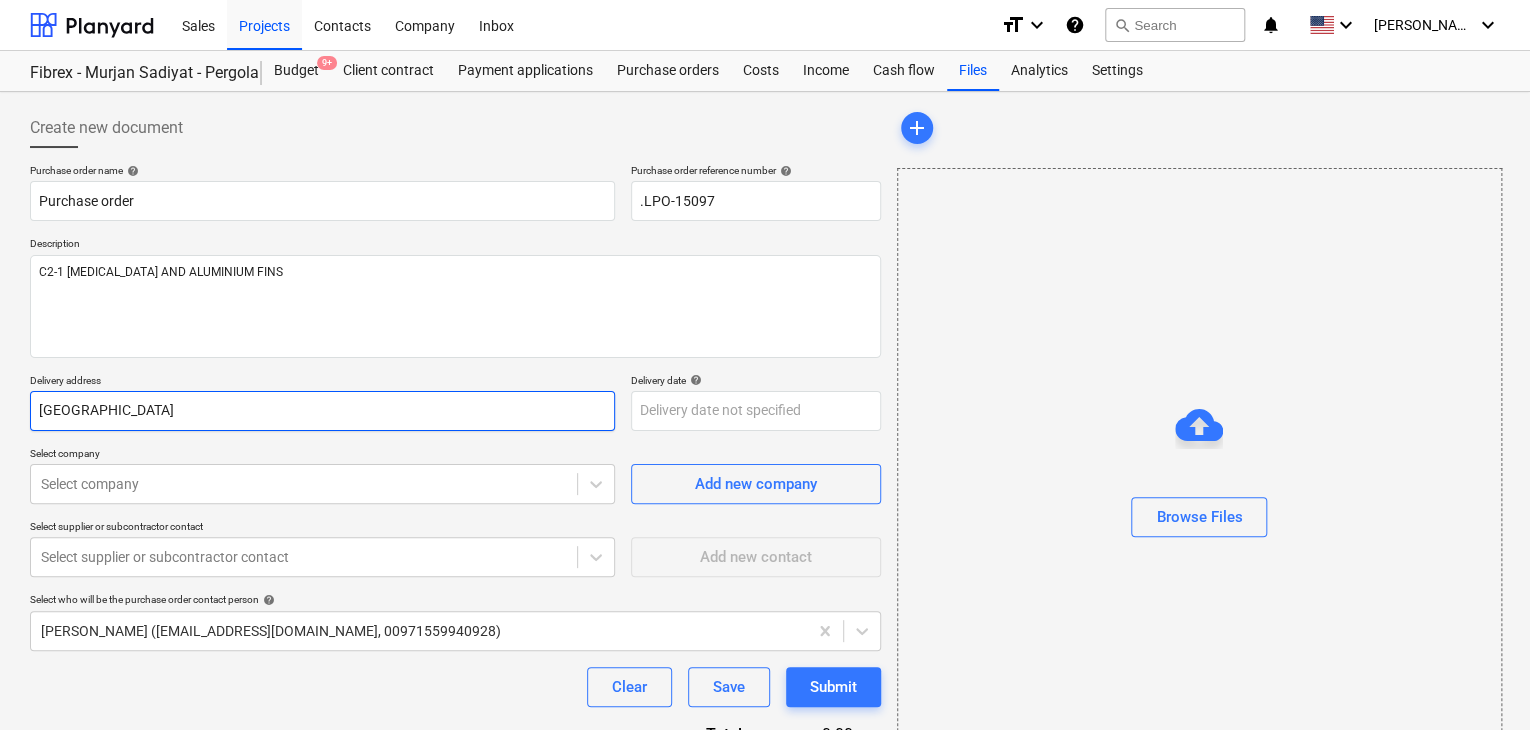 drag, startPoint x: 121, startPoint y: 413, endPoint x: 0, endPoint y: 373, distance: 127.440186 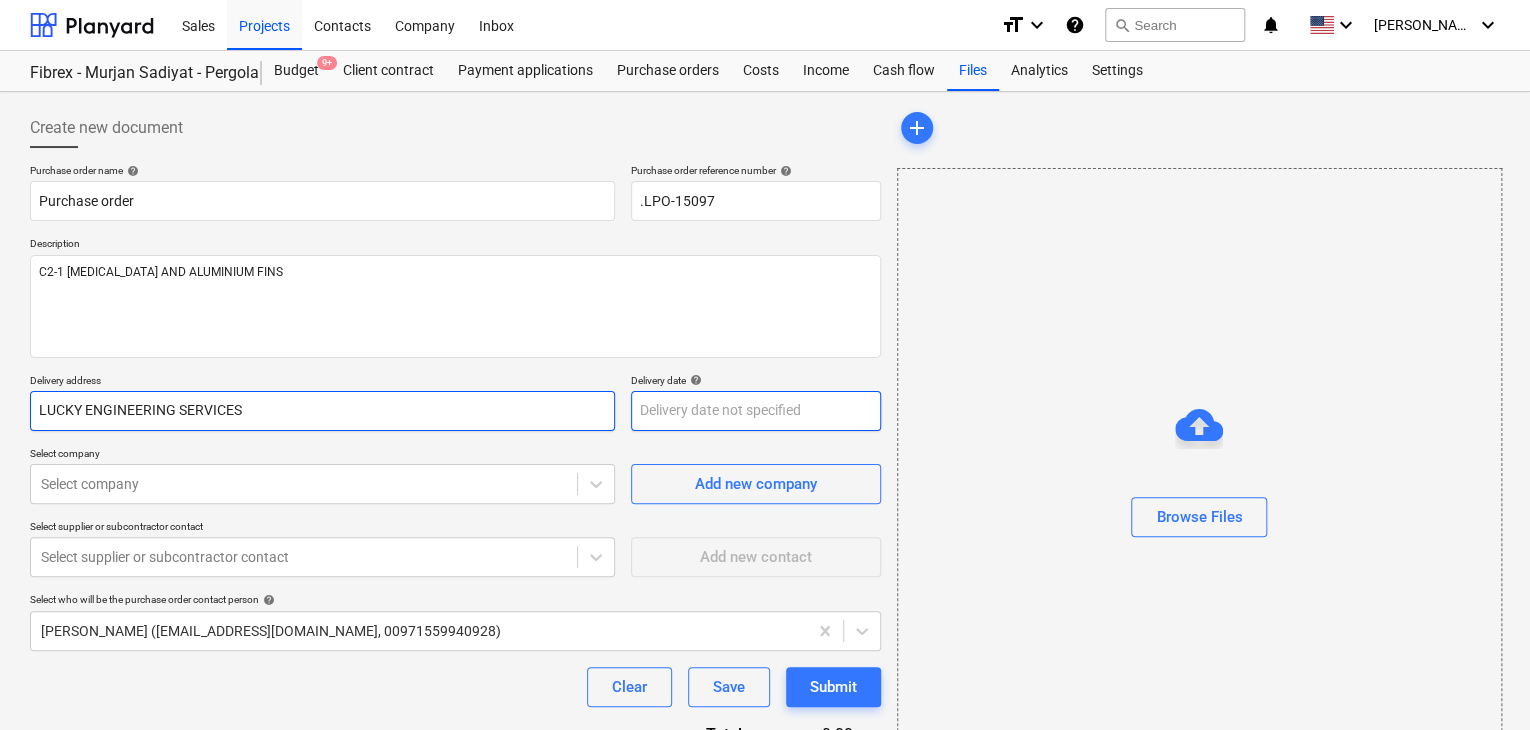 type on "LUCKY ENGINEERING SERVICES" 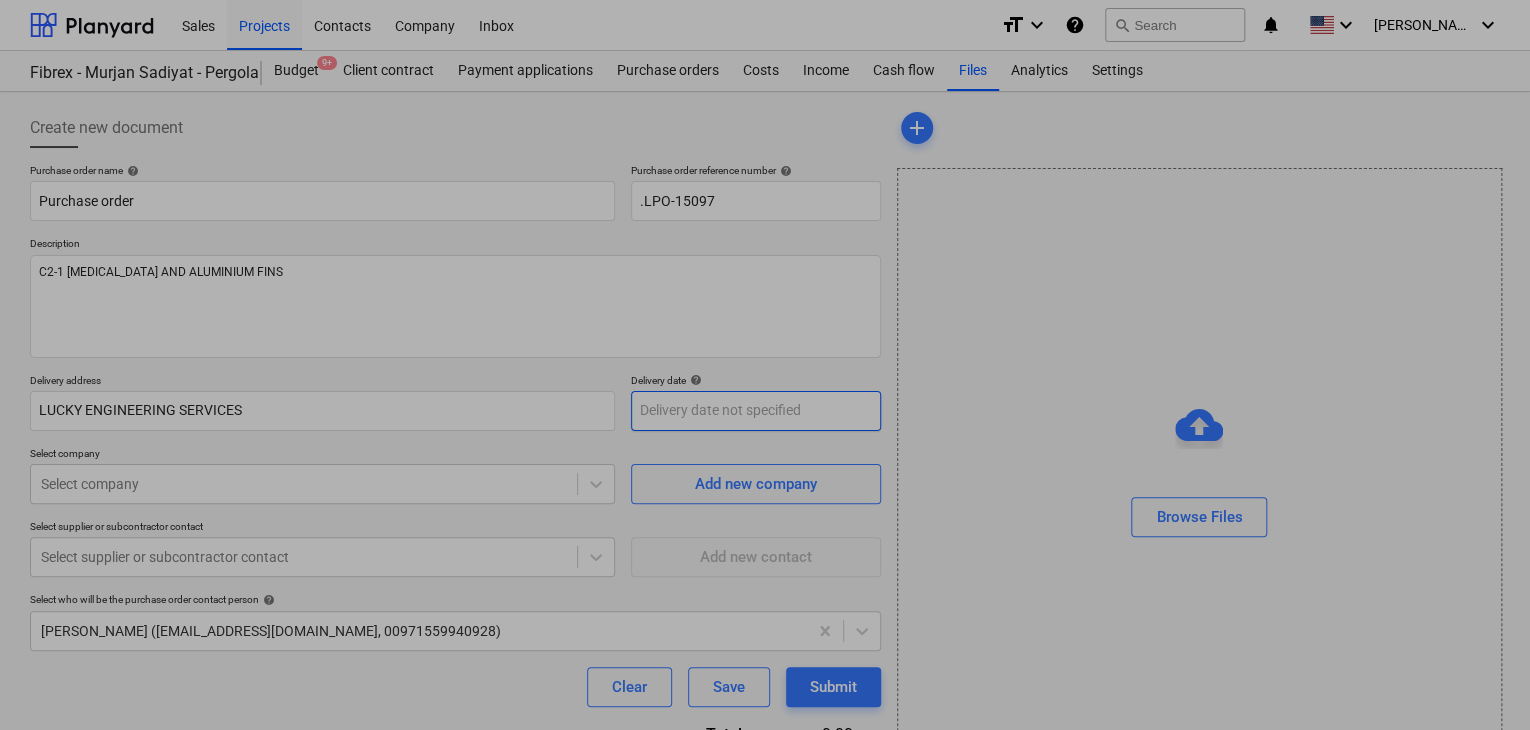 click on "Sales Projects Contacts Company Inbox format_size keyboard_arrow_down help search Search notifications 0 keyboard_arrow_down [PERSON_NAME] keyboard_arrow_down Fibrex - Murjan Sadiyat - Pergola & Canopies Budget 9+ Client contract Payment applications Purchase orders Costs Income Cash flow Files Analytics Settings Create new document Purchase order name help Purchase order Purchase order reference number help .LPO-15097 Description C2-1 [MEDICAL_DATA] AND ALUMINIUM FINS Delivery address LUCKY ENGINEERING SERVICES Delivery date help Press the down arrow key to interact with the calendar and
select a date. Press the question mark key to get the keyboard shortcuts for changing dates. Select company Select company Add new company Select supplier or subcontractor contact Select supplier or subcontractor contact Add new contact Select who will be the purchase order contact person help [PERSON_NAME] ([EMAIL_ADDRESS][DOMAIN_NAME], 00971559940928) Clear Save Submit Total 0.00د.إ.‏ Select line-items to add help Select in bulk" at bounding box center [765, 365] 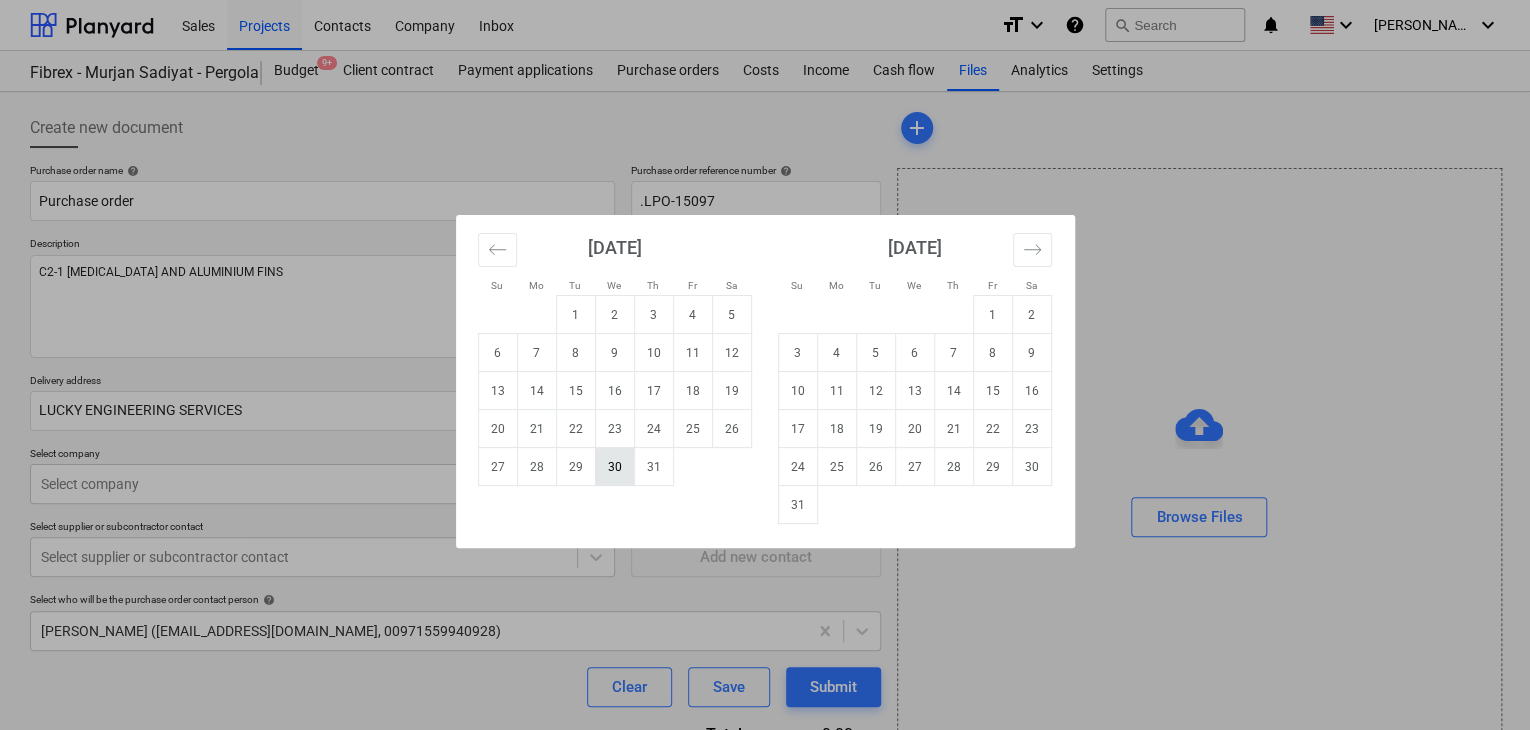 click on "30" at bounding box center (614, 467) 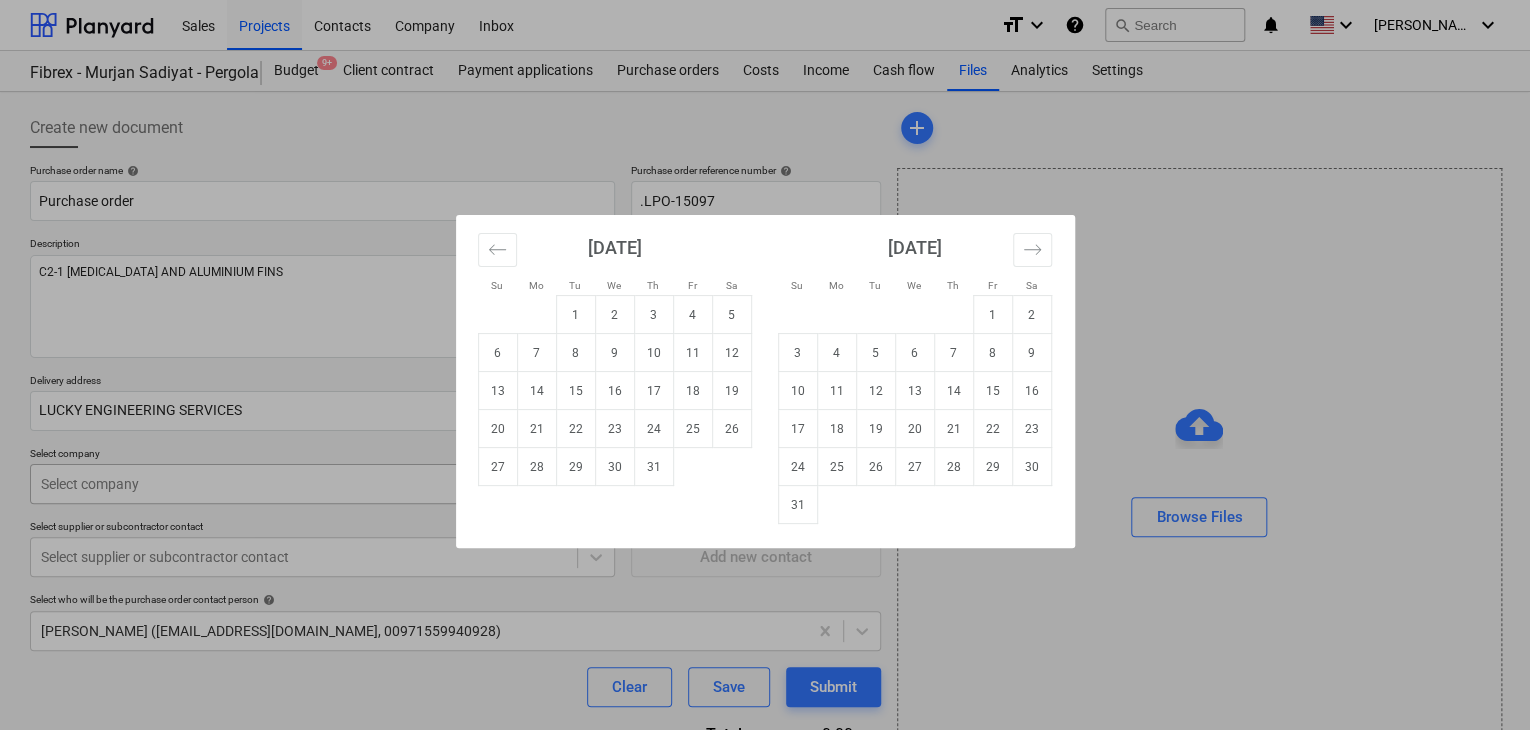 type on "[DATE]" 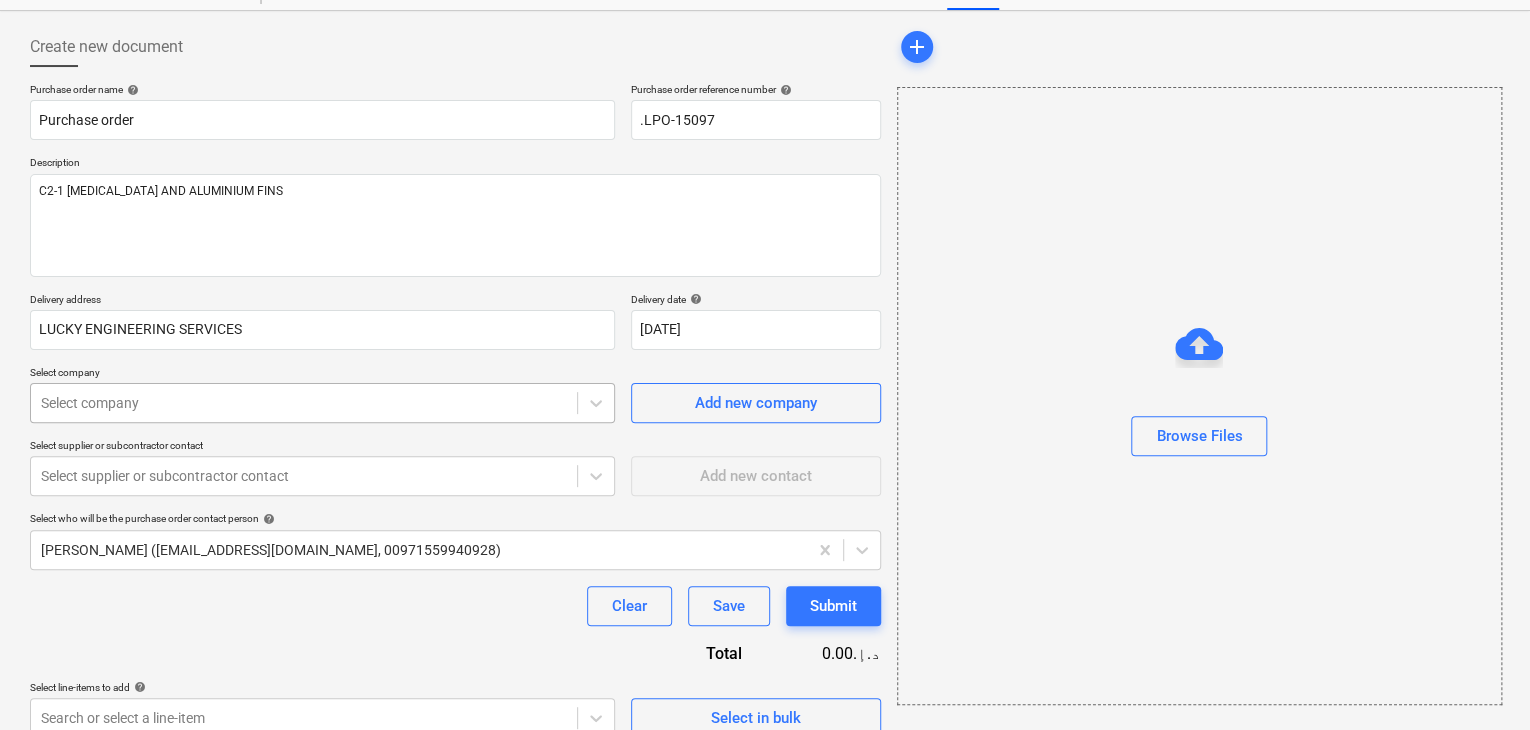 click on "Sales Projects Contacts Company Inbox format_size keyboard_arrow_down help search Search notifications 0 keyboard_arrow_down [PERSON_NAME] keyboard_arrow_down Fibrex - Murjan Sadiyat - Pergola & Canopies Budget 9+ Client contract Payment applications Purchase orders Costs Income Cash flow Files Analytics Settings Create new document Purchase order name help Purchase order Purchase order reference number help .LPO-15097 Description C2-1 [MEDICAL_DATA] AND ALUMINIUM FINS Delivery address LUCKY ENGINEERING SERVICES Delivery date help [DATE] [DATE] Press the down arrow key to interact with the calendar and
select a date. Press the question mark key to get the keyboard shortcuts for changing dates. Select company Select company Add new company Select supplier or subcontractor contact Select supplier or subcontractor contact Add new contact Select who will be the purchase order contact person help [PERSON_NAME] ([EMAIL_ADDRESS][DOMAIN_NAME], 00971559940928) Clear Save Submit Total 0.00د.إ.‏ help Select in bulk" at bounding box center (765, 284) 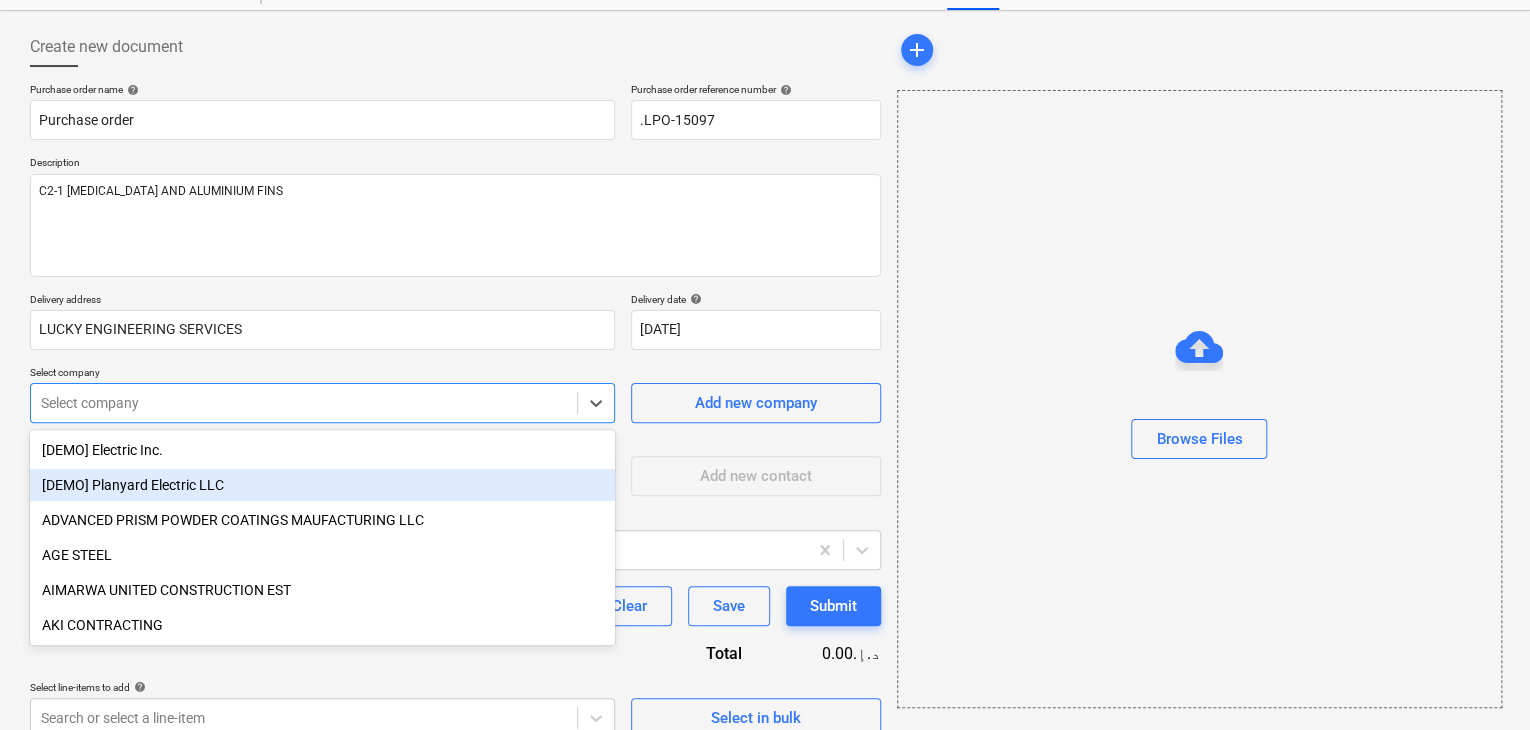 scroll, scrollTop: 93, scrollLeft: 0, axis: vertical 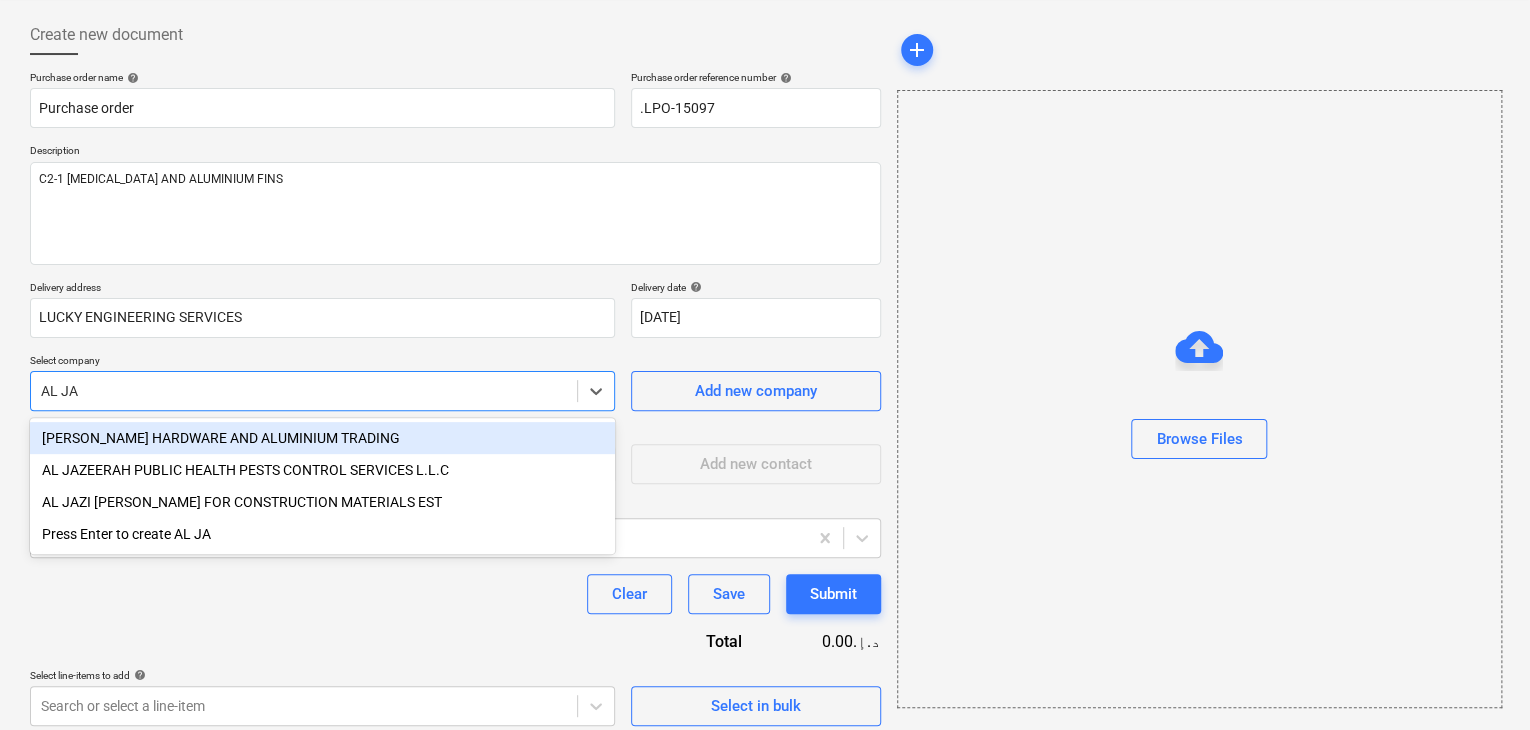 type on "AL JAW" 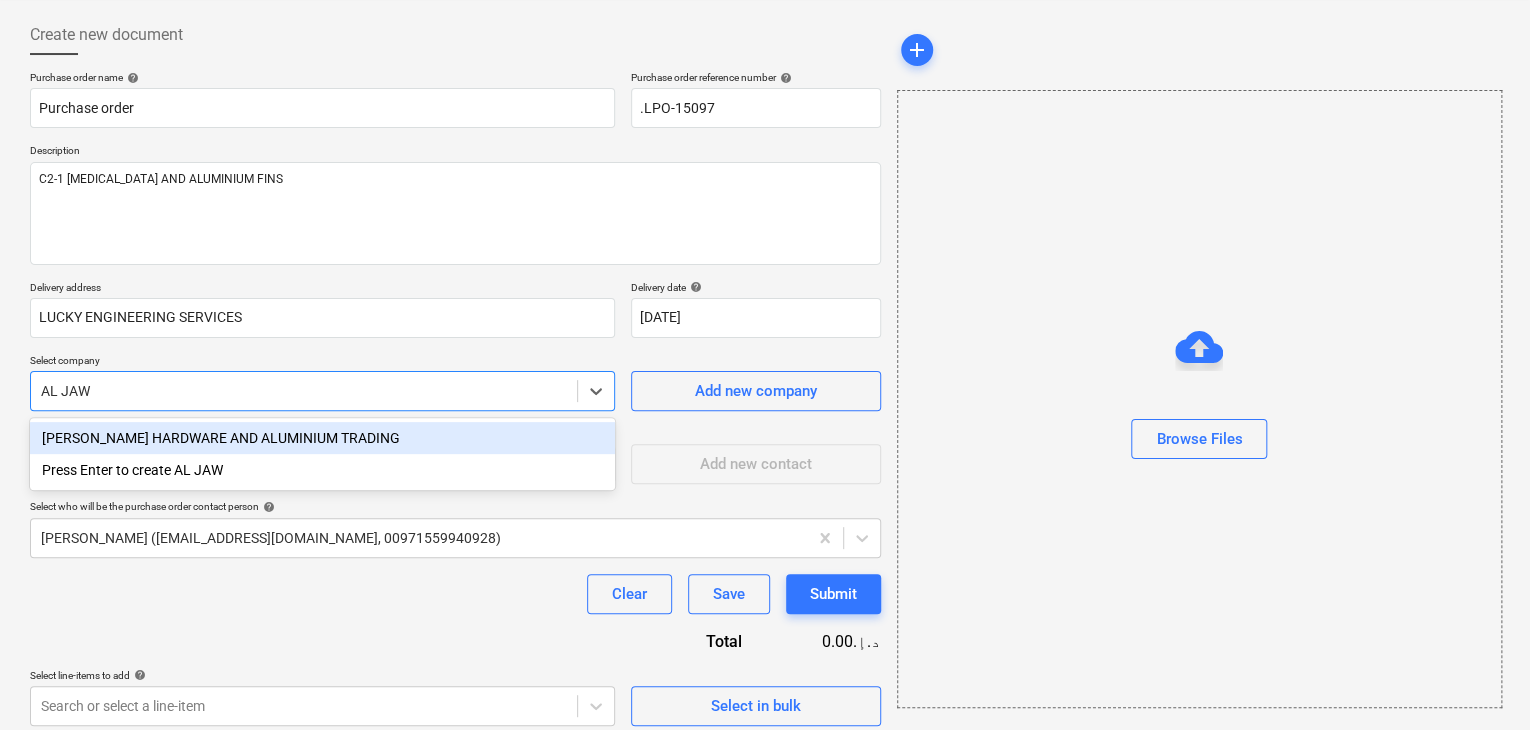 click on "[PERSON_NAME] HARDWARE AND ALUMINIUM TRADING" at bounding box center (322, 438) 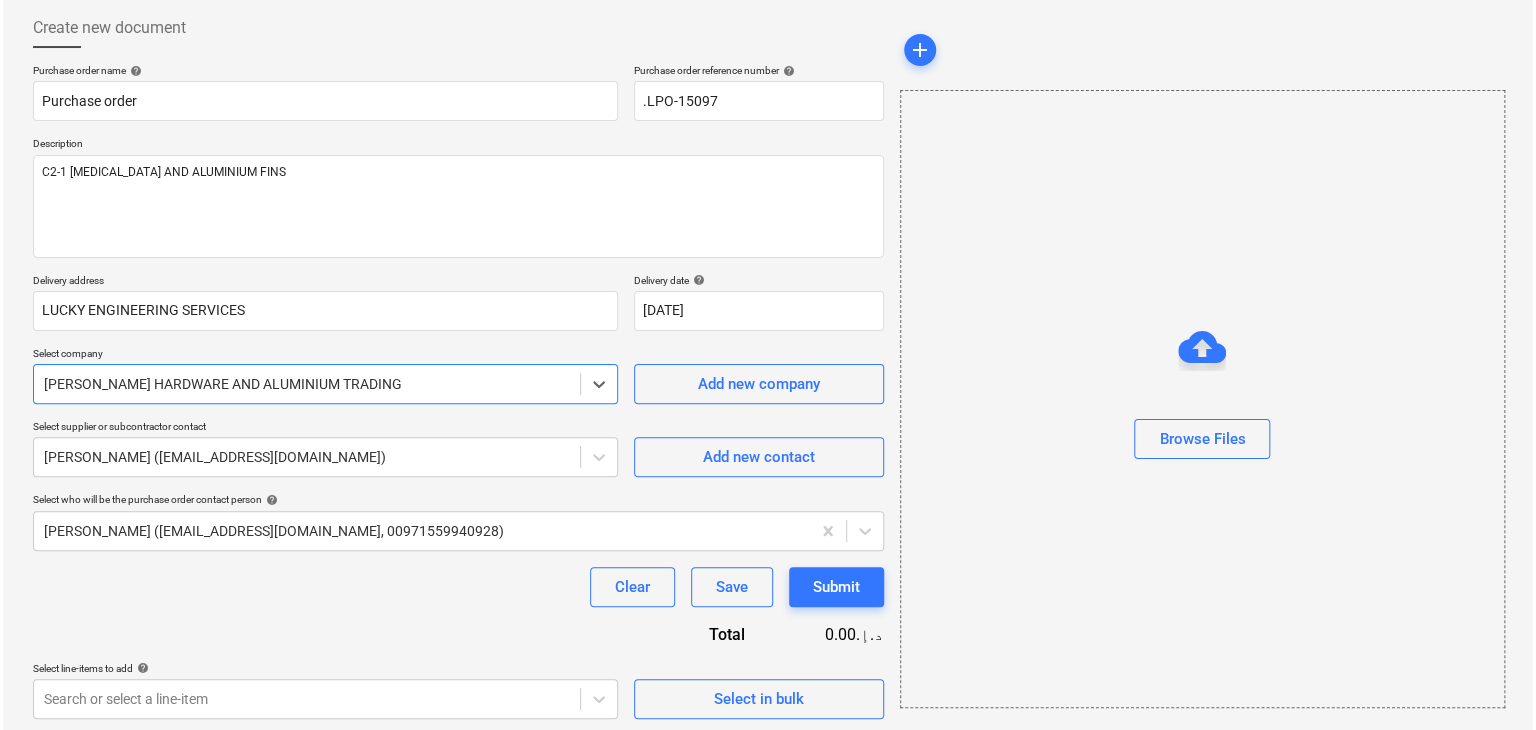 scroll, scrollTop: 104, scrollLeft: 0, axis: vertical 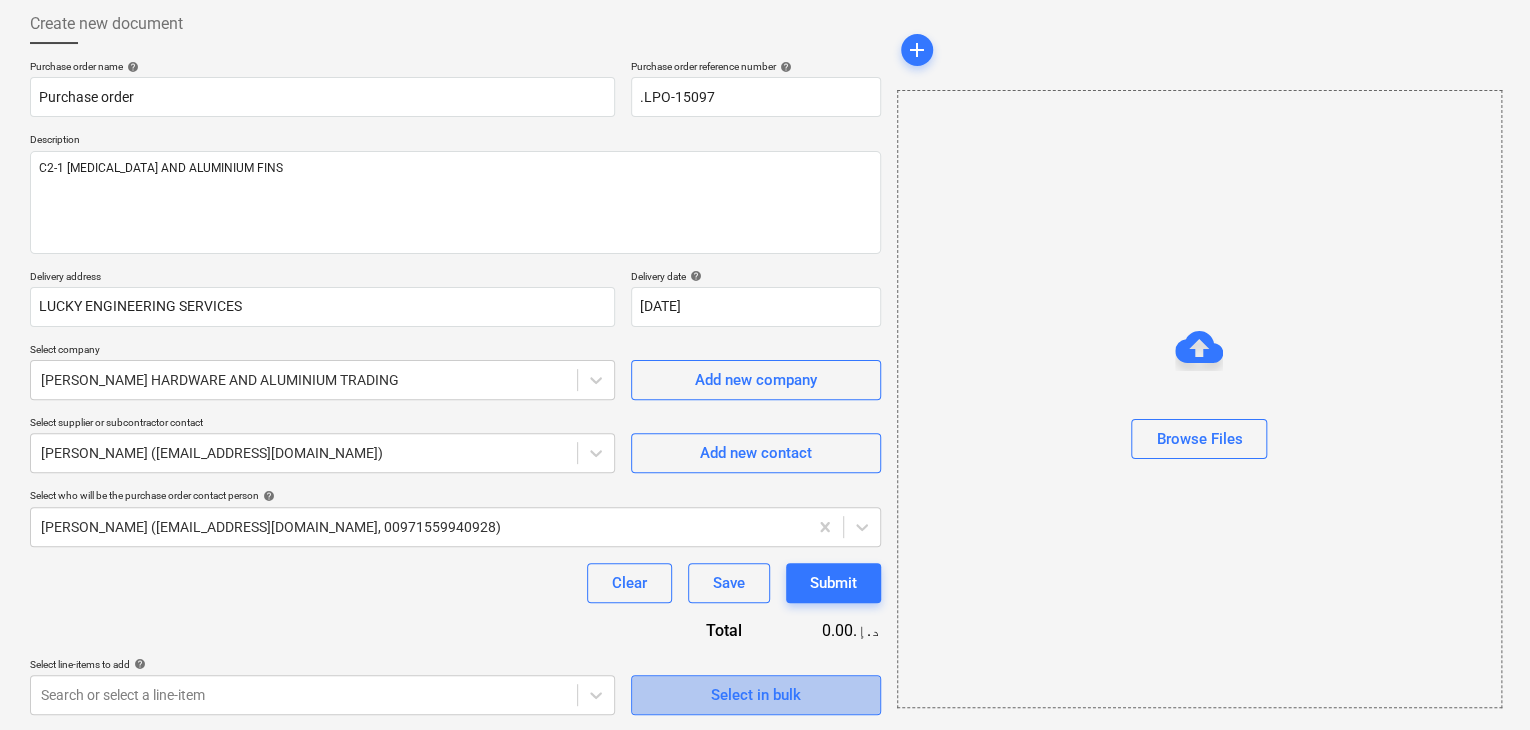 click on "Select in bulk" at bounding box center (756, 695) 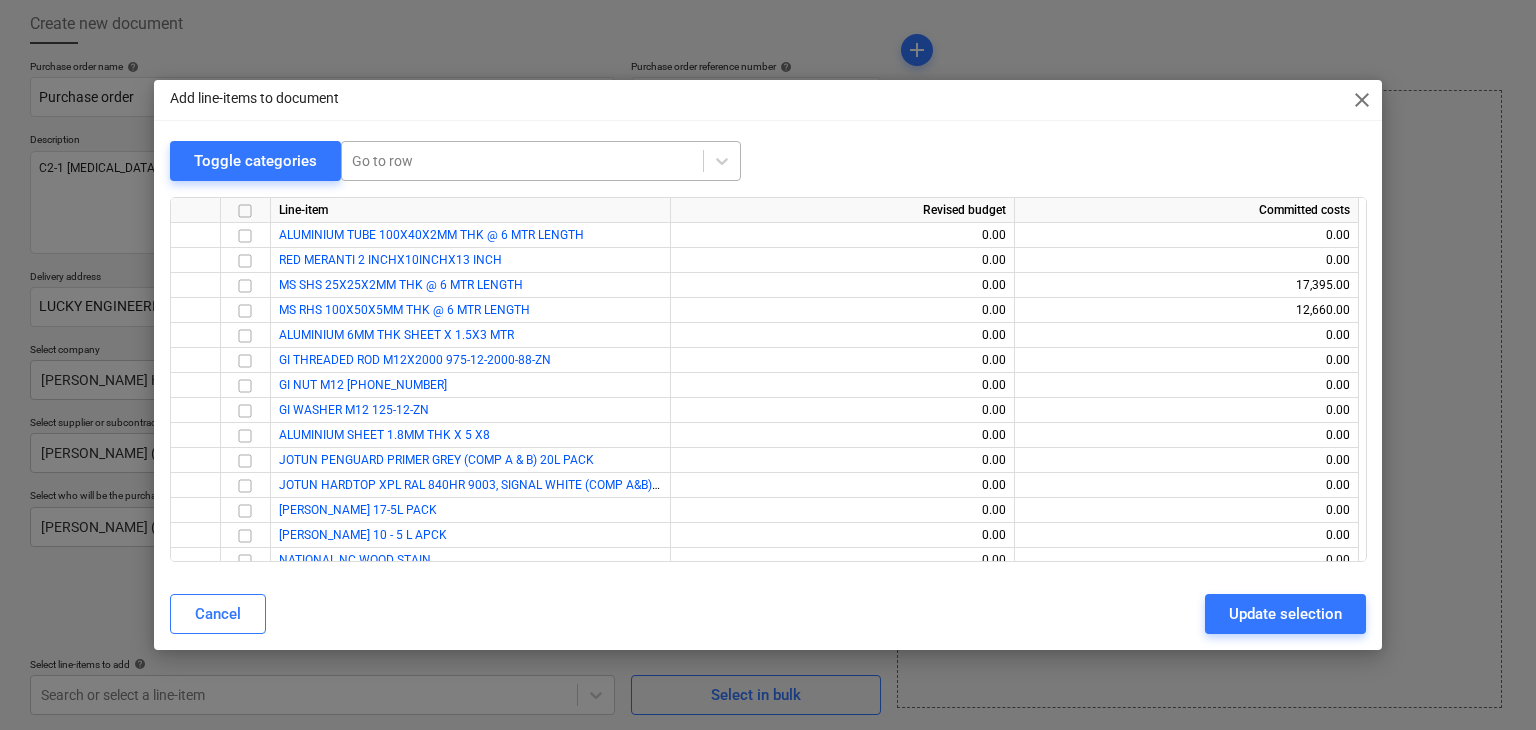 click at bounding box center [522, 161] 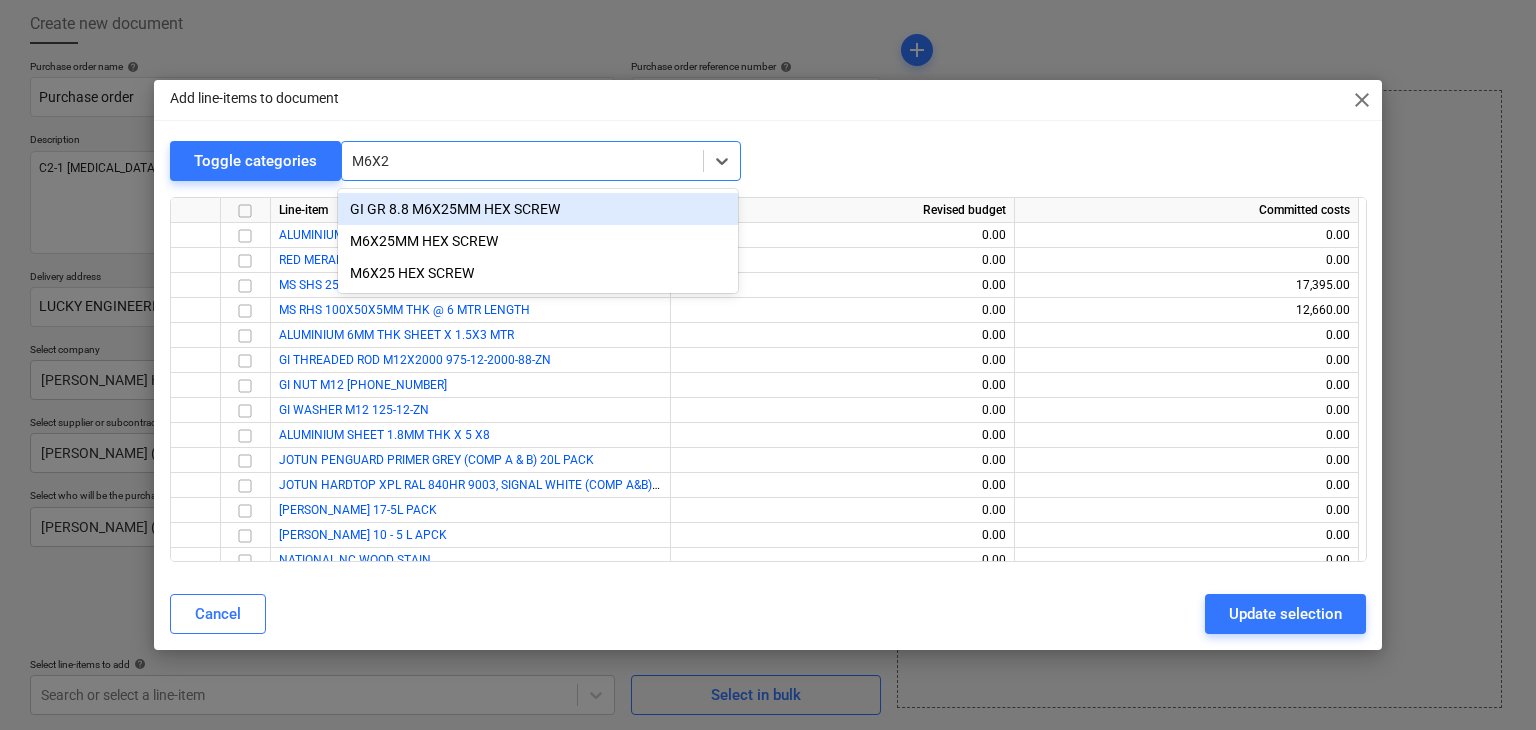 type on "M6X25" 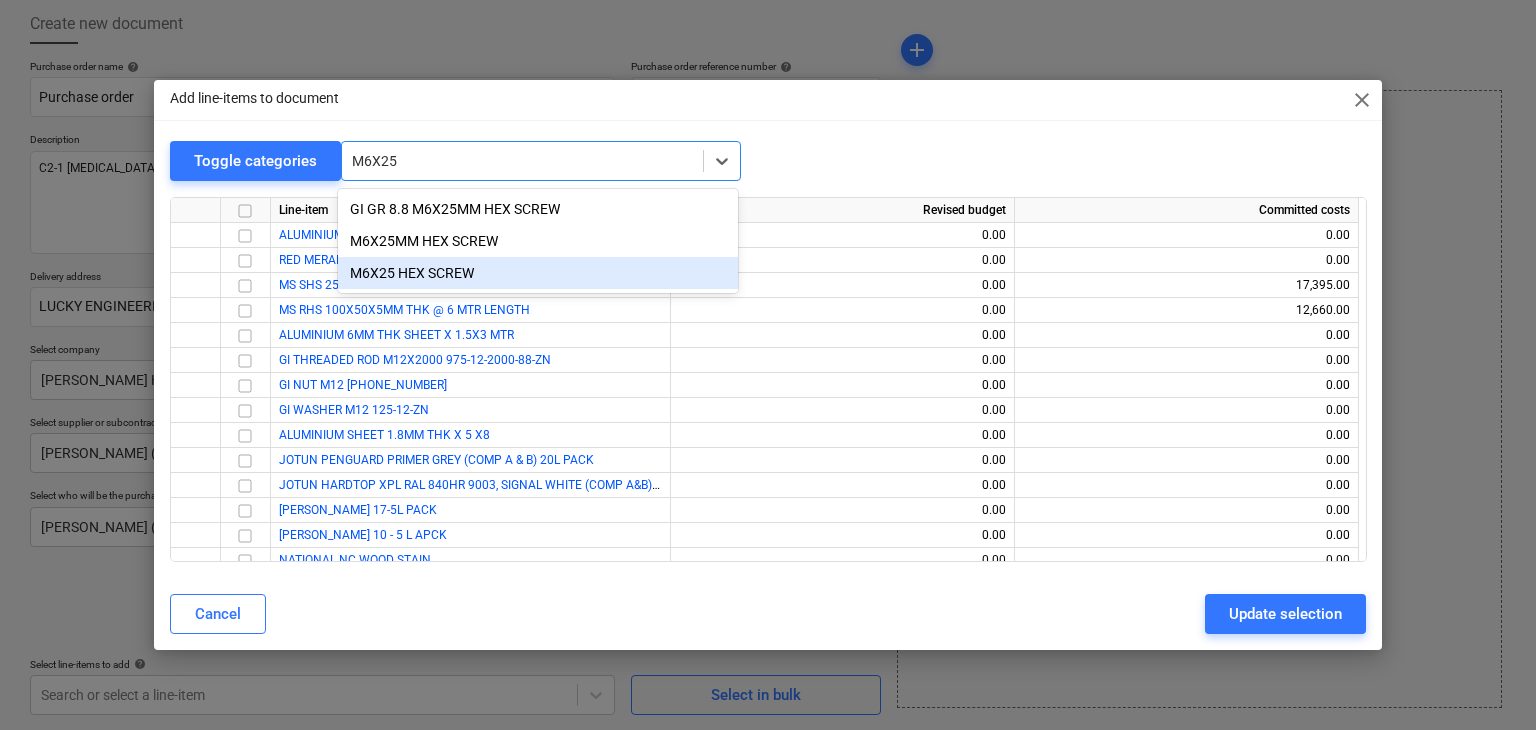 click on "M6X25 HEX SCREW" at bounding box center (538, 273) 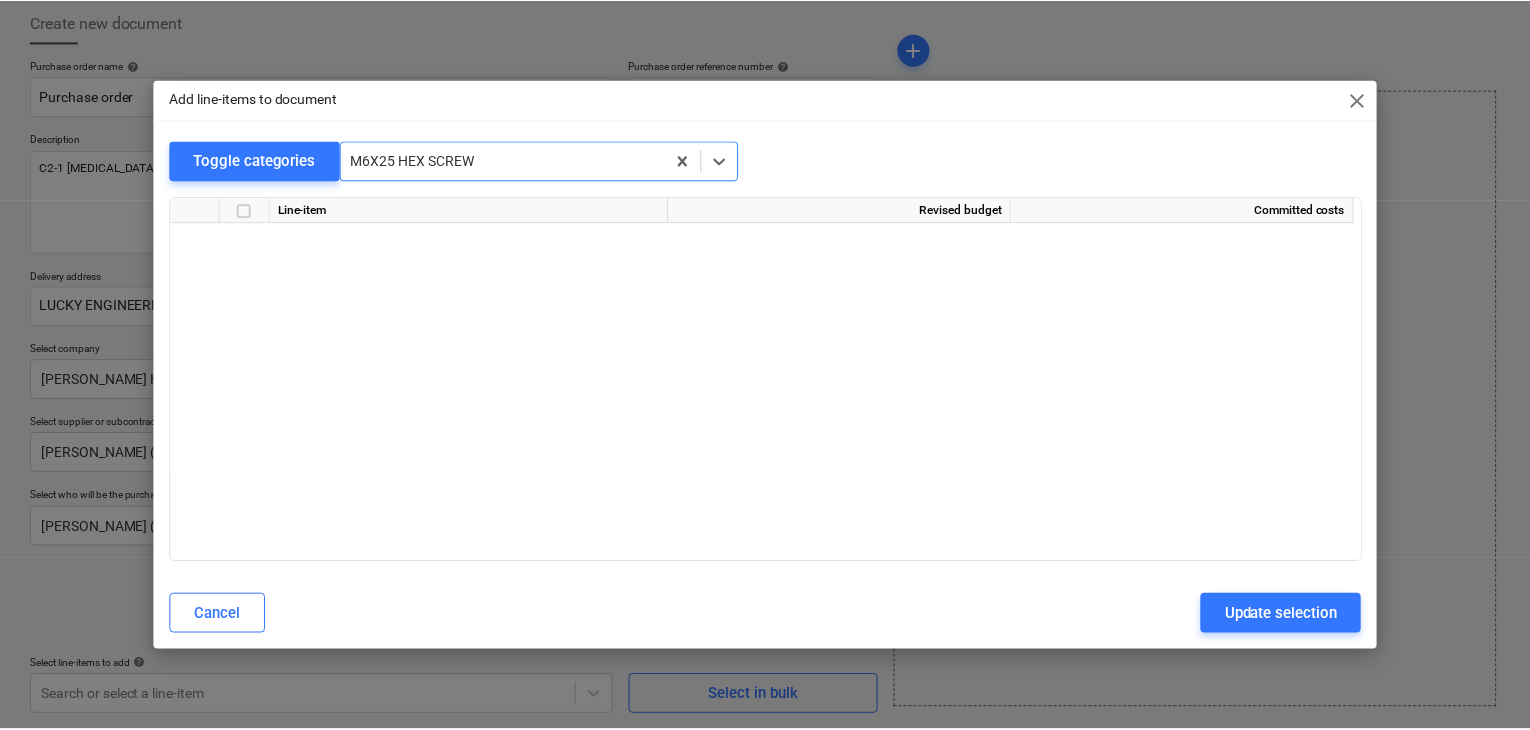 scroll, scrollTop: 6350, scrollLeft: 0, axis: vertical 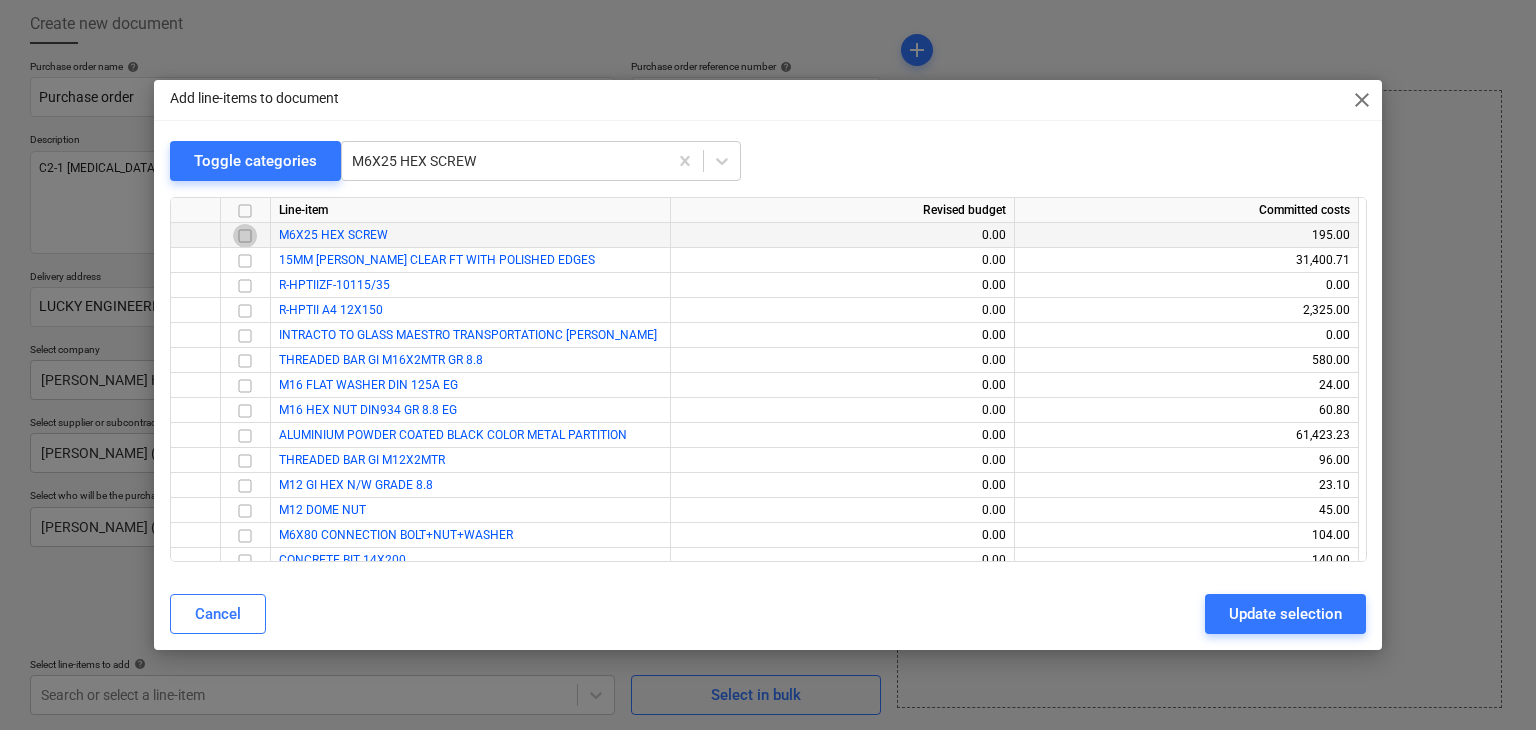 click at bounding box center [245, 236] 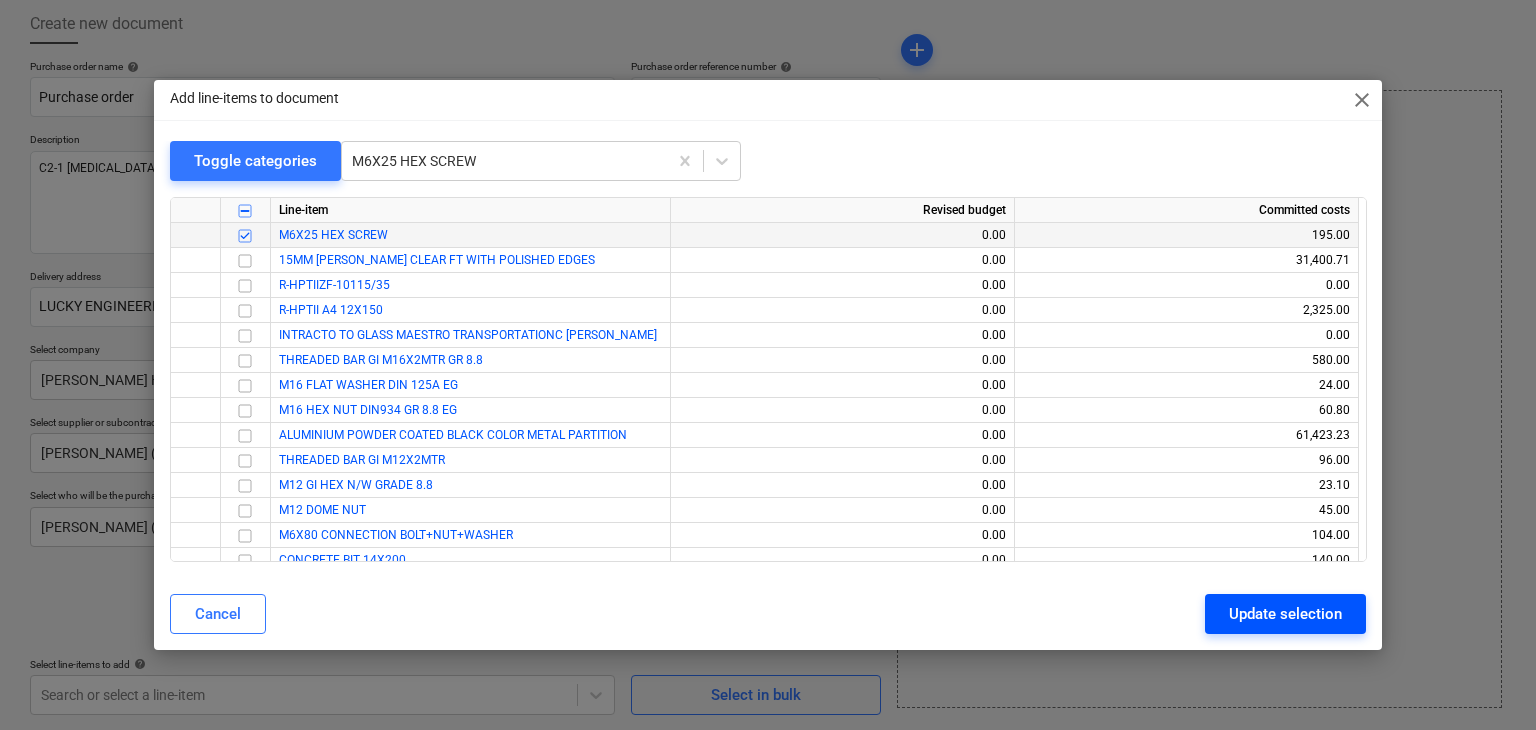 click on "Update selection" at bounding box center [1285, 614] 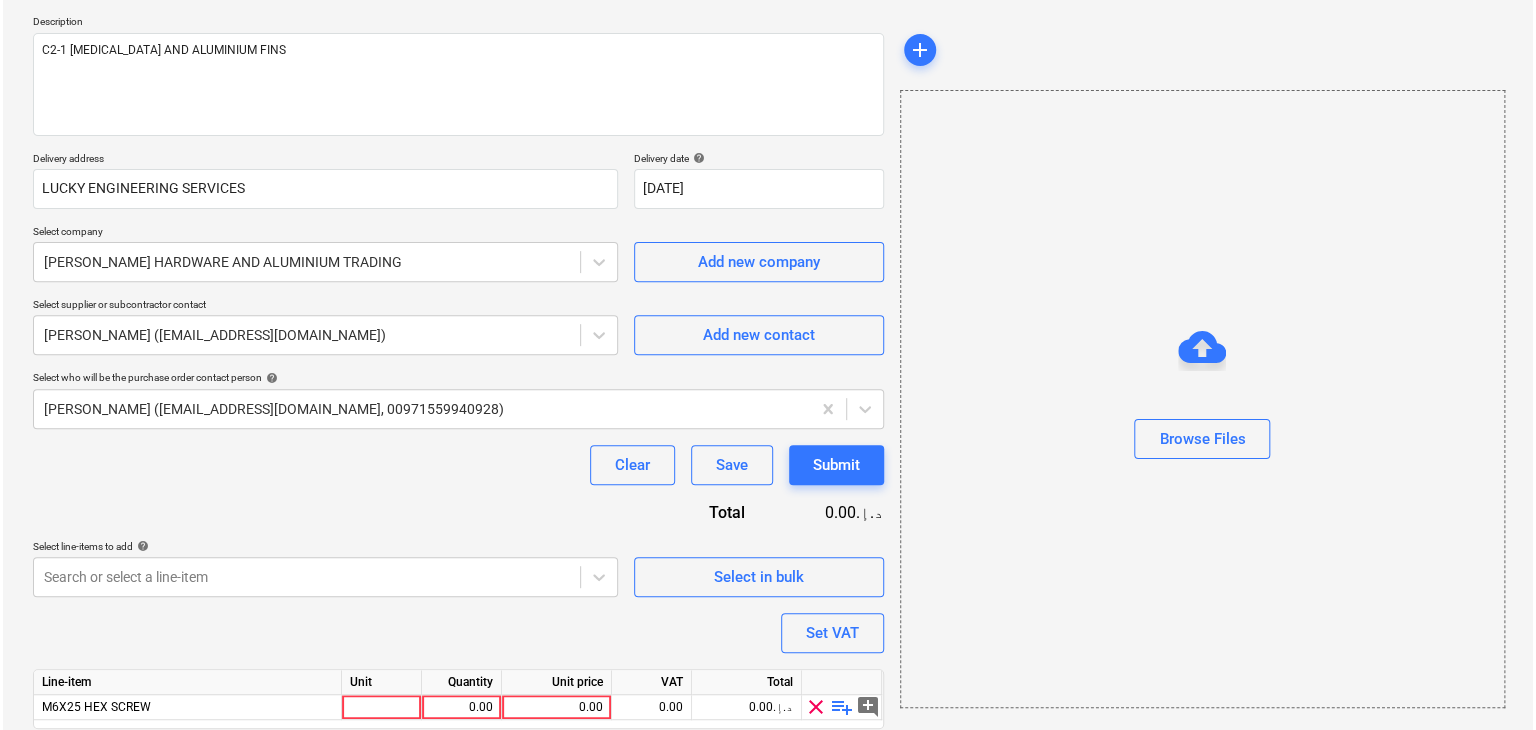 scroll, scrollTop: 292, scrollLeft: 0, axis: vertical 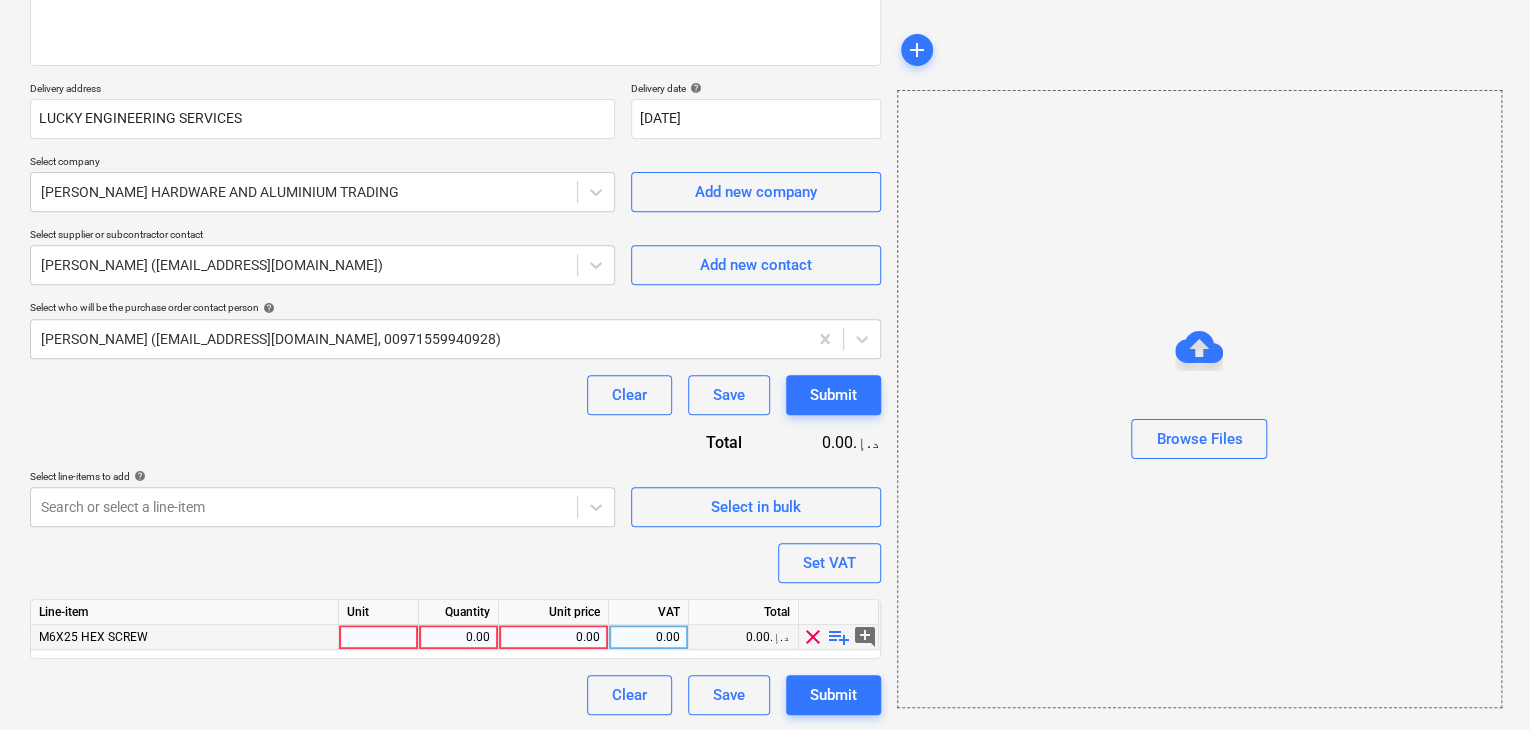 click at bounding box center [379, 637] 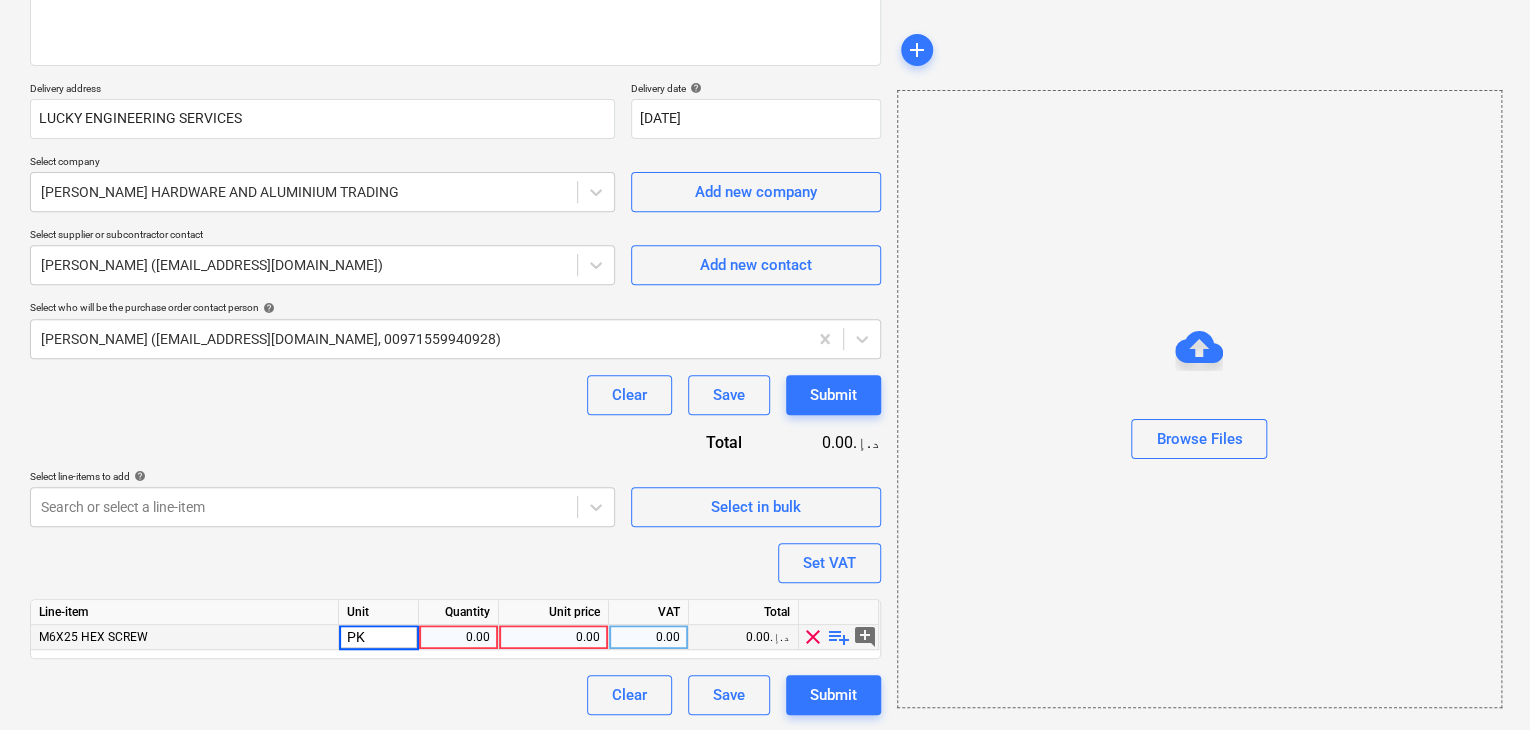 type on "PKT" 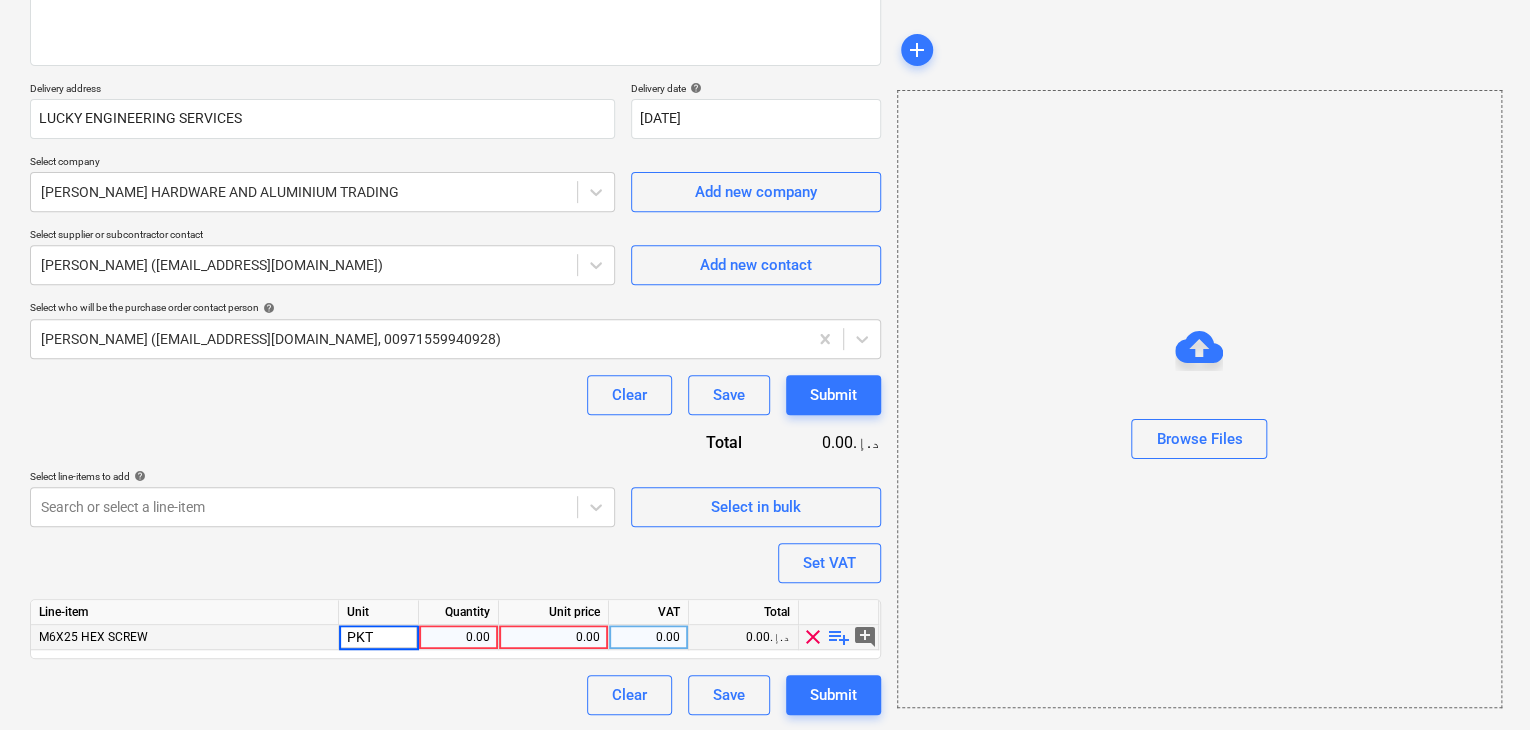 click on "0.00" at bounding box center [458, 637] 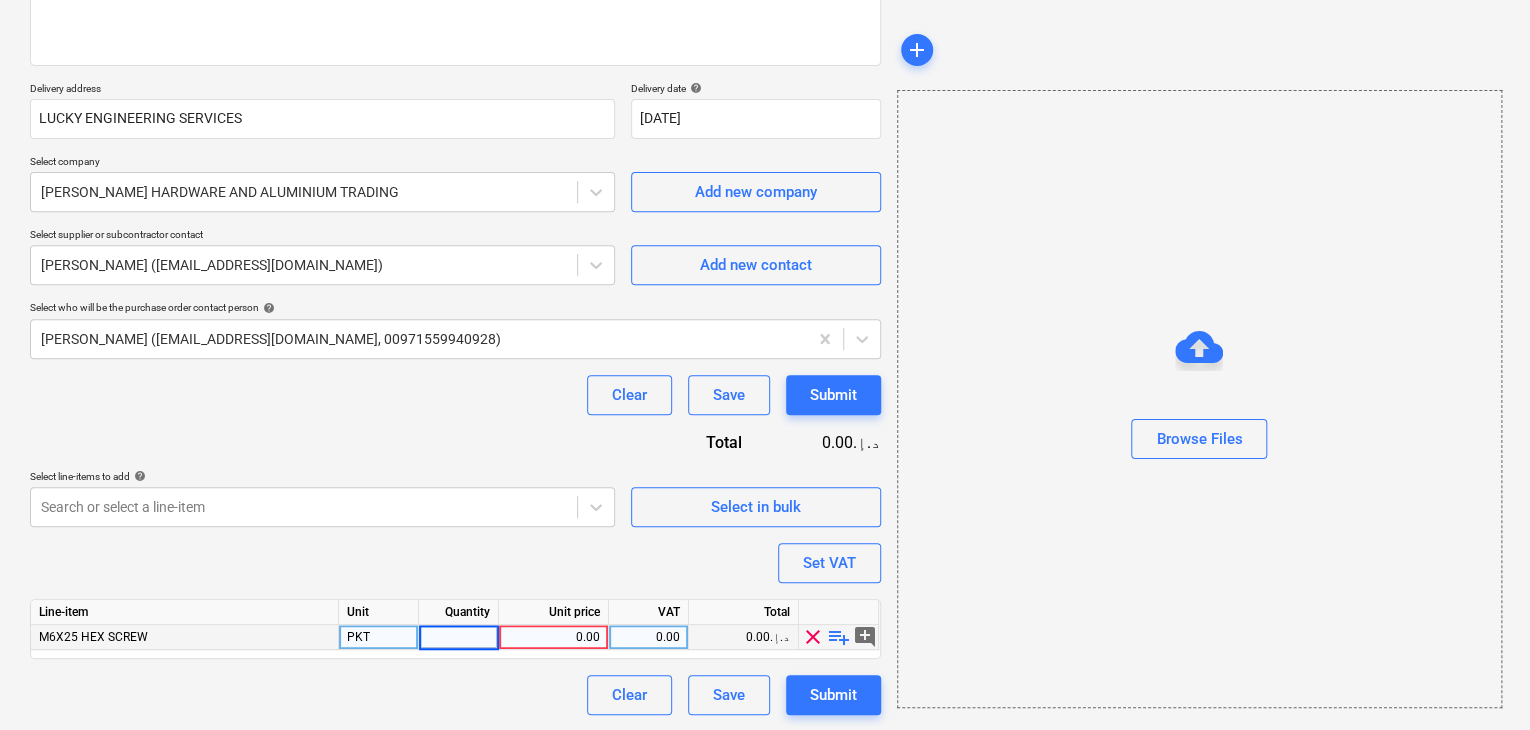 type on "2" 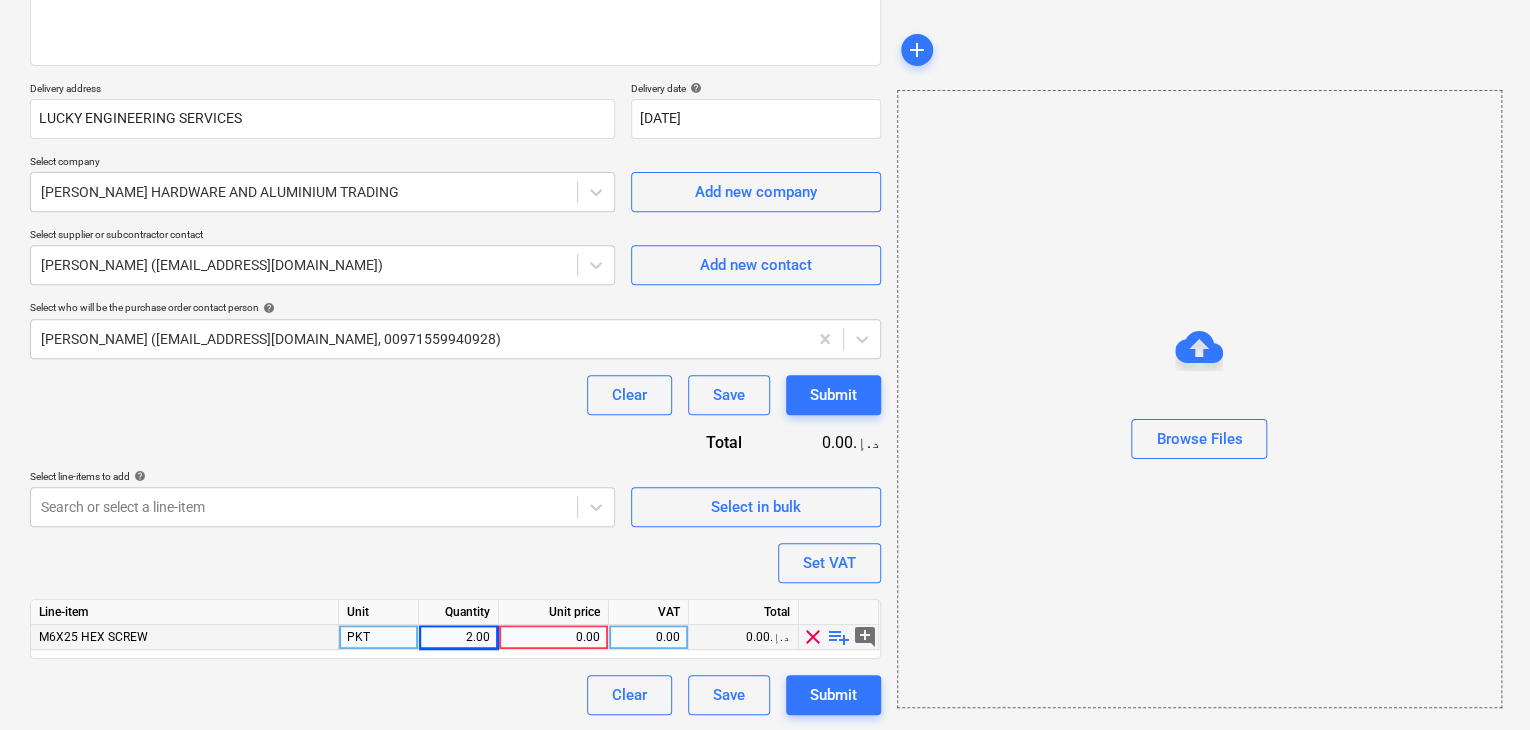 click on "Unit price" at bounding box center (554, 612) 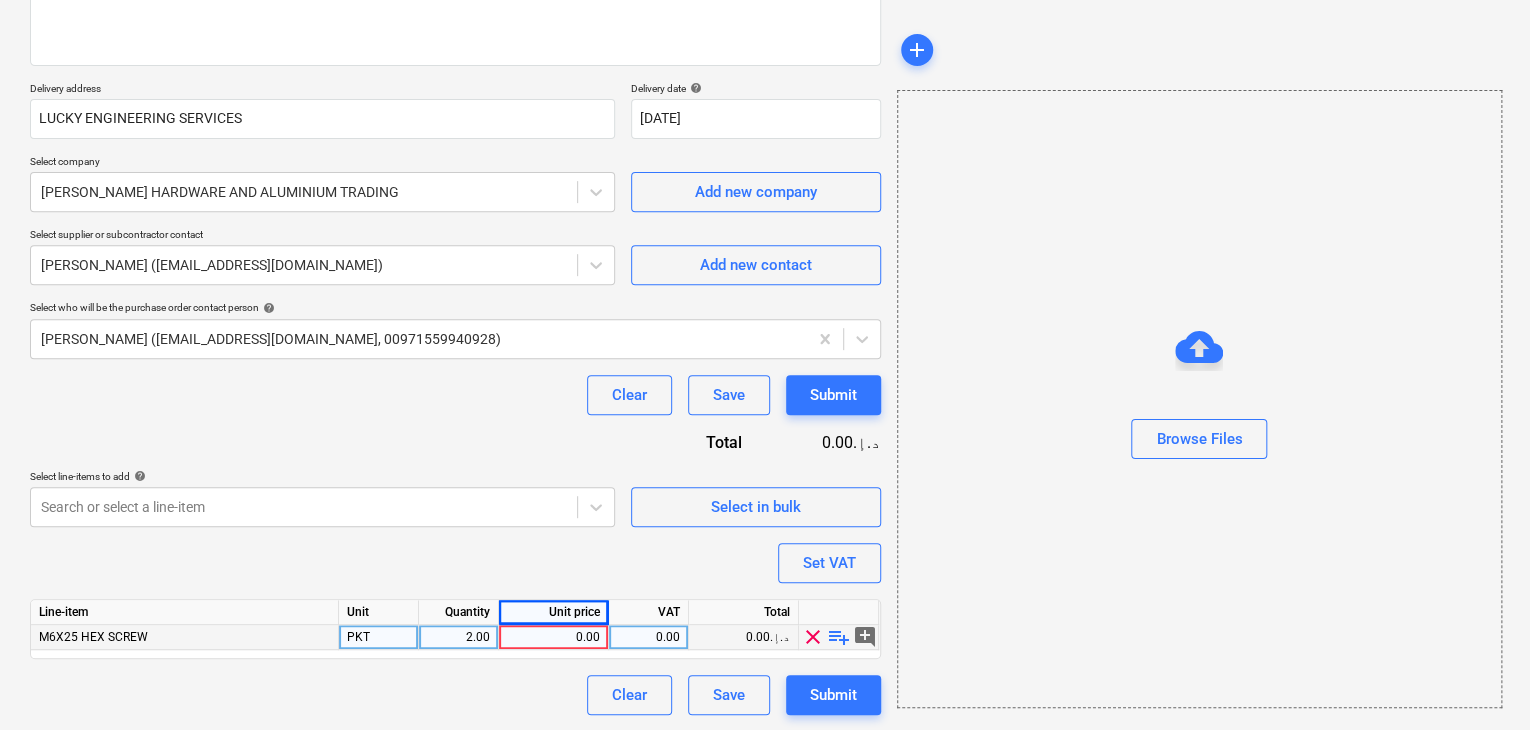 click on "0.00" at bounding box center (553, 637) 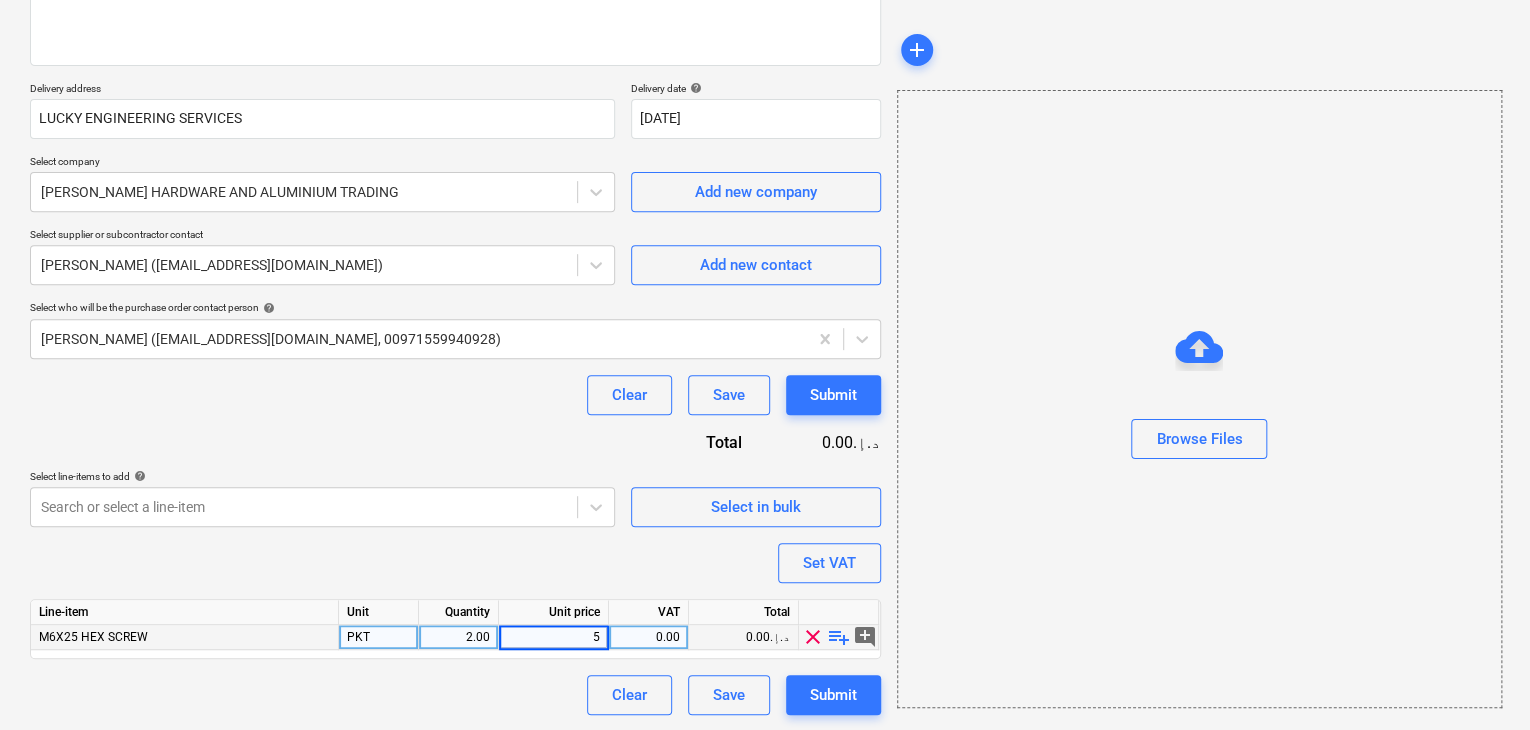 type on "50" 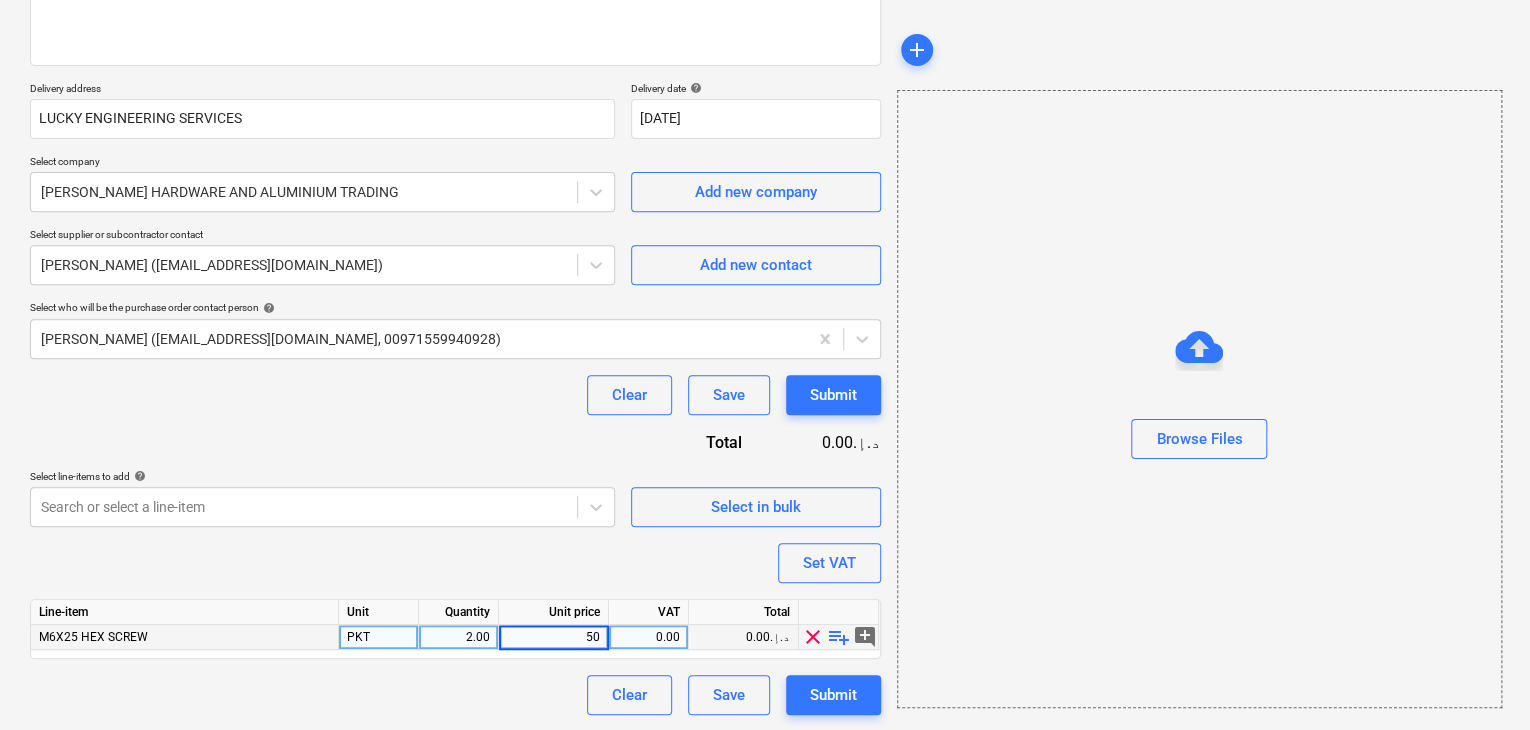 click on "Browse Files" at bounding box center [1199, 399] 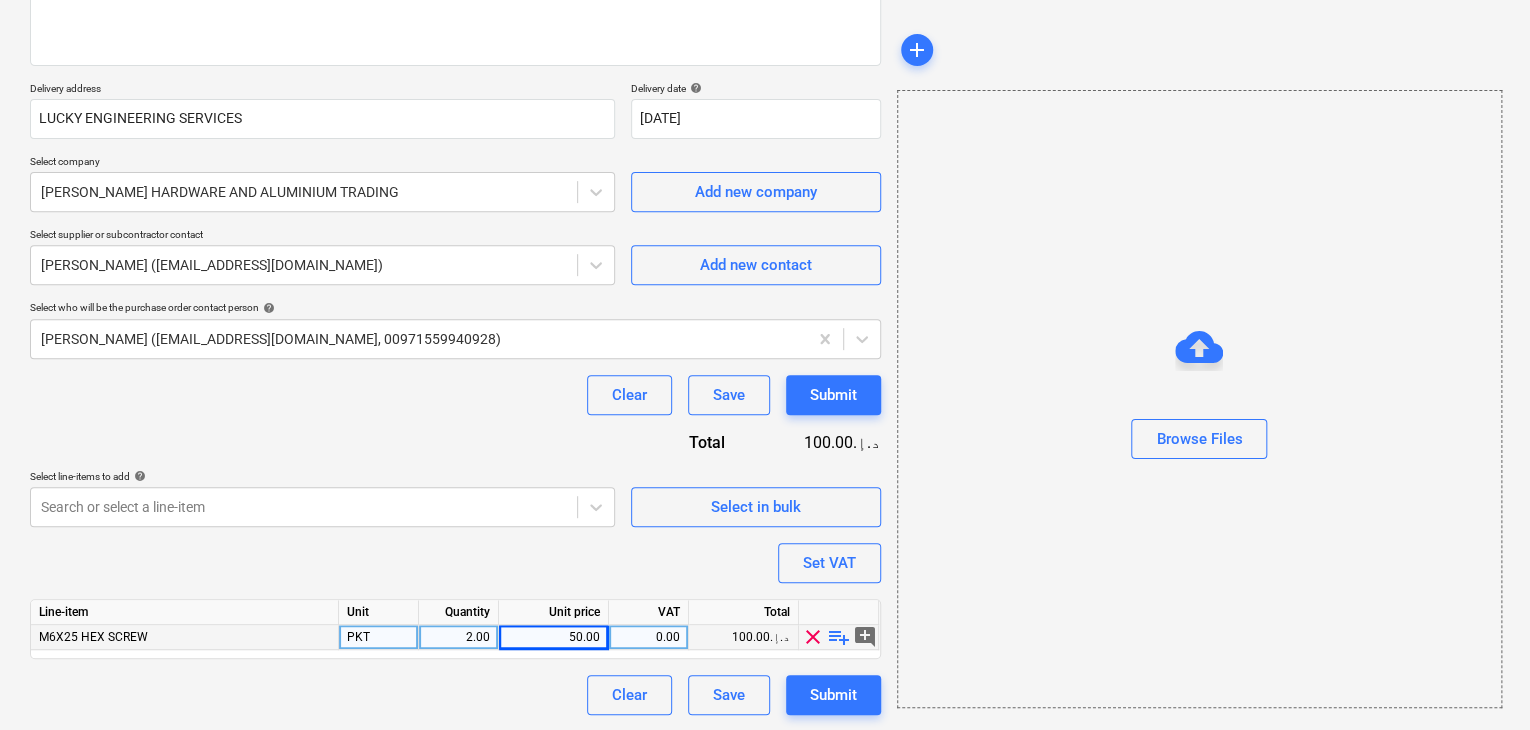 click on "Create new document Purchase order name help Purchase order Purchase order reference number help .LPO-15097 Description C2-1 [MEDICAL_DATA] AND ALUMINIUM FINS Delivery address LUCKY ENGINEERING SERVICES Delivery date help [DATE] [DATE] Press the down arrow key to interact with the calendar and
select a date. Press the question mark key to get the keyboard shortcuts for changing dates. Select company [PERSON_NAME] HARDWARE AND ALUMINIUM TRADING   Add new company Select supplier or subcontractor contact [PERSON_NAME]  ([EMAIL_ADDRESS][DOMAIN_NAME]) Add new contact Select who will be the purchase order contact person help [PERSON_NAME] ([EMAIL_ADDRESS][DOMAIN_NAME], 00971559940928) Clear Save Submit Total 100.00د.إ.‏ Select line-items to add help Search or select a line-item Select in bulk Set VAT Line-item Unit Quantity Unit price VAT Total  M6X25 HEX SCREW PKT 2.00 50.00 0.00 100.00د.إ.‏ clear playlist_add add_comment Clear Save Submit" at bounding box center (455, 265) 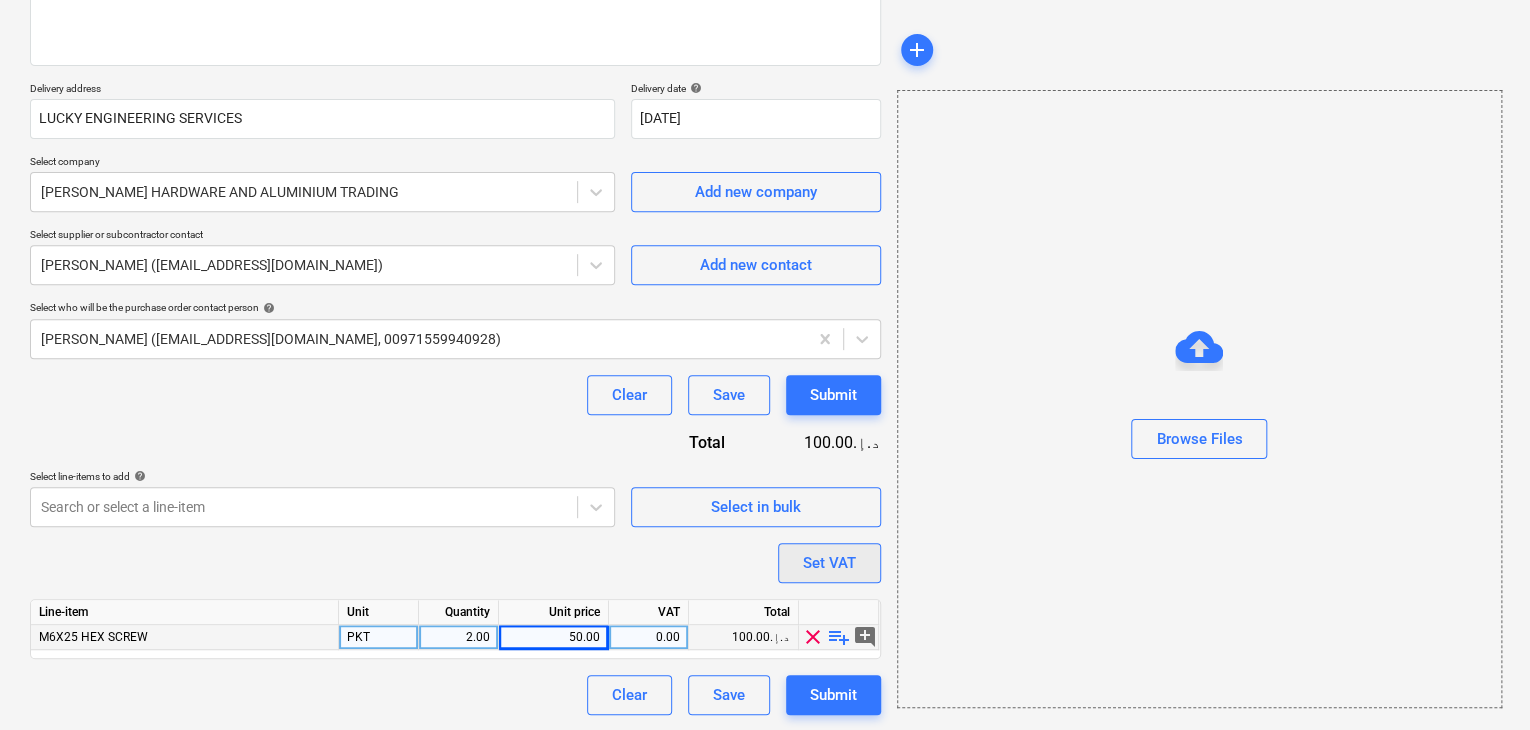 click on "Set VAT" at bounding box center (829, 563) 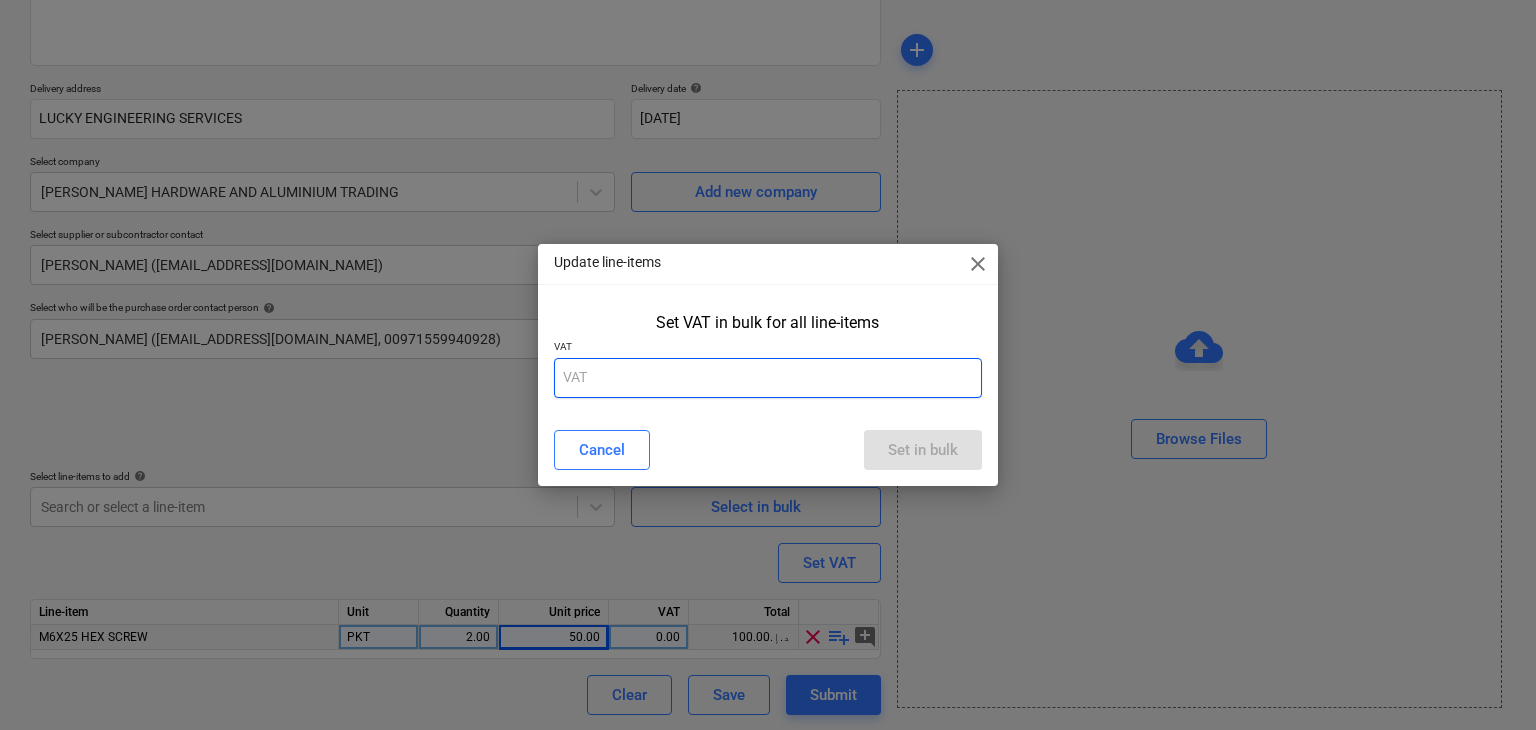 click at bounding box center [768, 378] 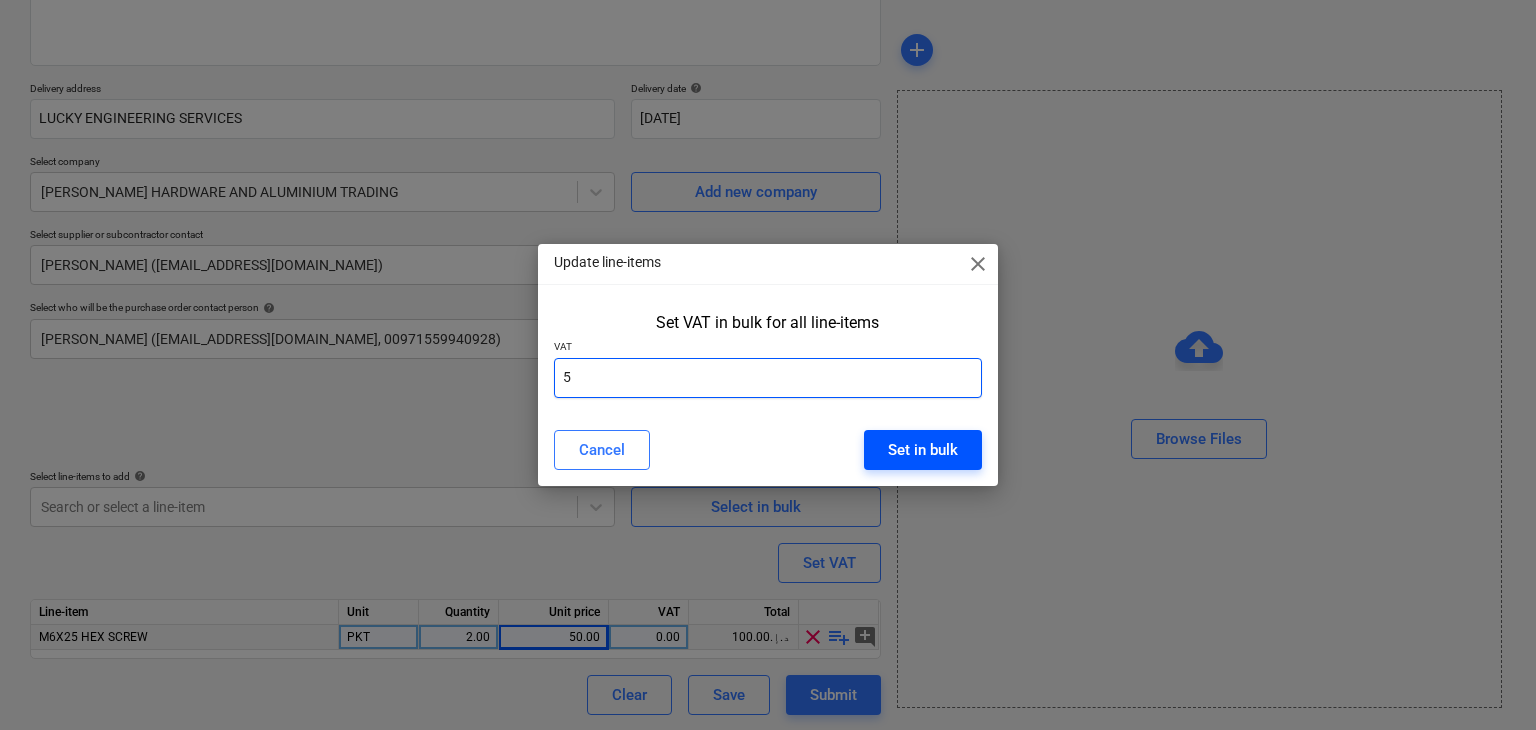 type on "5" 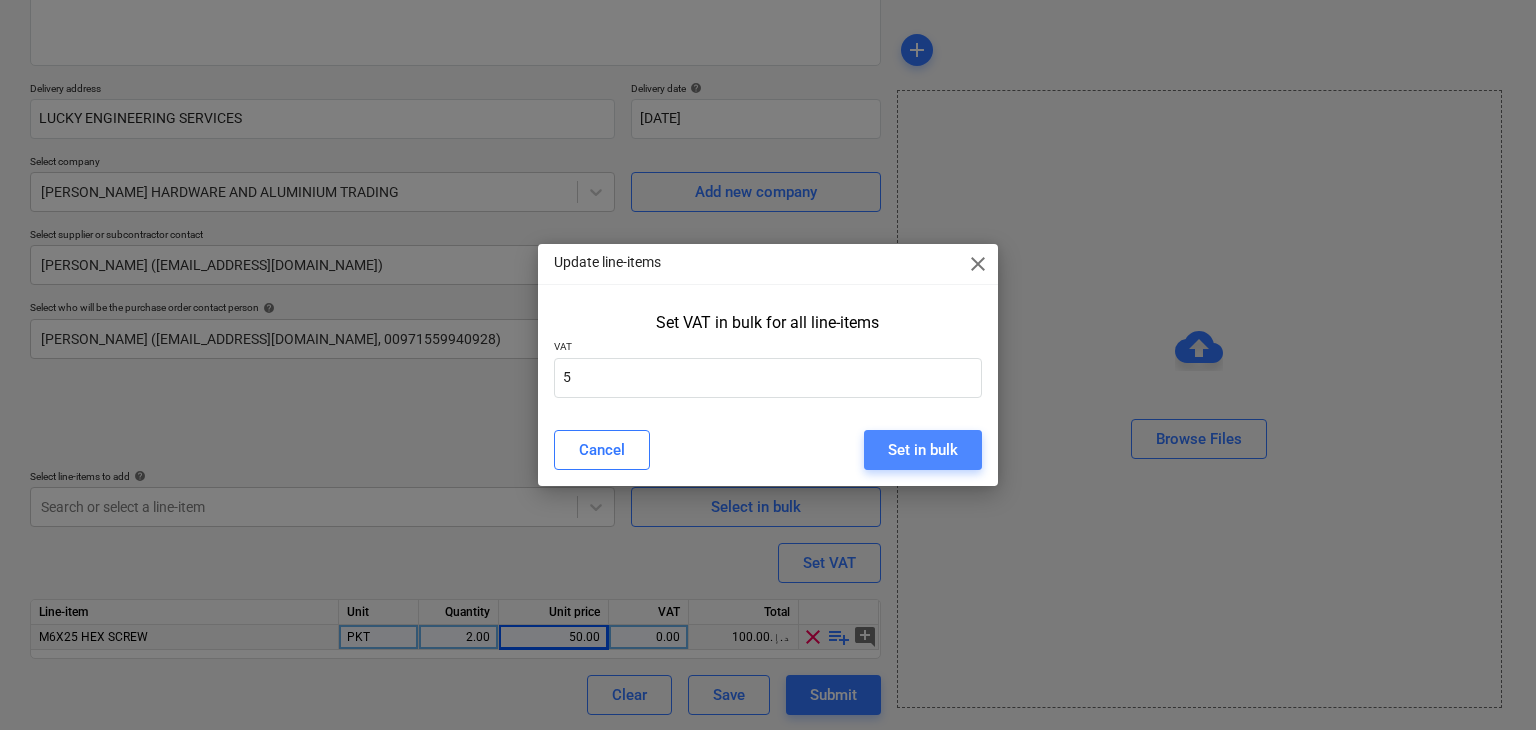 click on "Set in bulk" at bounding box center [923, 450] 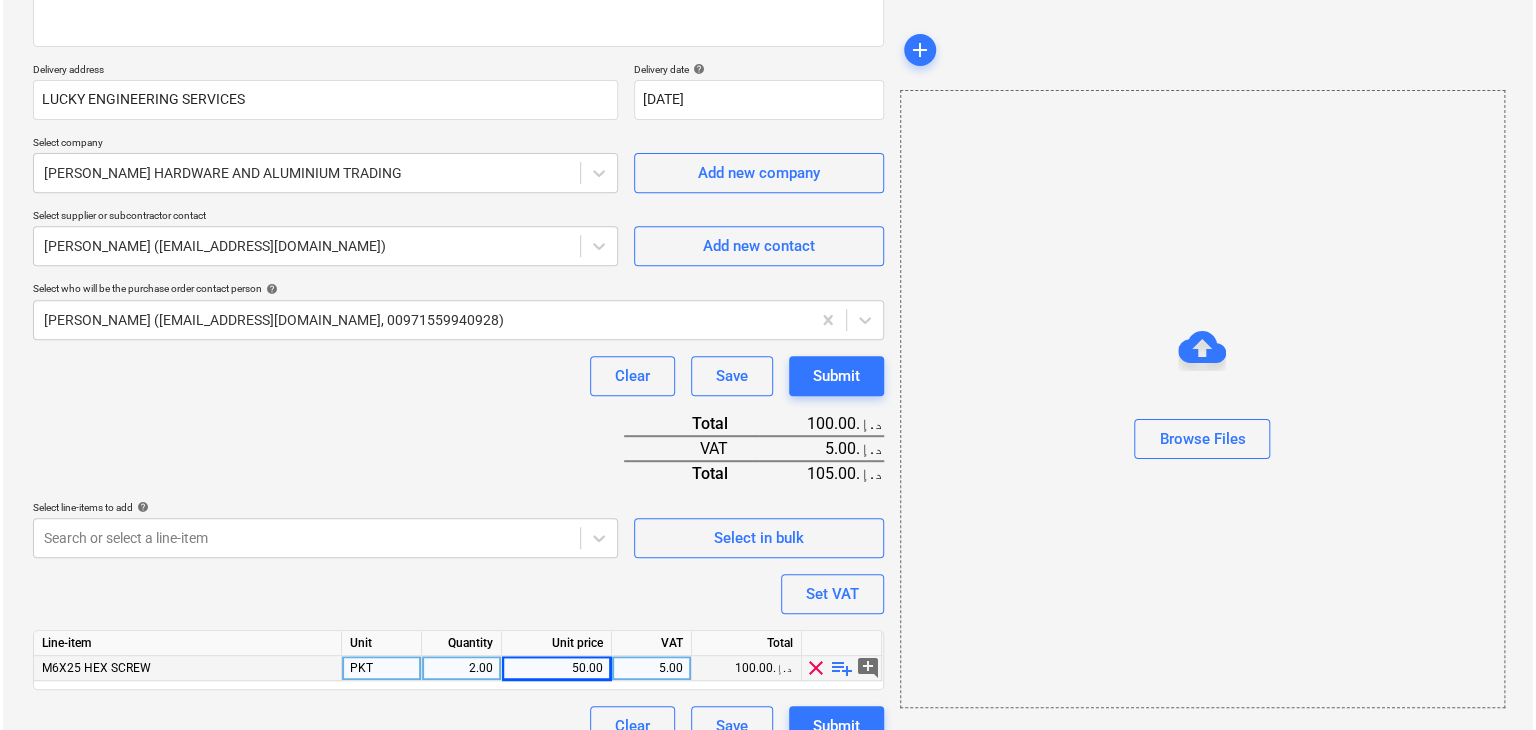 scroll, scrollTop: 342, scrollLeft: 0, axis: vertical 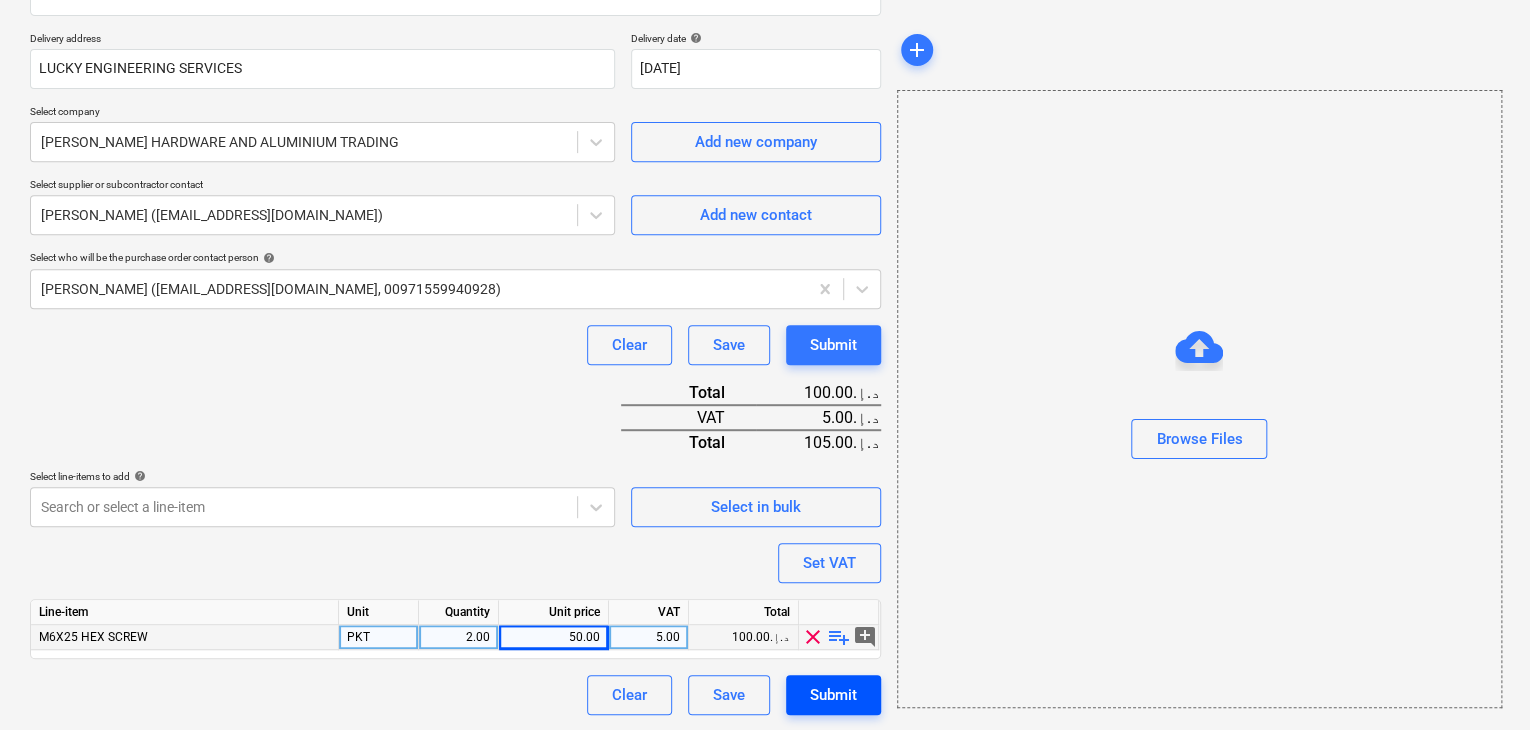 click on "Submit" at bounding box center [833, 695] 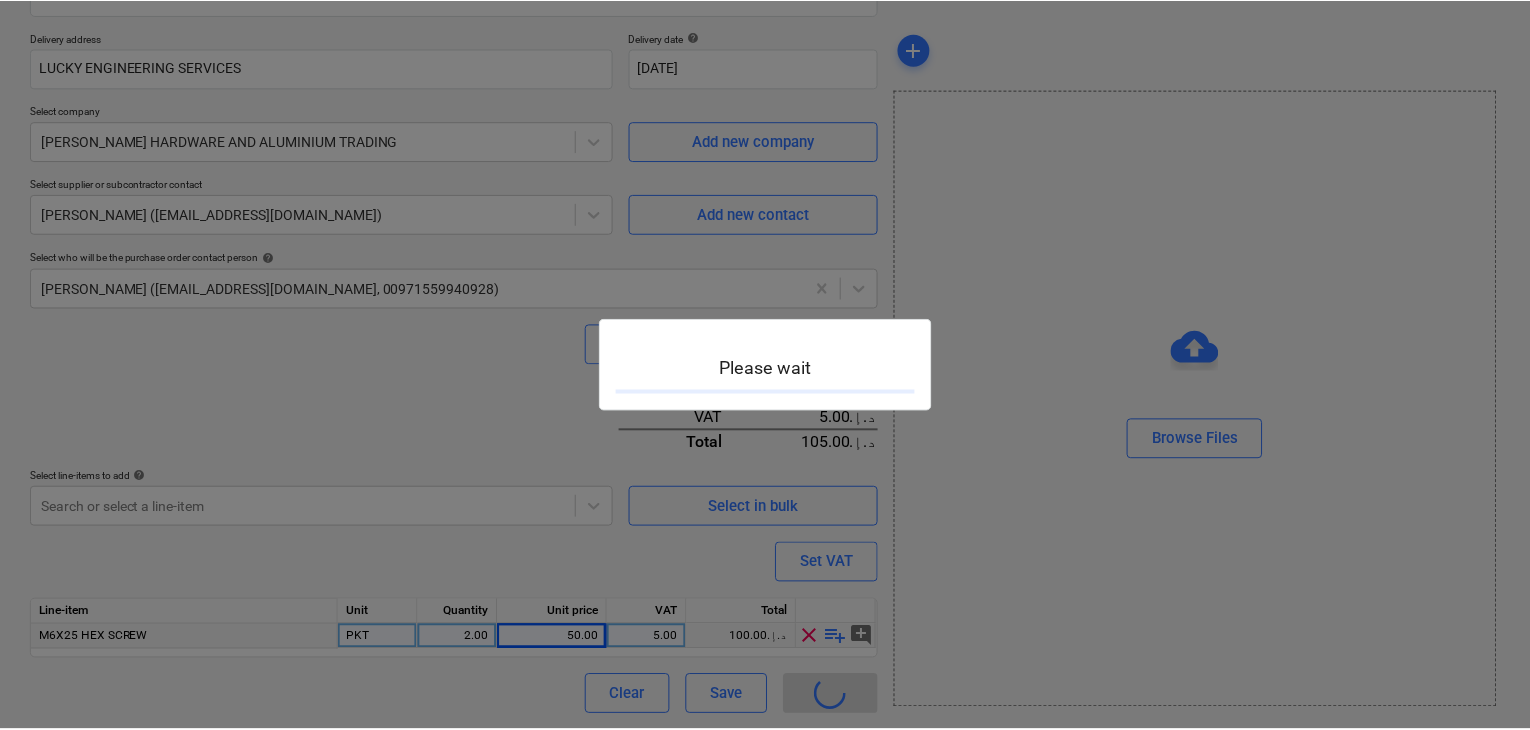 scroll, scrollTop: 0, scrollLeft: 0, axis: both 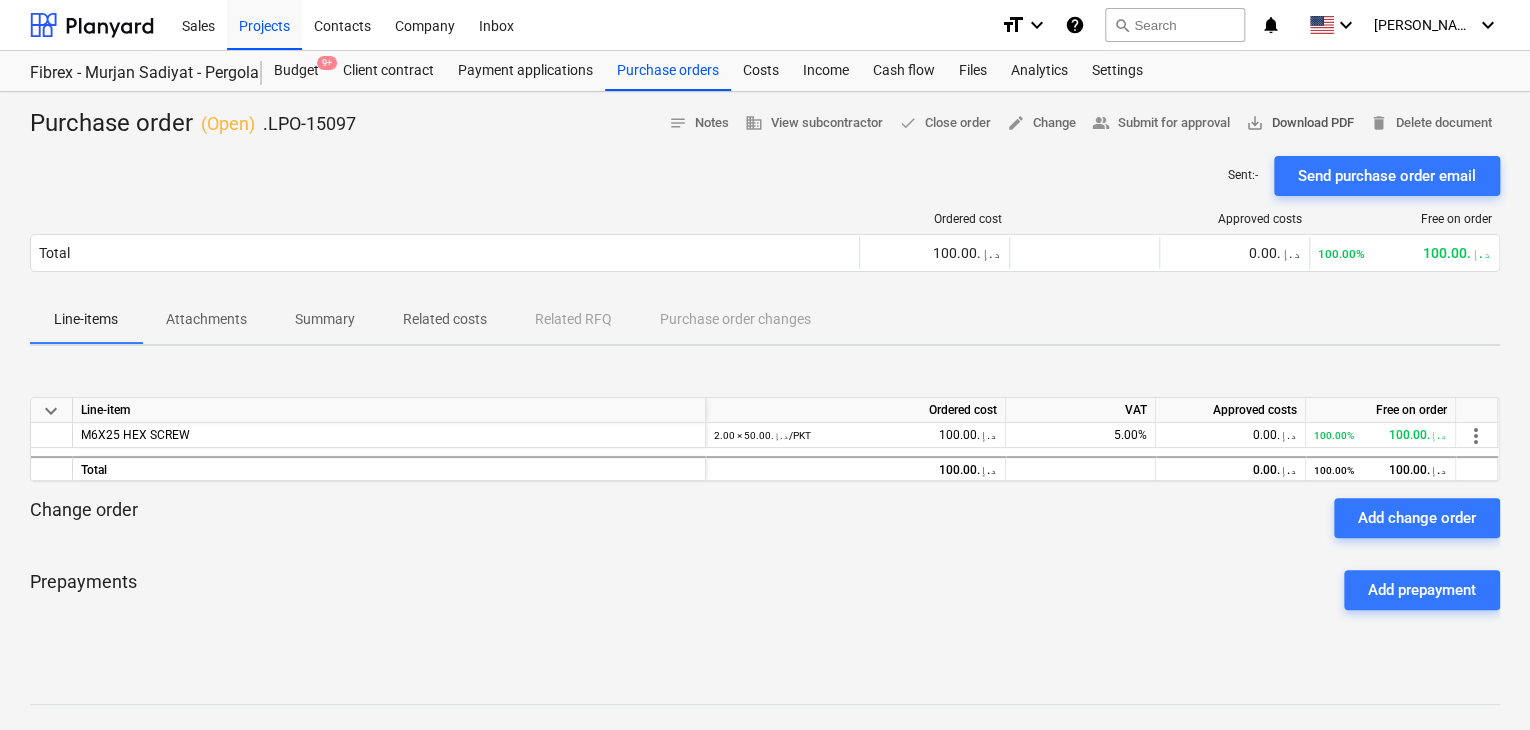 click on "save_alt Download PDF" at bounding box center (1300, 123) 